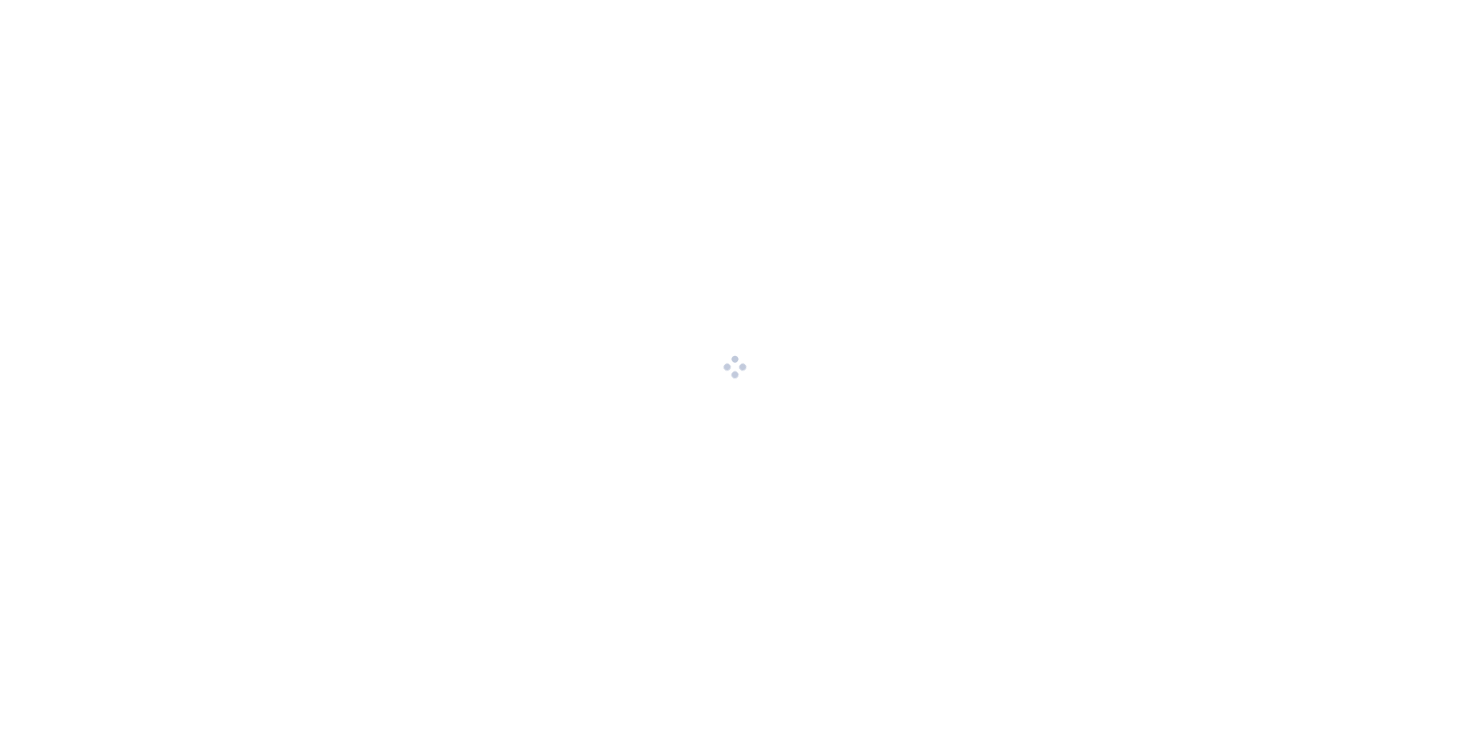 scroll, scrollTop: 0, scrollLeft: 0, axis: both 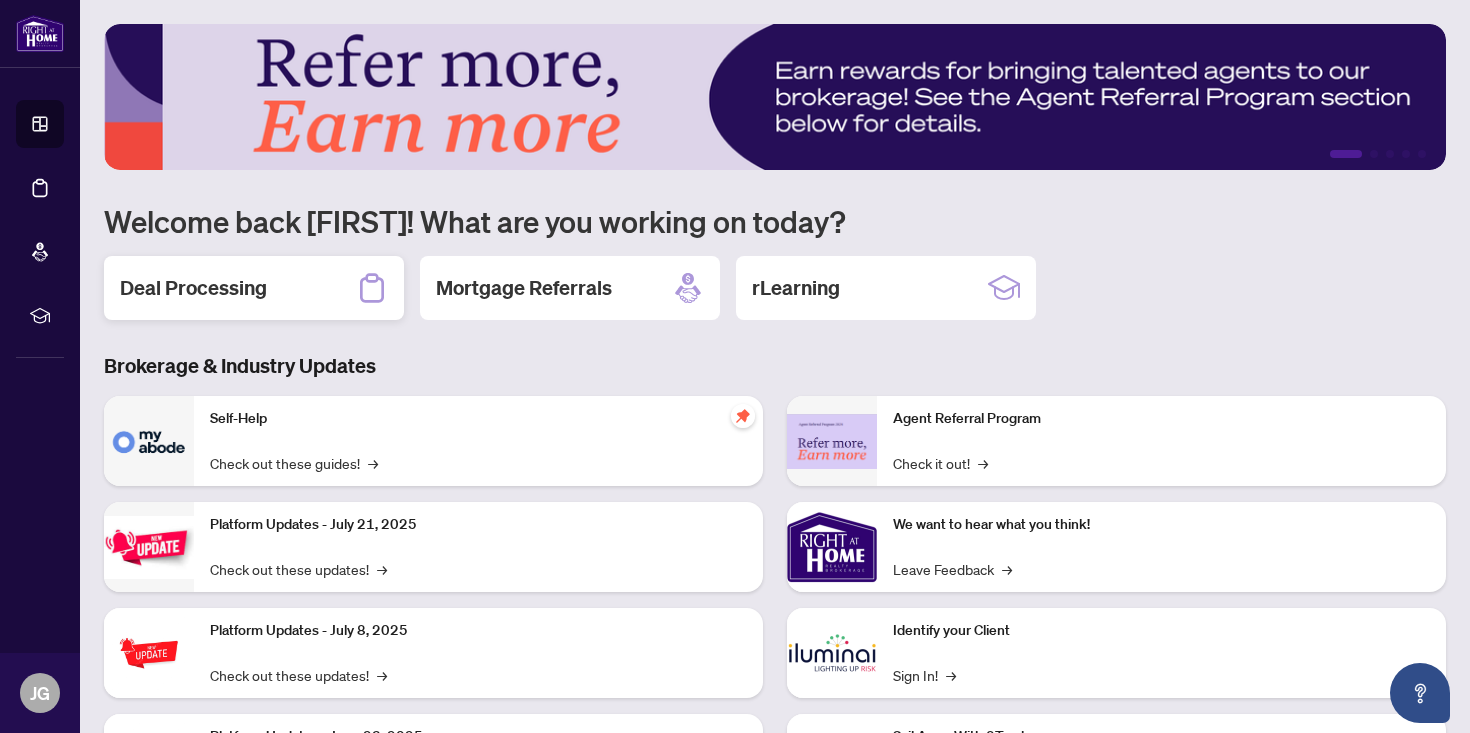 click on "Deal Processing" at bounding box center (254, 288) 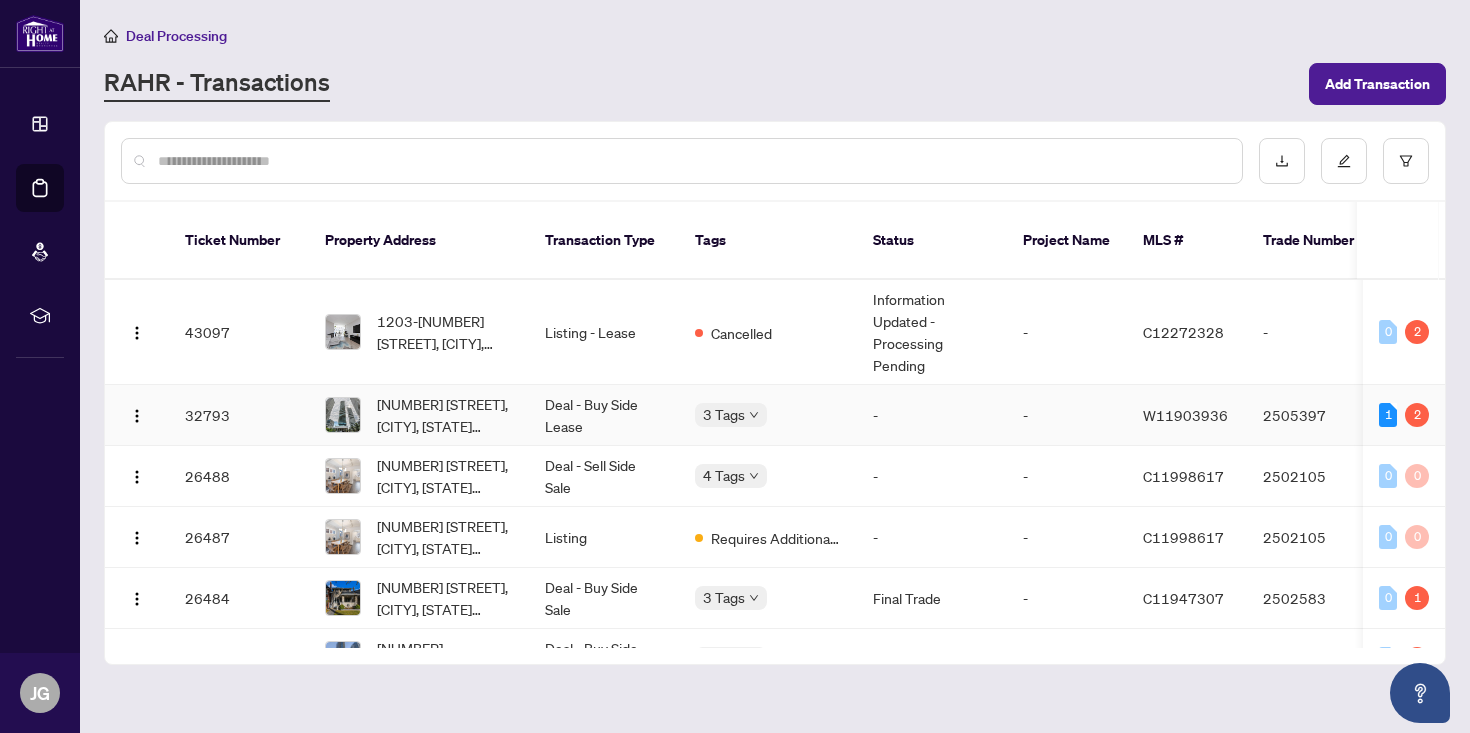 scroll, scrollTop: 0, scrollLeft: 15, axis: horizontal 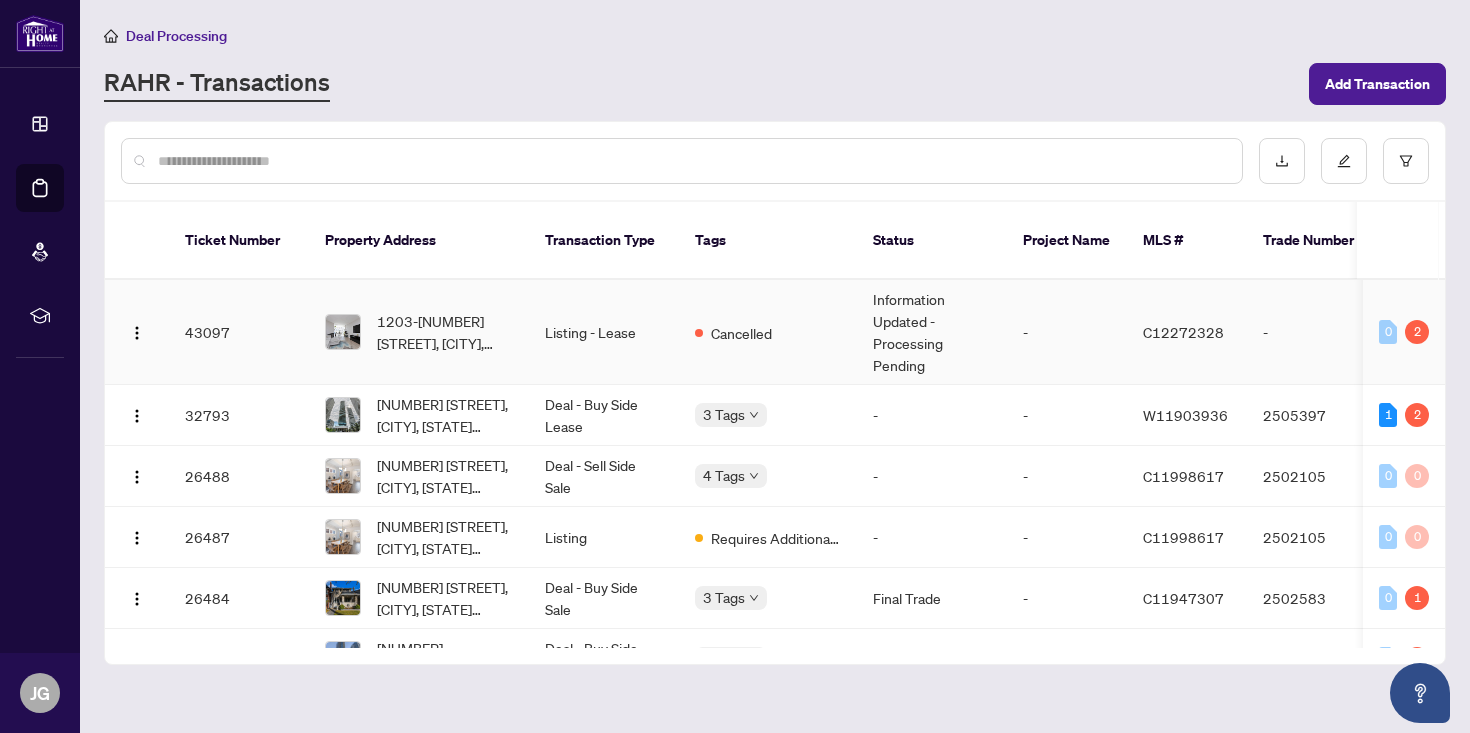 click on "Cancelled" at bounding box center (768, 332) 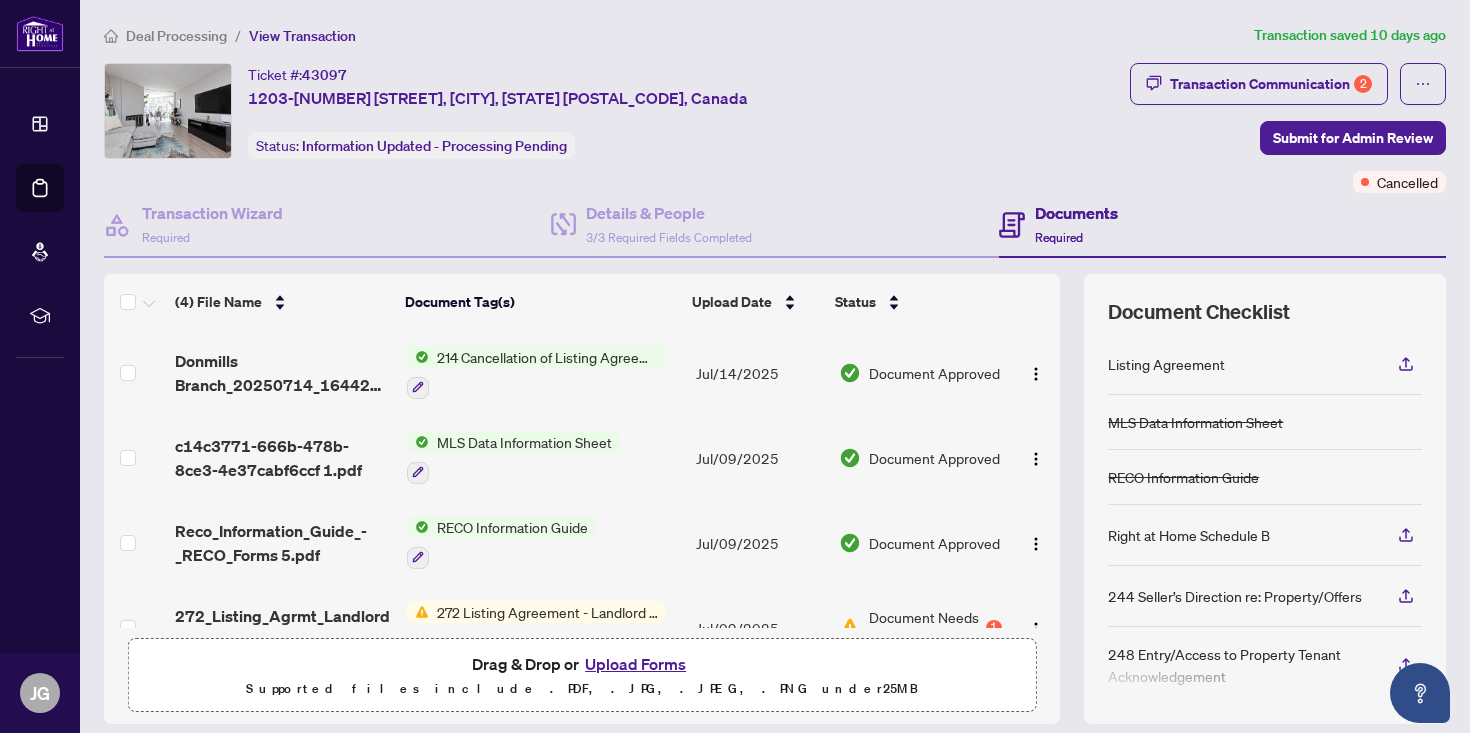 scroll, scrollTop: 46, scrollLeft: 0, axis: vertical 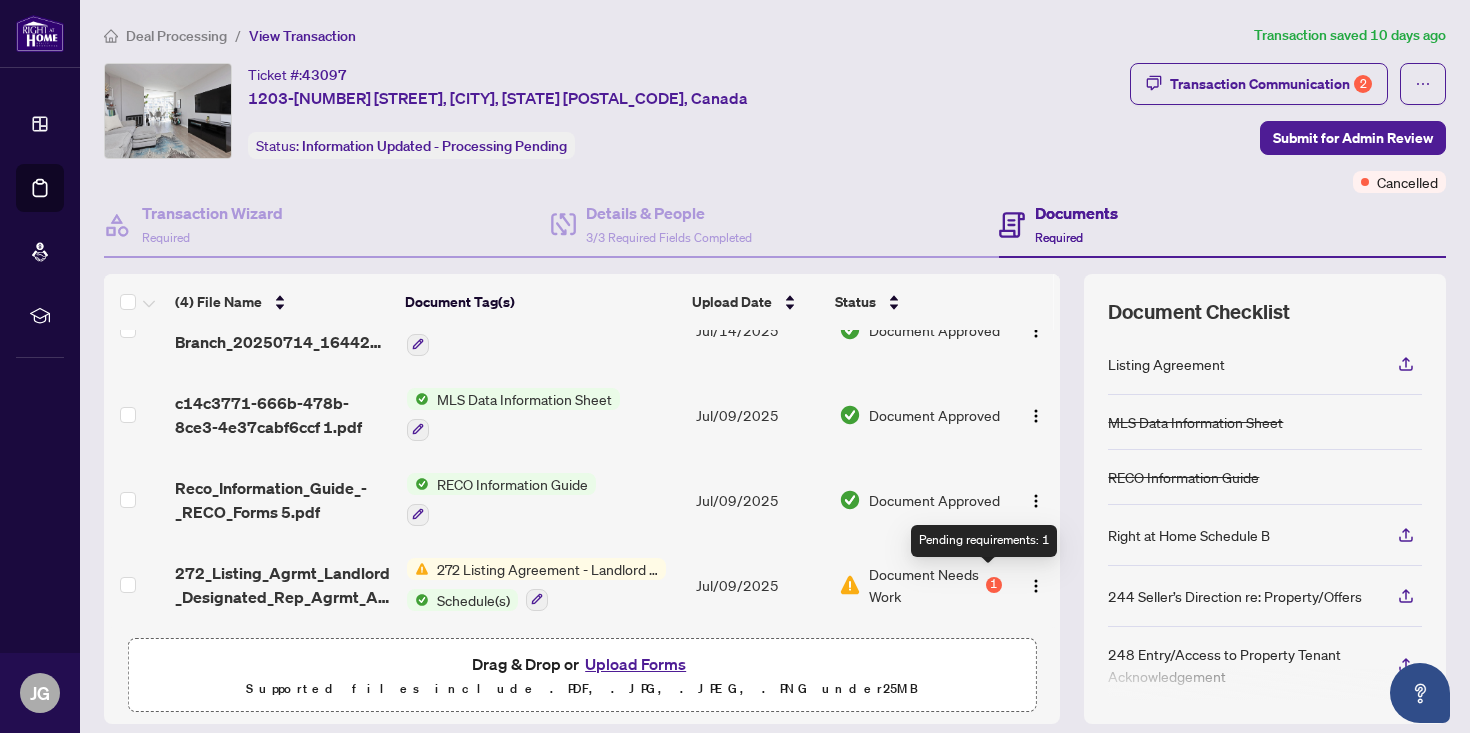 click on "1" at bounding box center [994, 585] 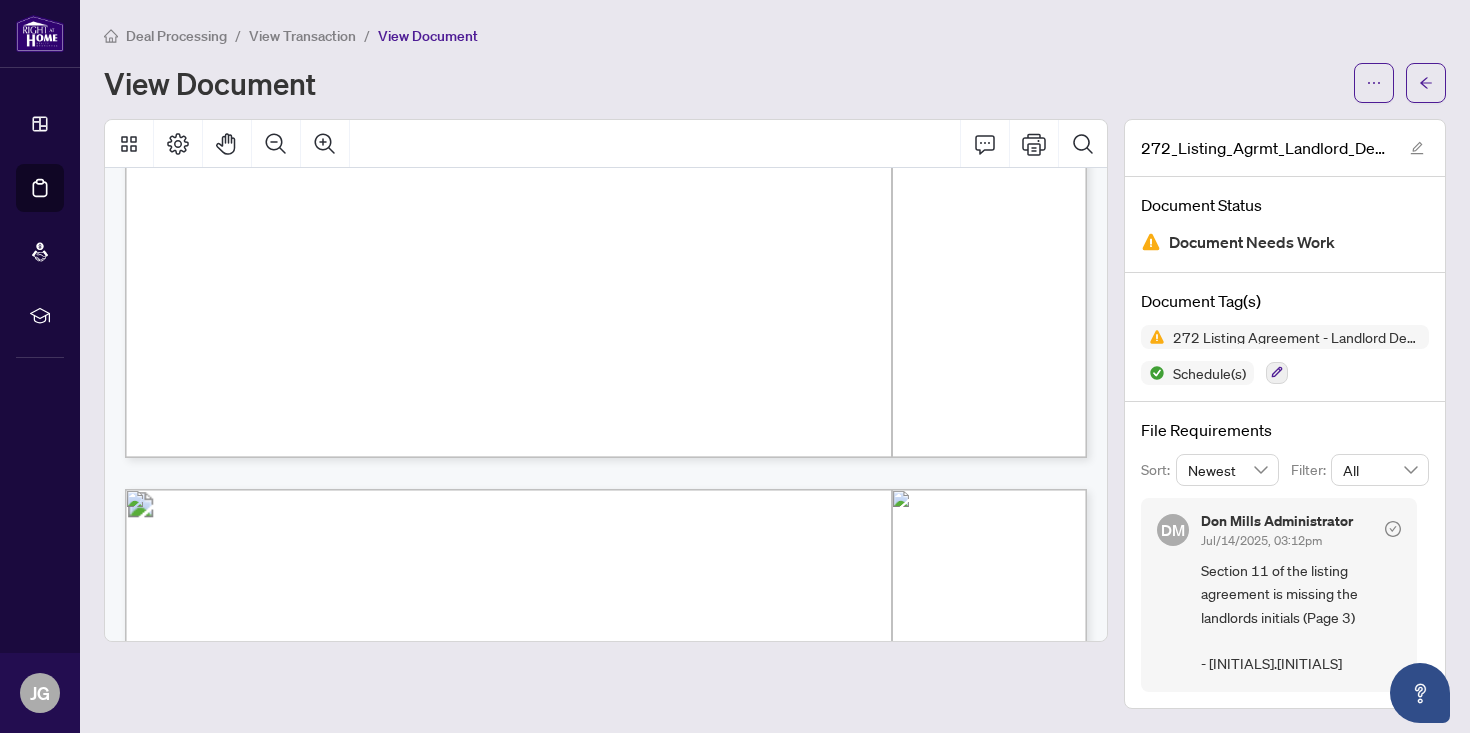 scroll, scrollTop: 934, scrollLeft: 0, axis: vertical 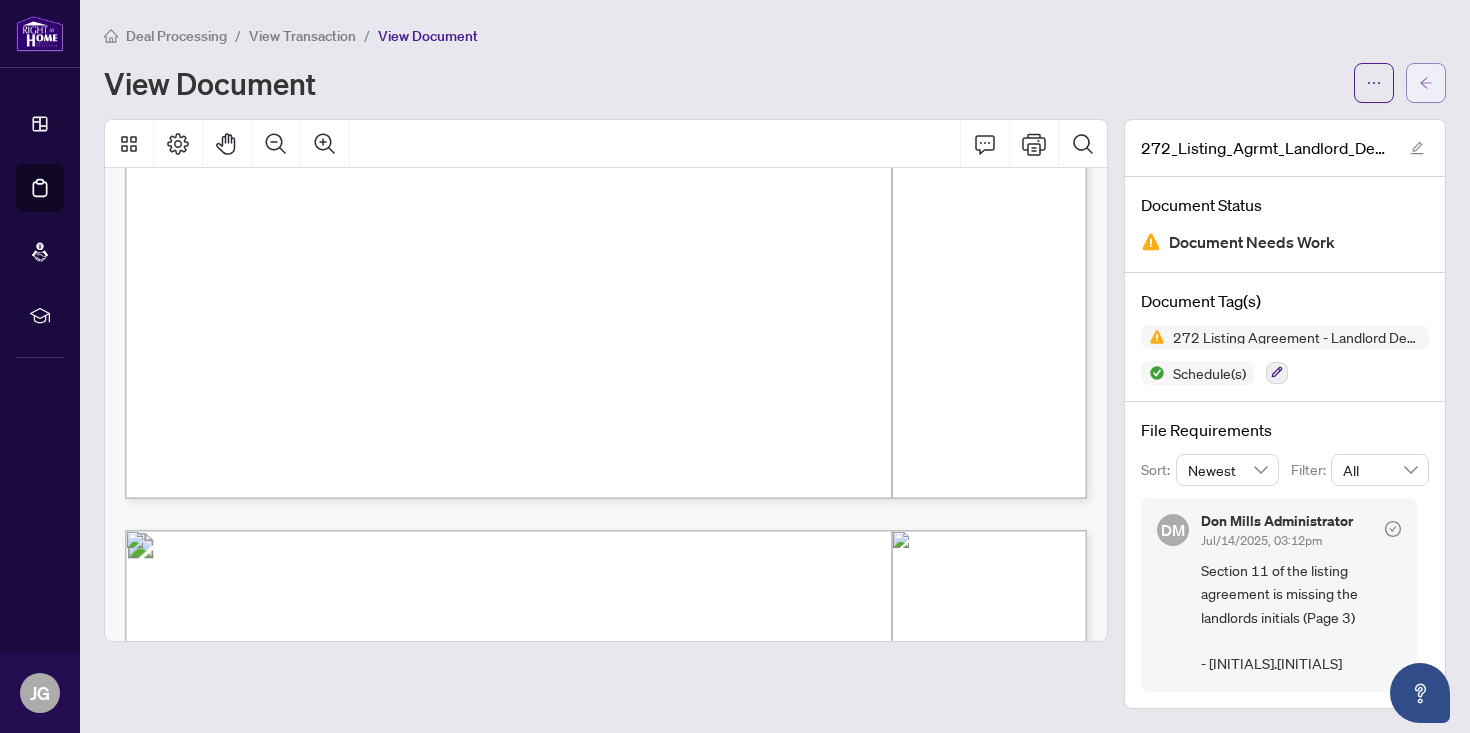 click at bounding box center (1426, 83) 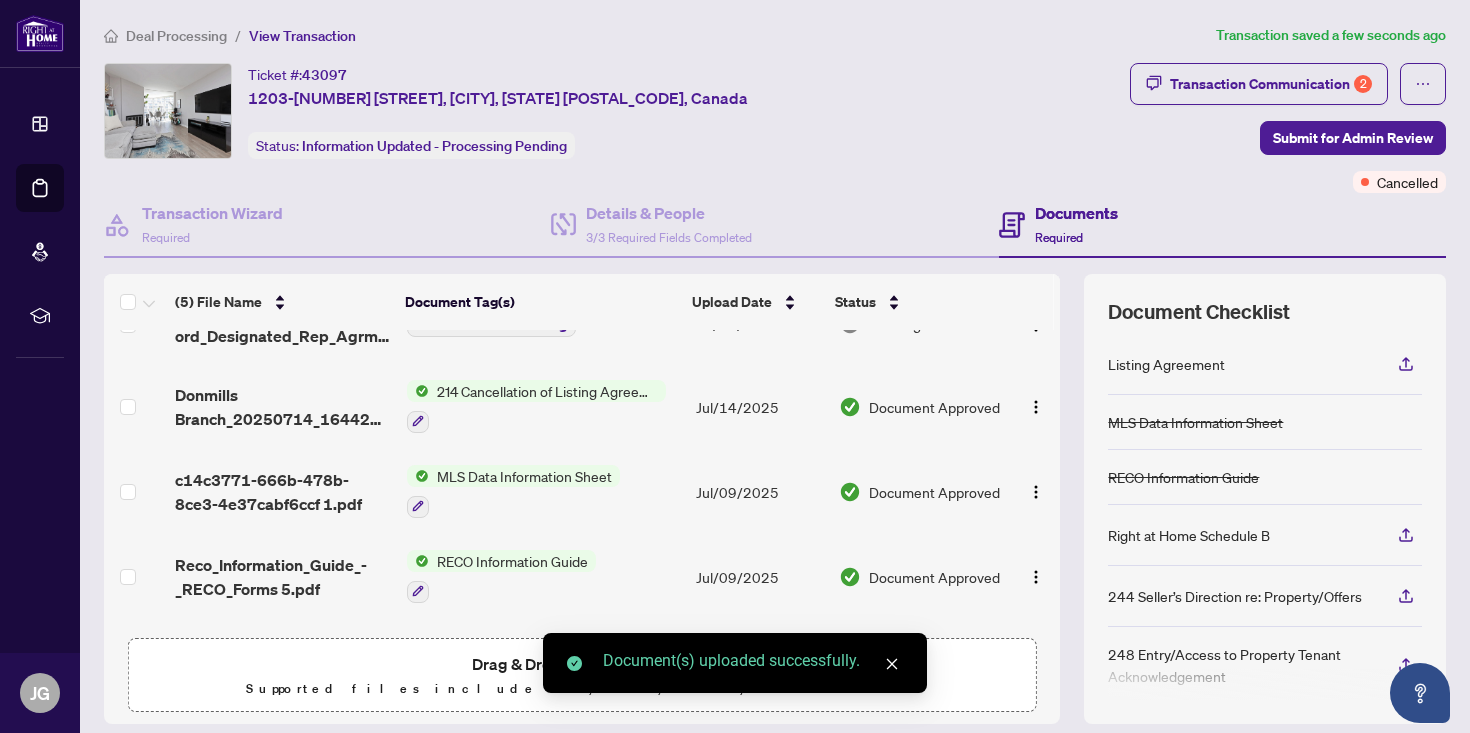 scroll, scrollTop: 126, scrollLeft: 0, axis: vertical 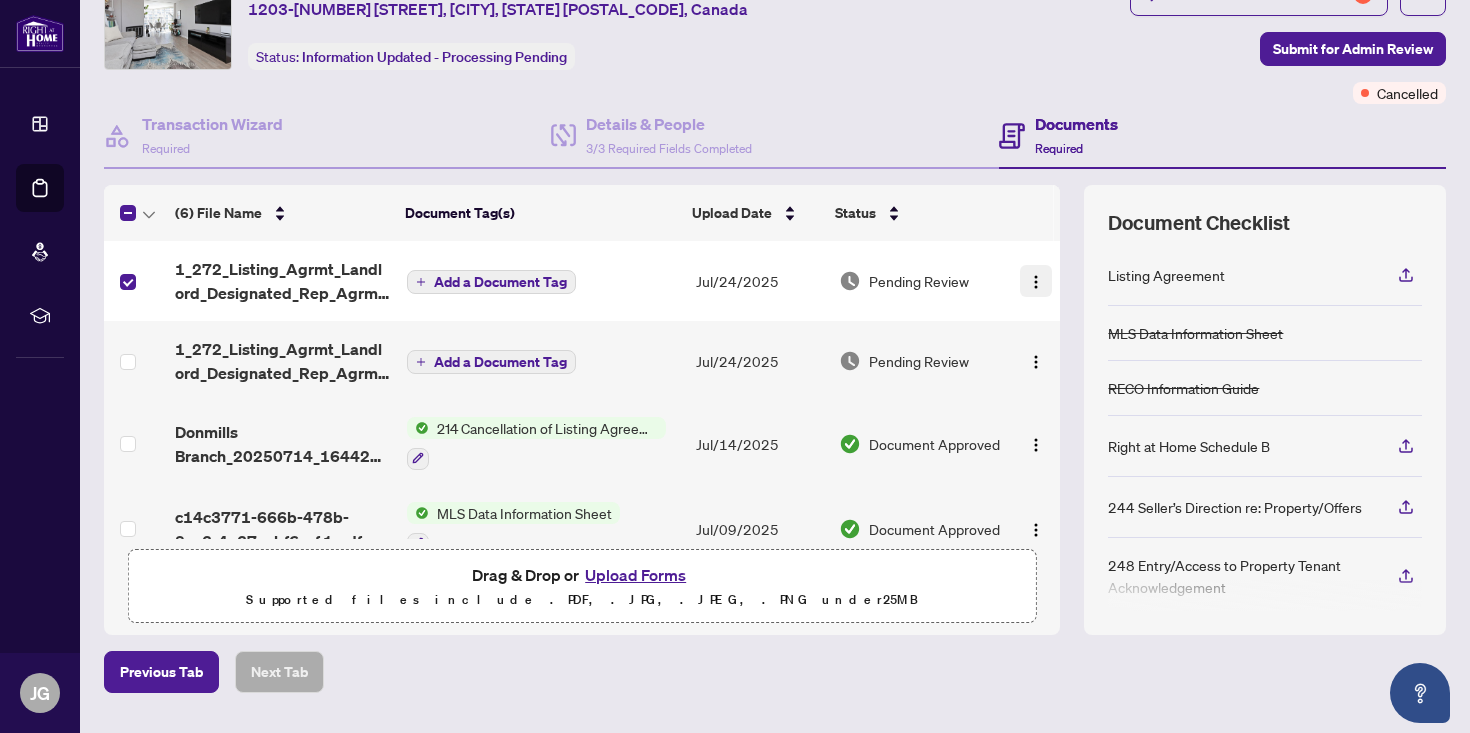 click at bounding box center (1036, 281) 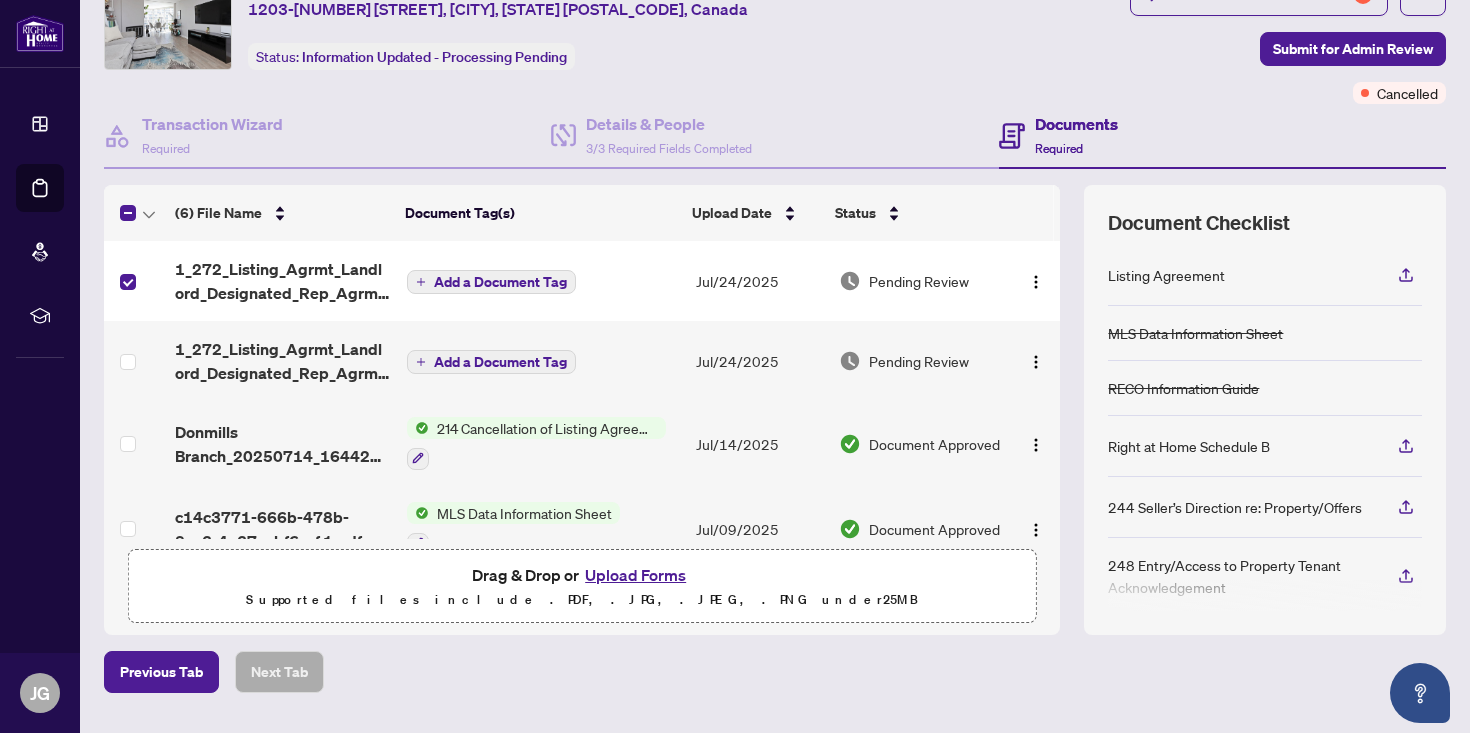 click on "Section 11 of the listing agreement is missing the landlords initials (Page 3)
- [INITIALS].[INITIALS] Drag & Drop or Upload Forms Supported files include   .PDF, .JPG, .JPEG, .PNG   under  25 MB Document Checklist" at bounding box center [775, 410] 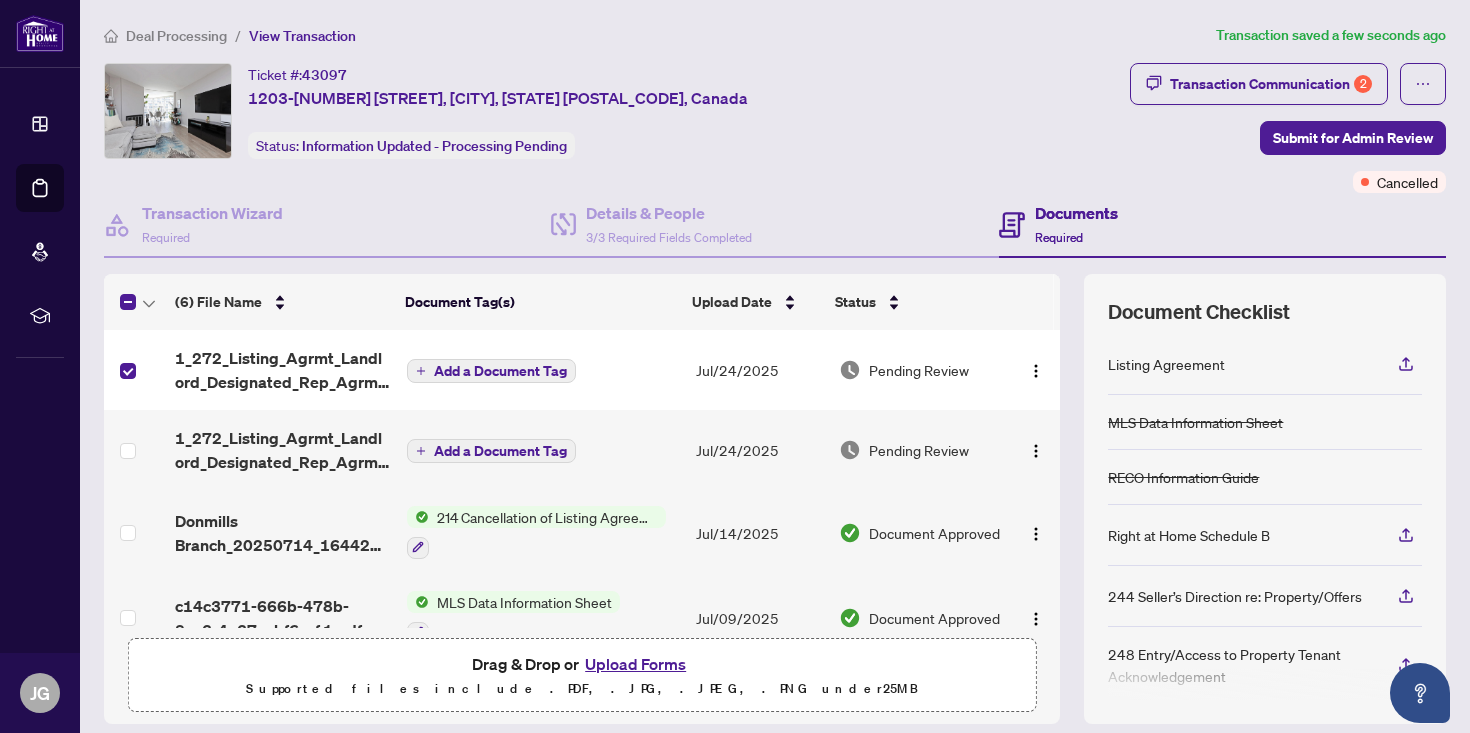 click on "Add a Document Tag" at bounding box center [543, 370] 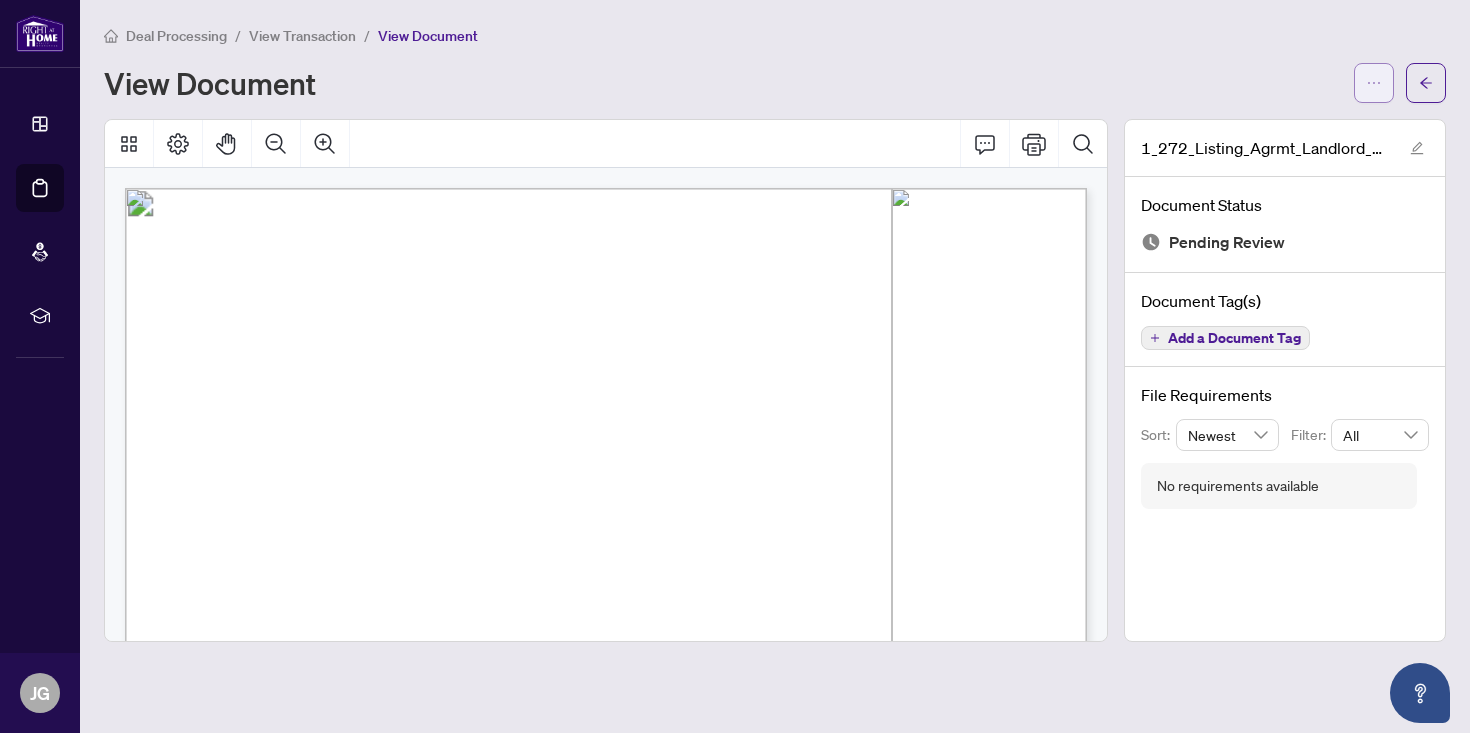 click 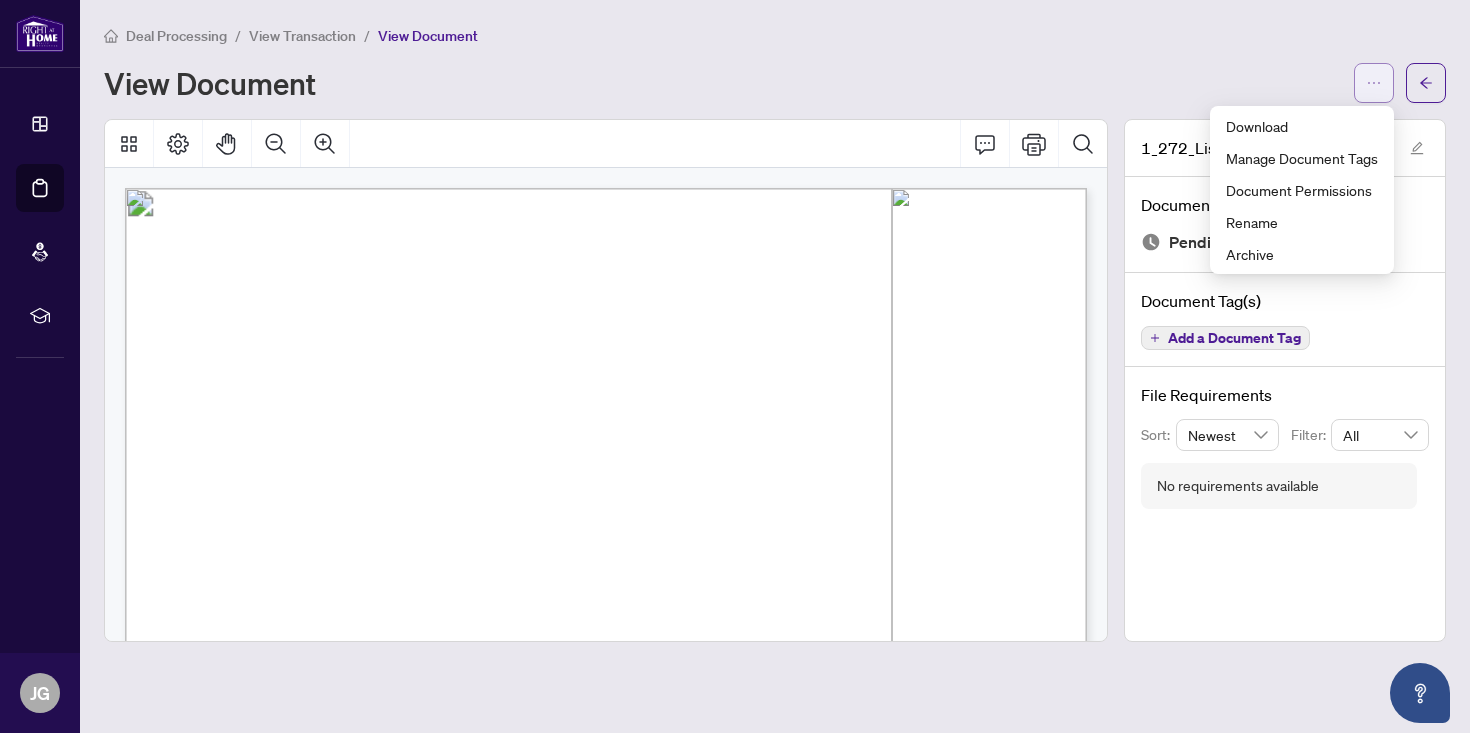 click at bounding box center (1374, 83) 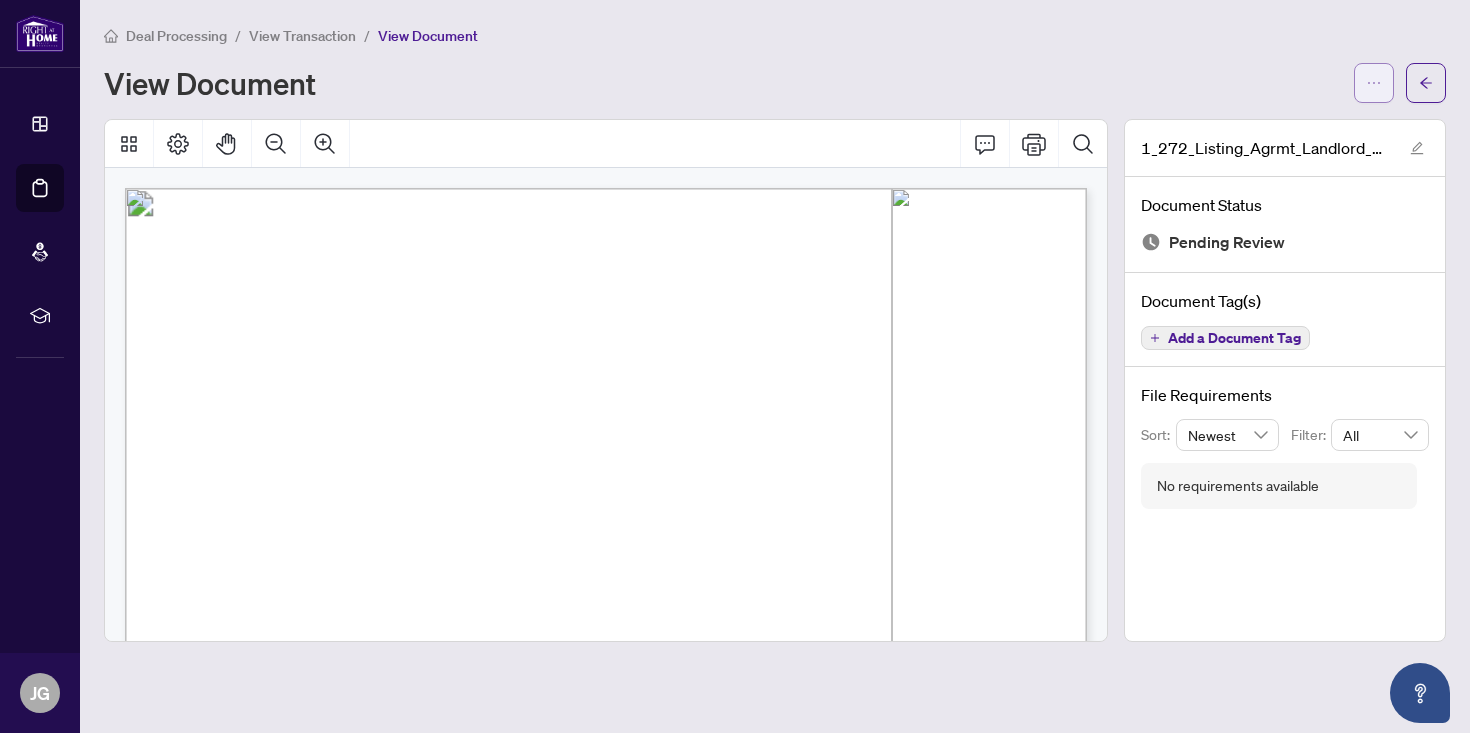 click 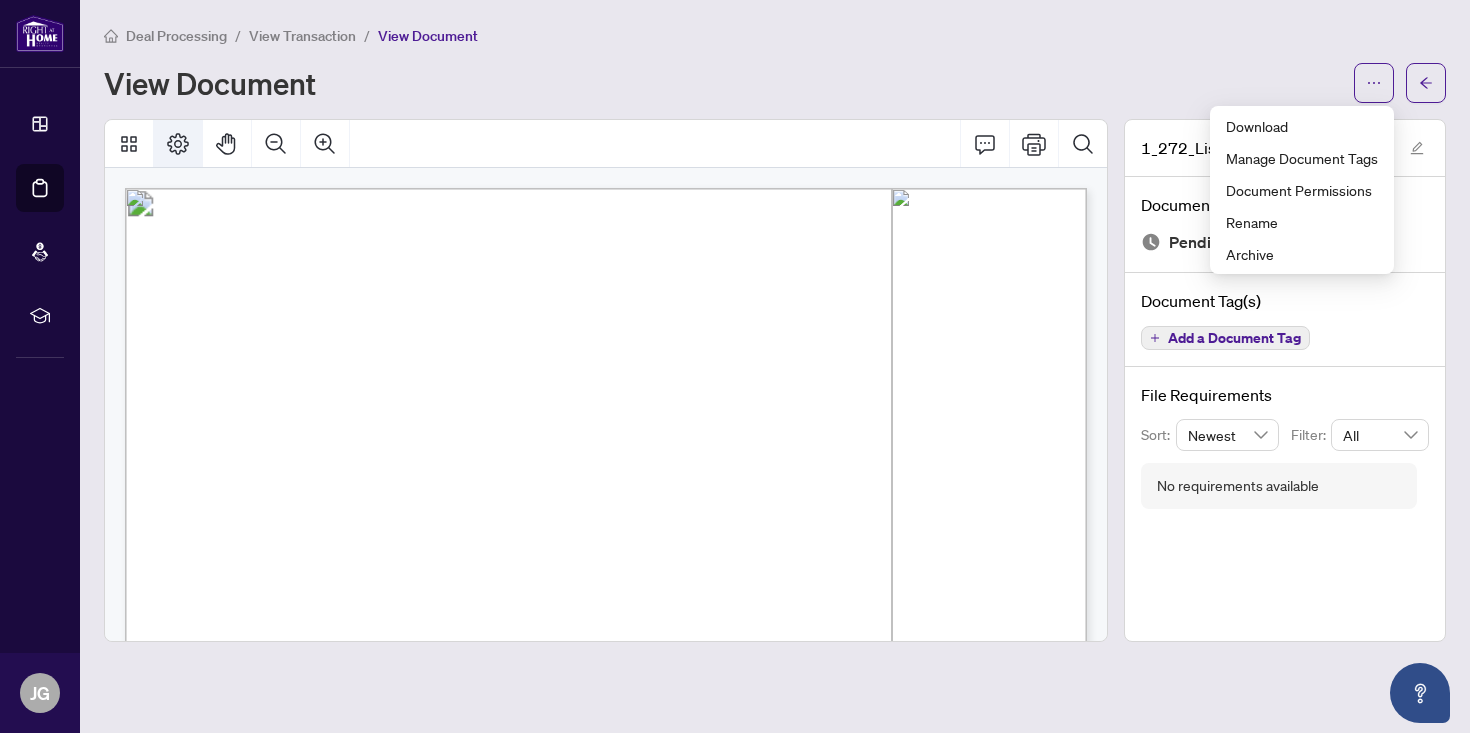click 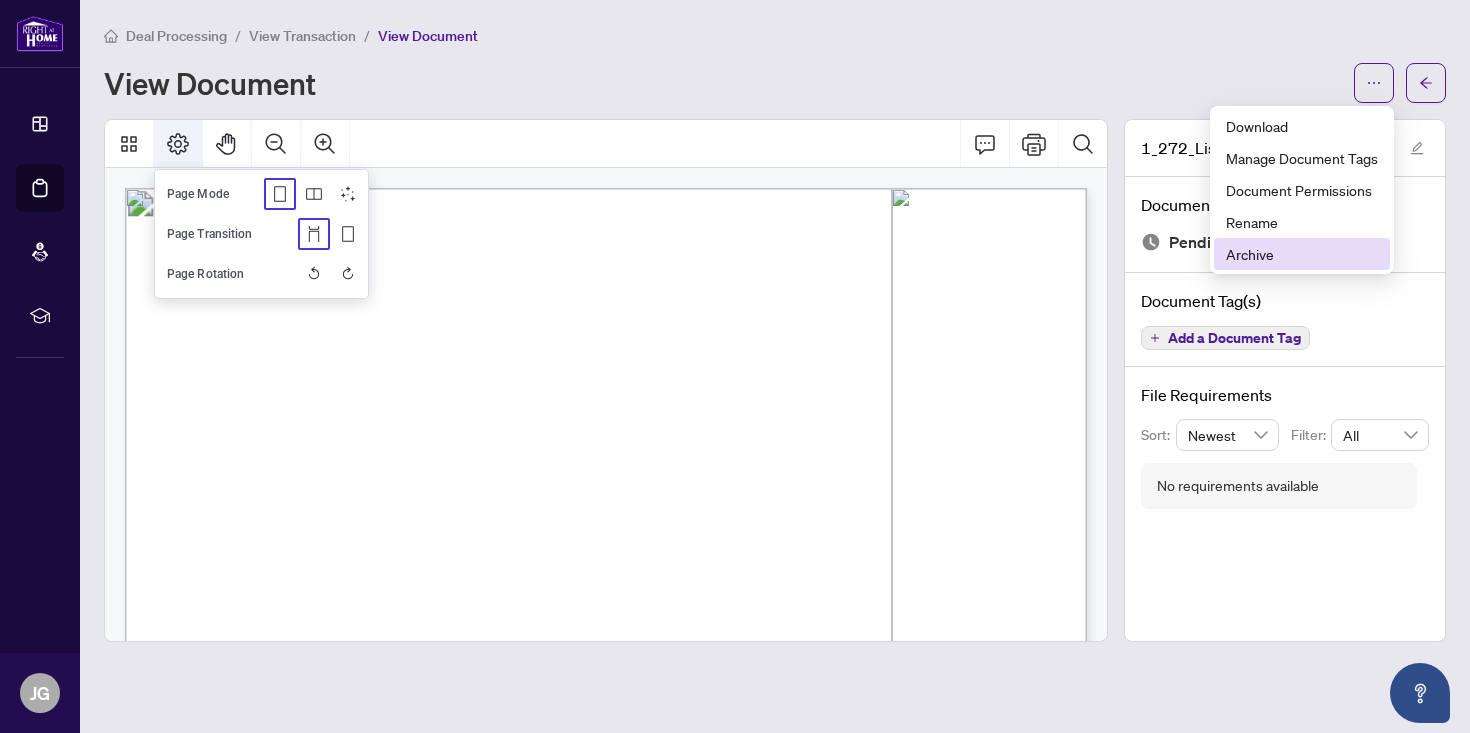 click on "Archive" at bounding box center [1302, 254] 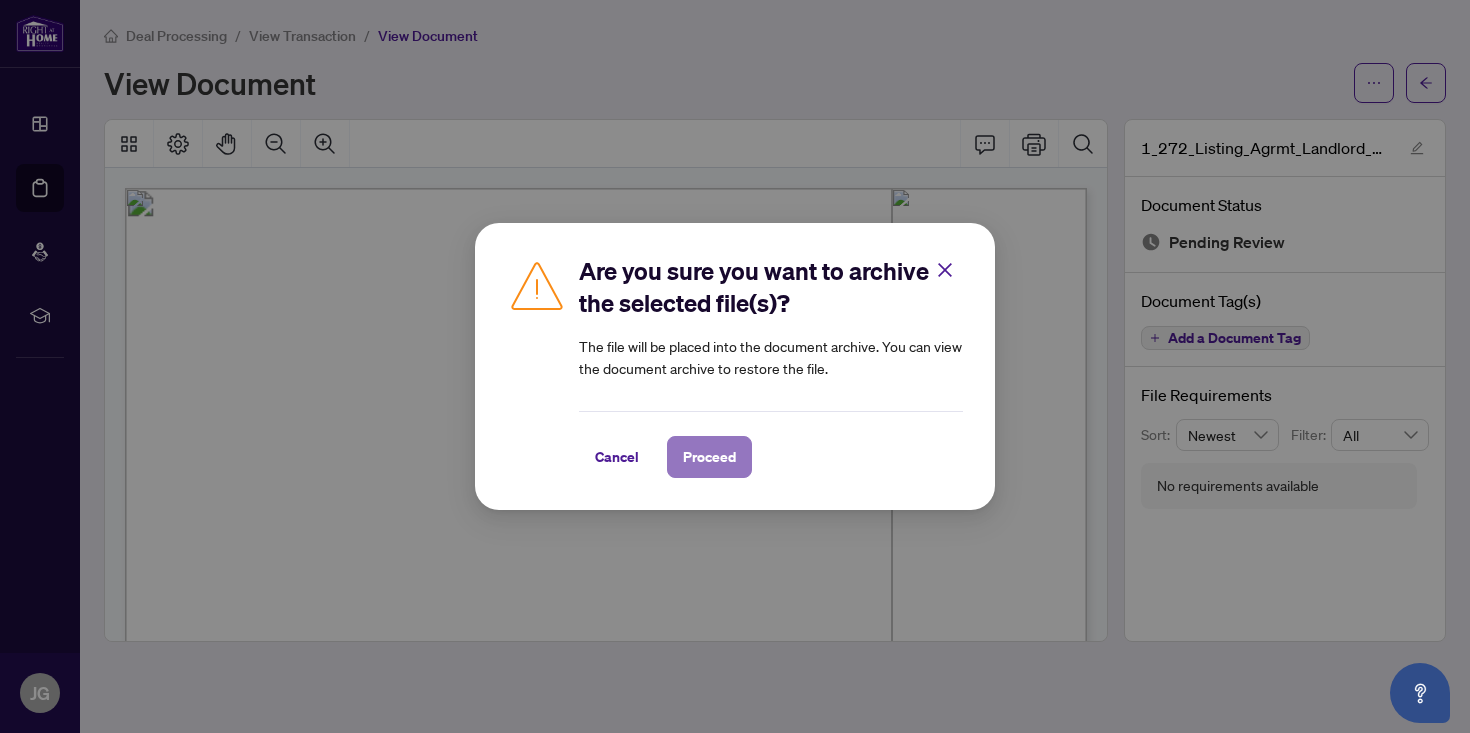click on "Proceed" at bounding box center [709, 457] 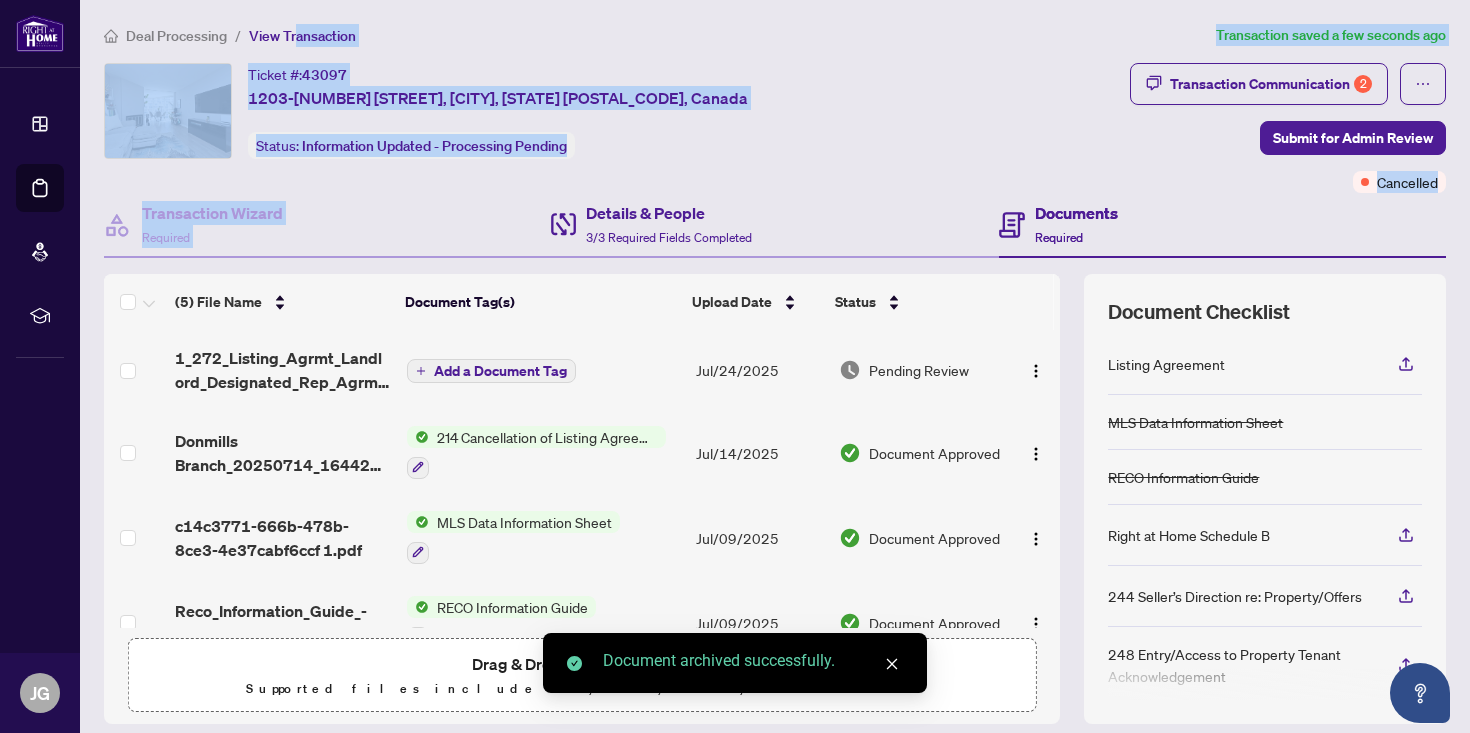 drag, startPoint x: 300, startPoint y: 30, endPoint x: 551, endPoint y: 209, distance: 308.28882 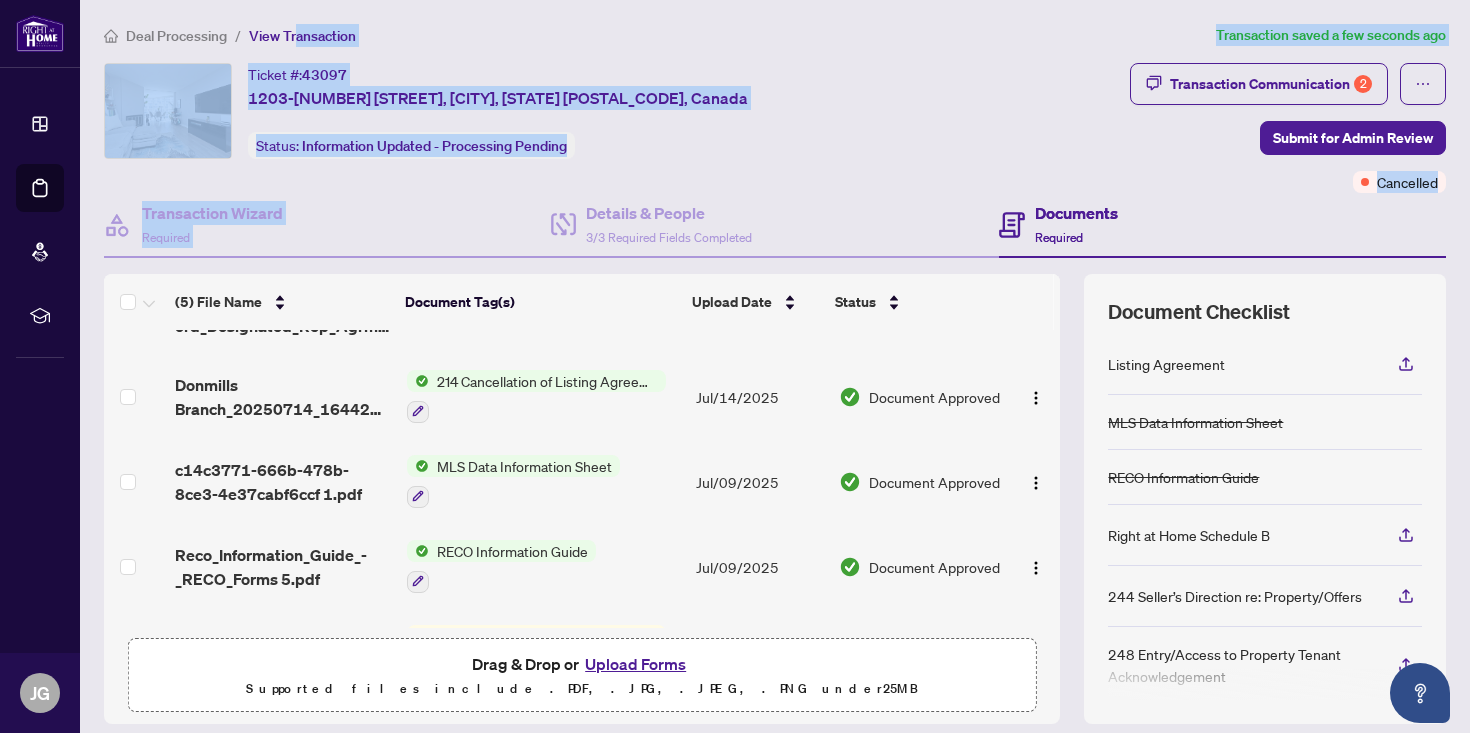 scroll, scrollTop: 126, scrollLeft: 0, axis: vertical 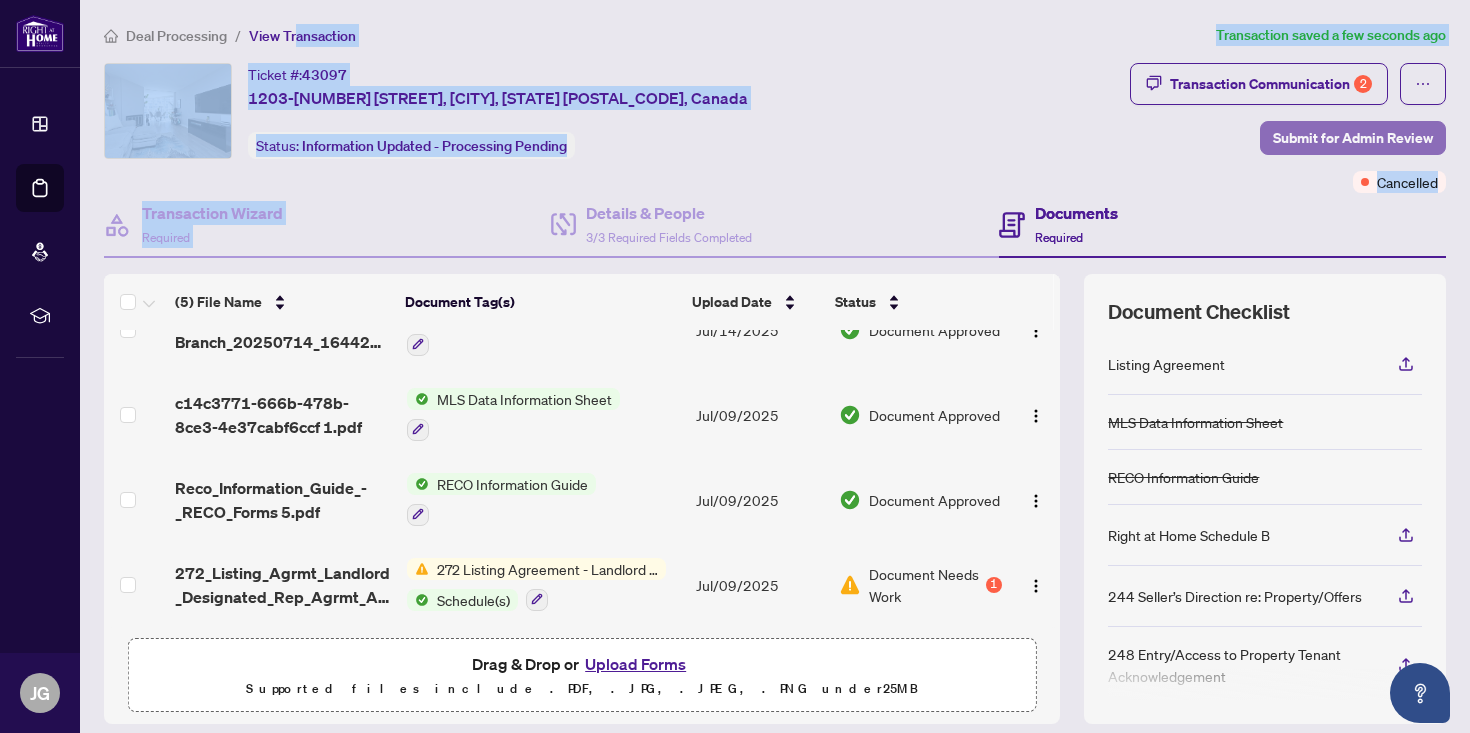 click on "Submit for Admin Review" at bounding box center [1353, 138] 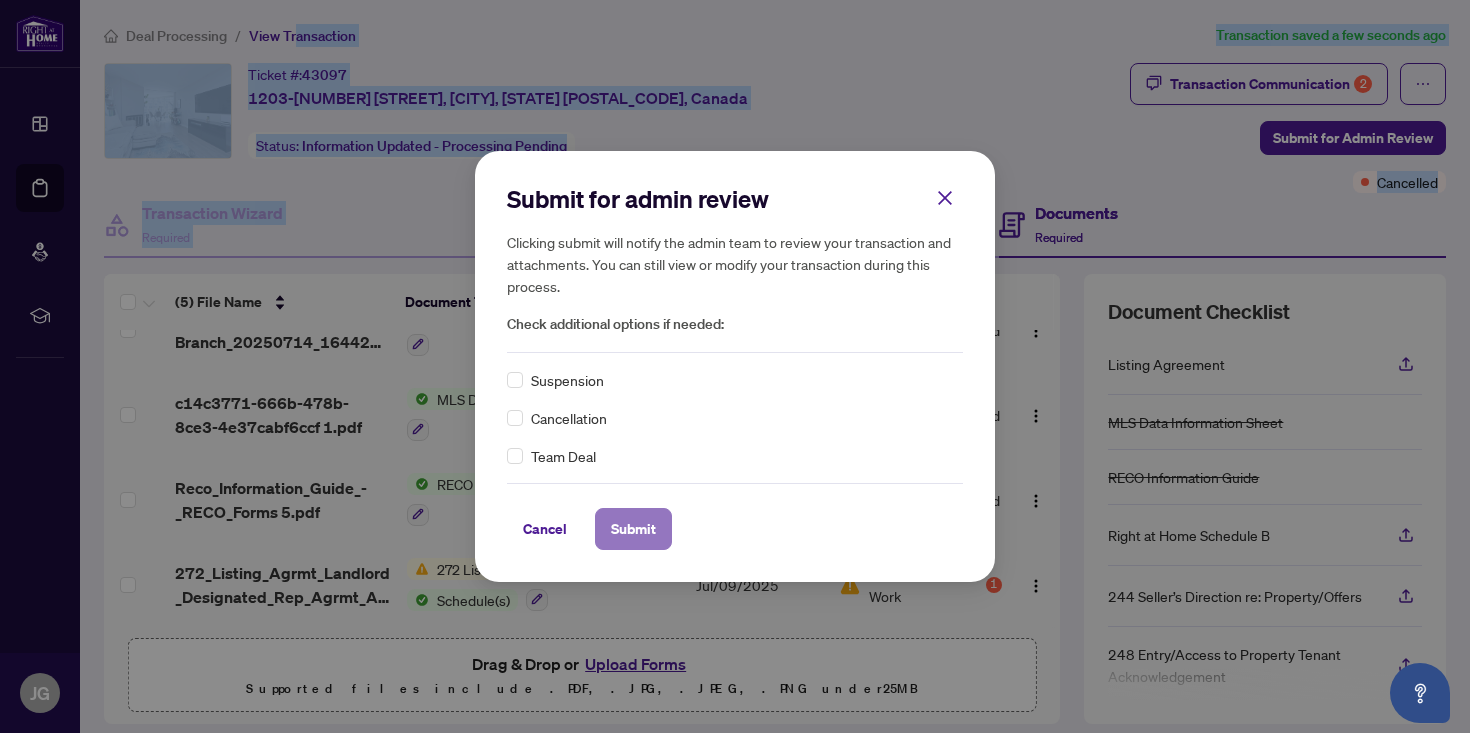 click on "Submit" at bounding box center (633, 529) 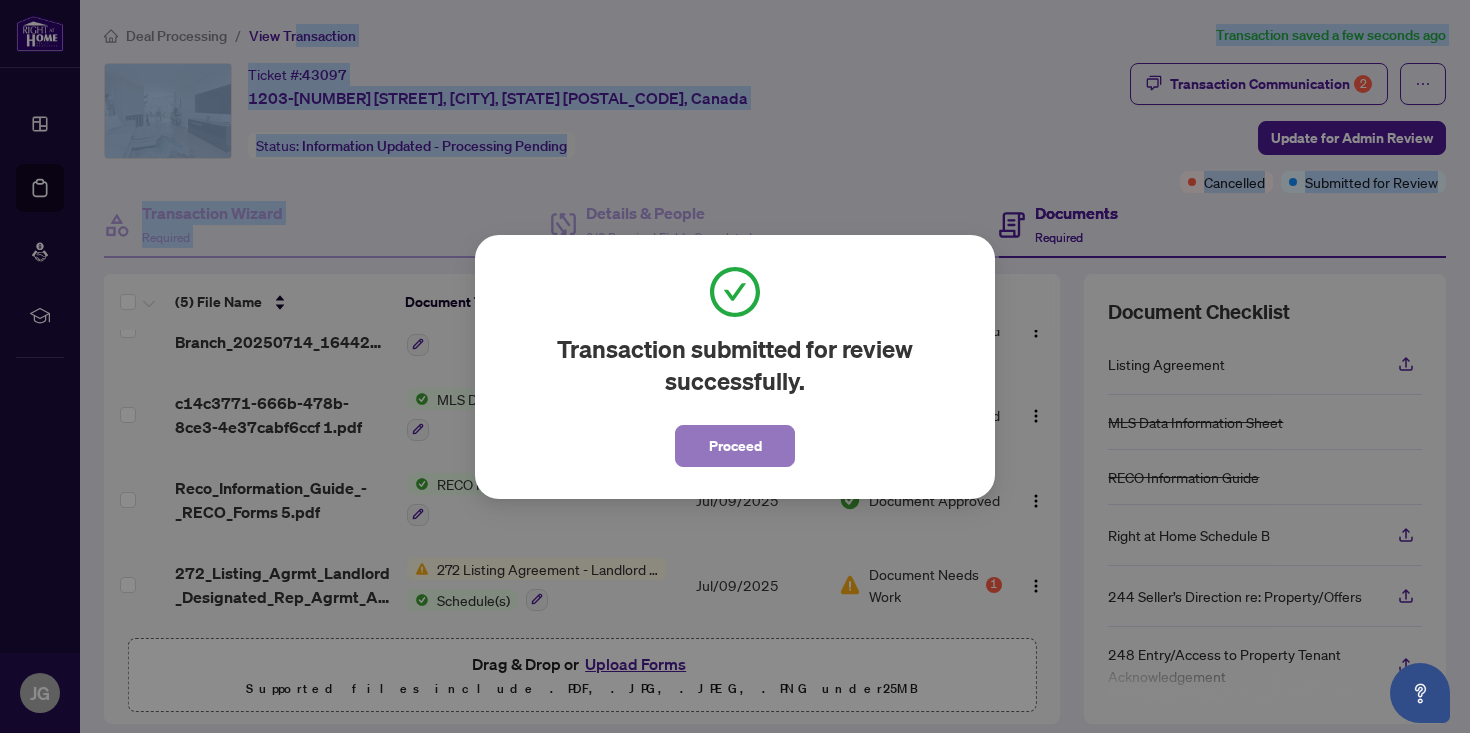 click on "Proceed" at bounding box center (735, 446) 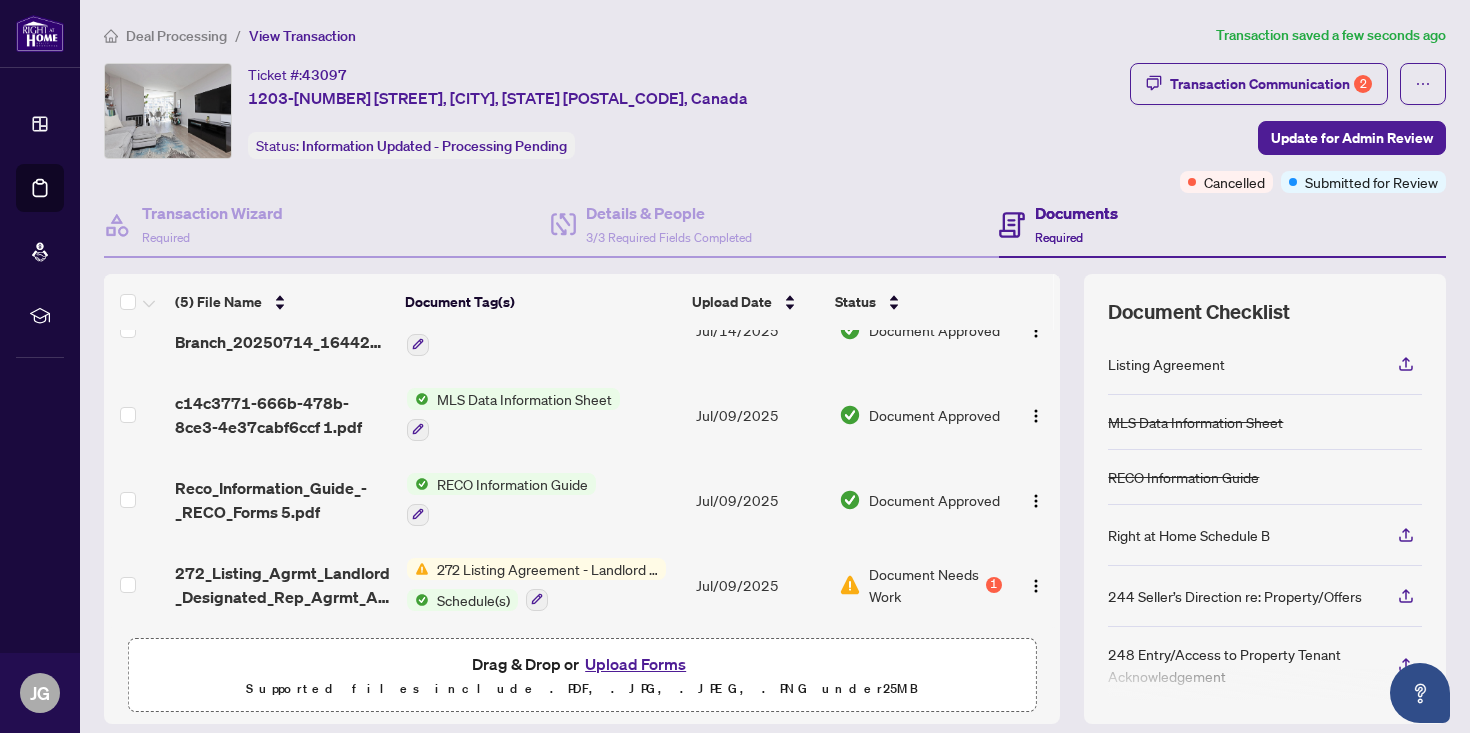click on "View Transaction" at bounding box center (302, 36) 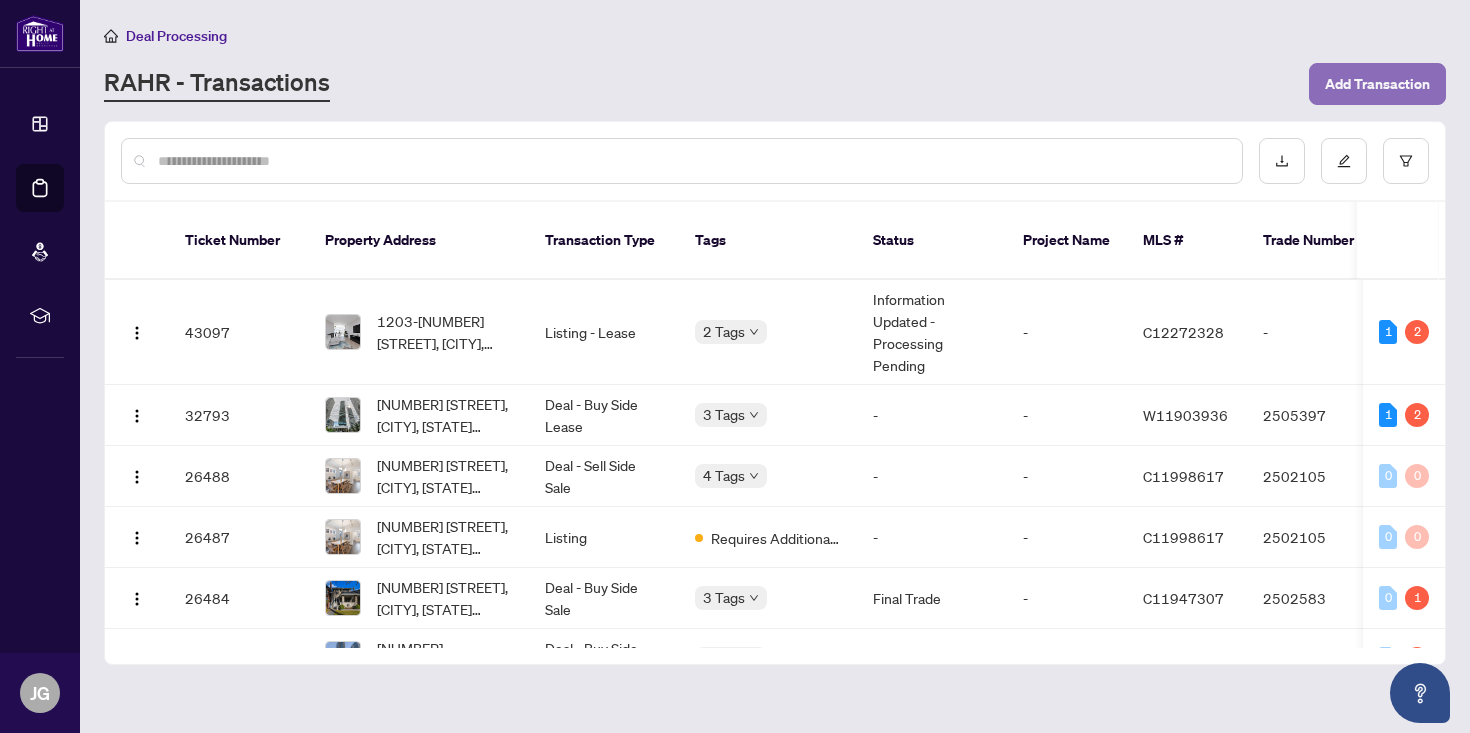 click on "Add Transaction" at bounding box center (1377, 84) 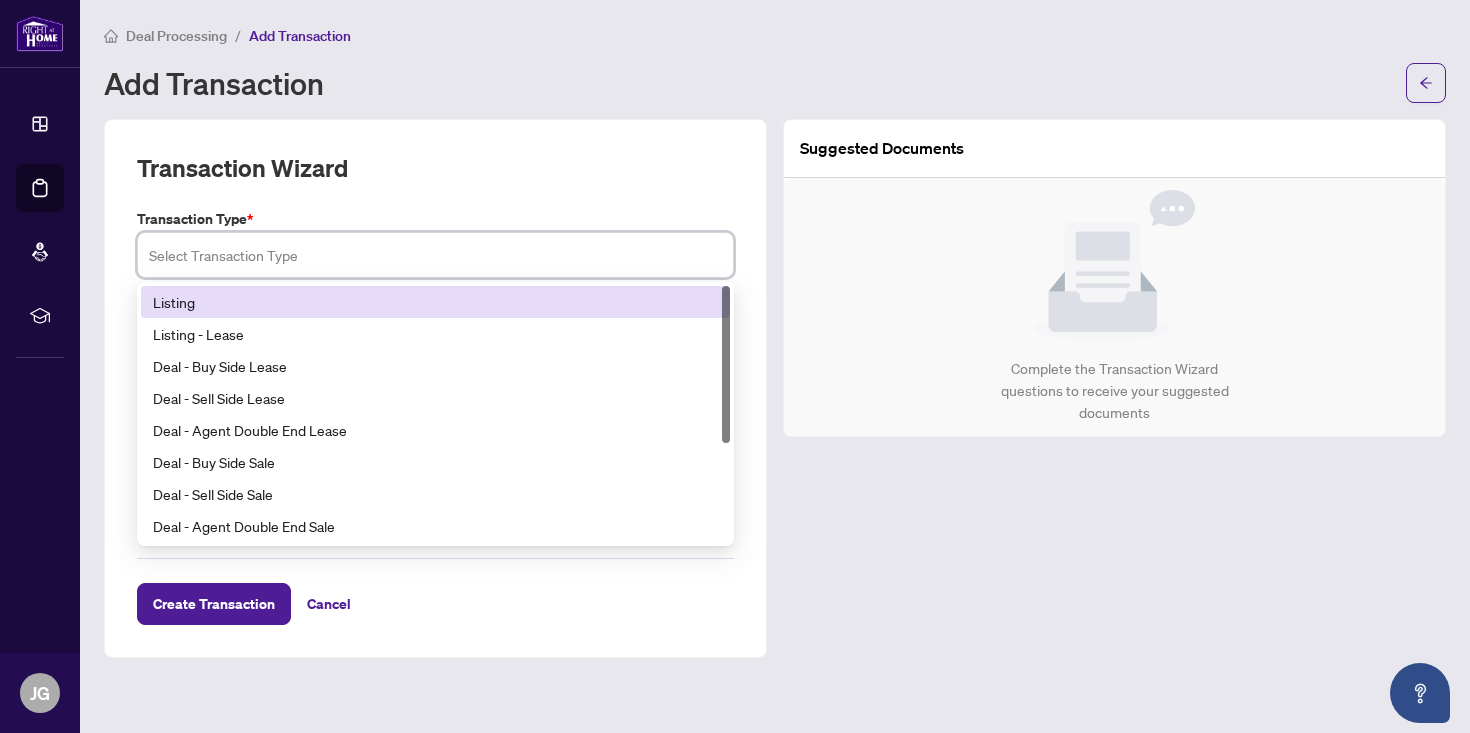 click at bounding box center (435, 255) 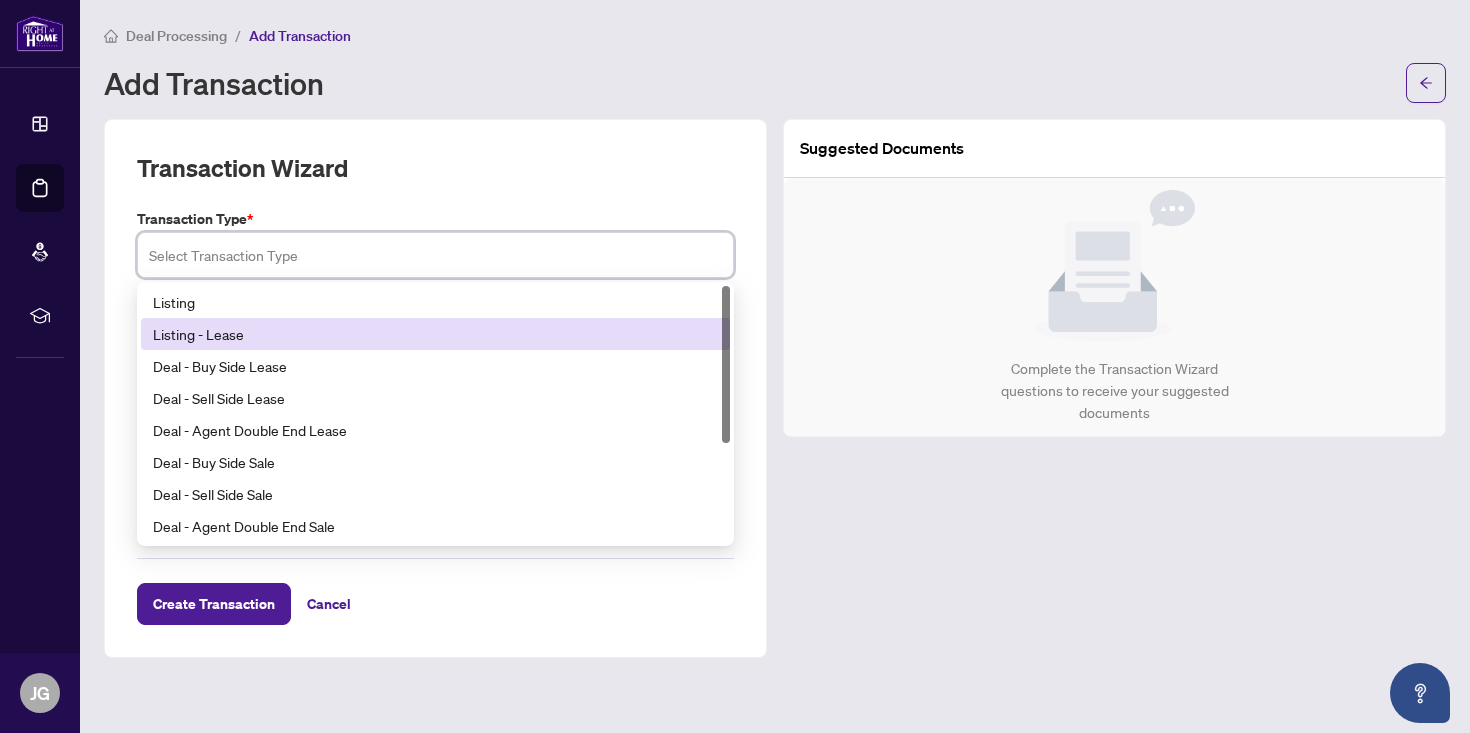 click on "Listing - Lease" at bounding box center (435, 334) 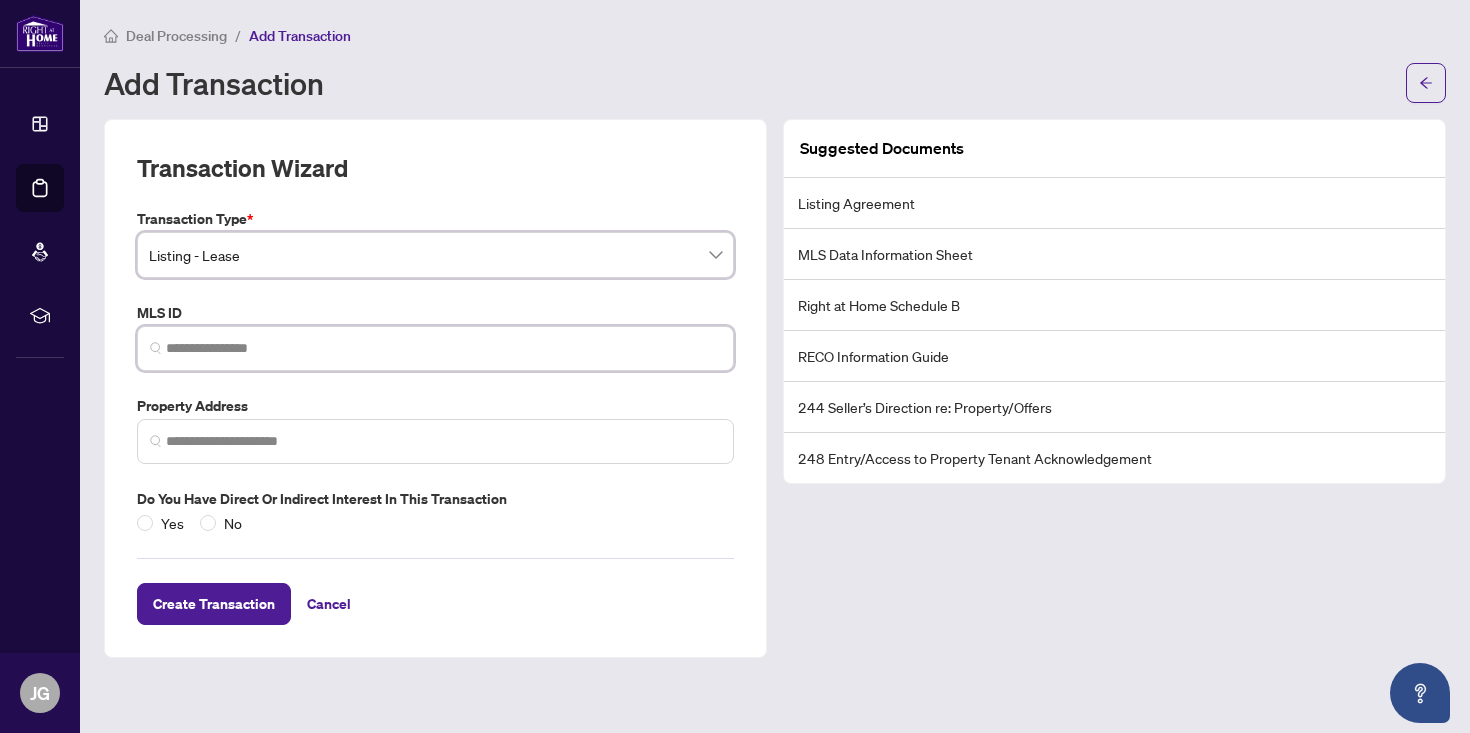 click at bounding box center (443, 348) 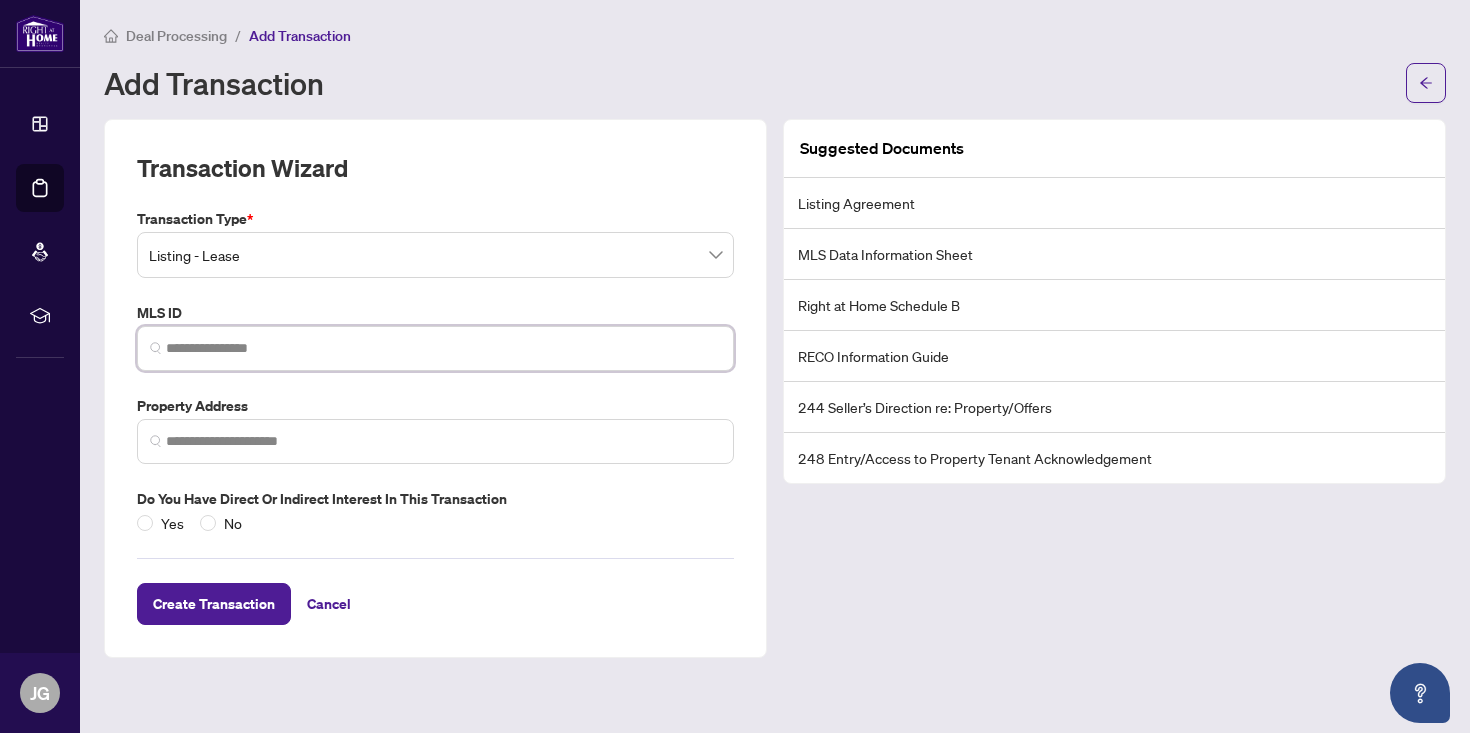 paste on "*********" 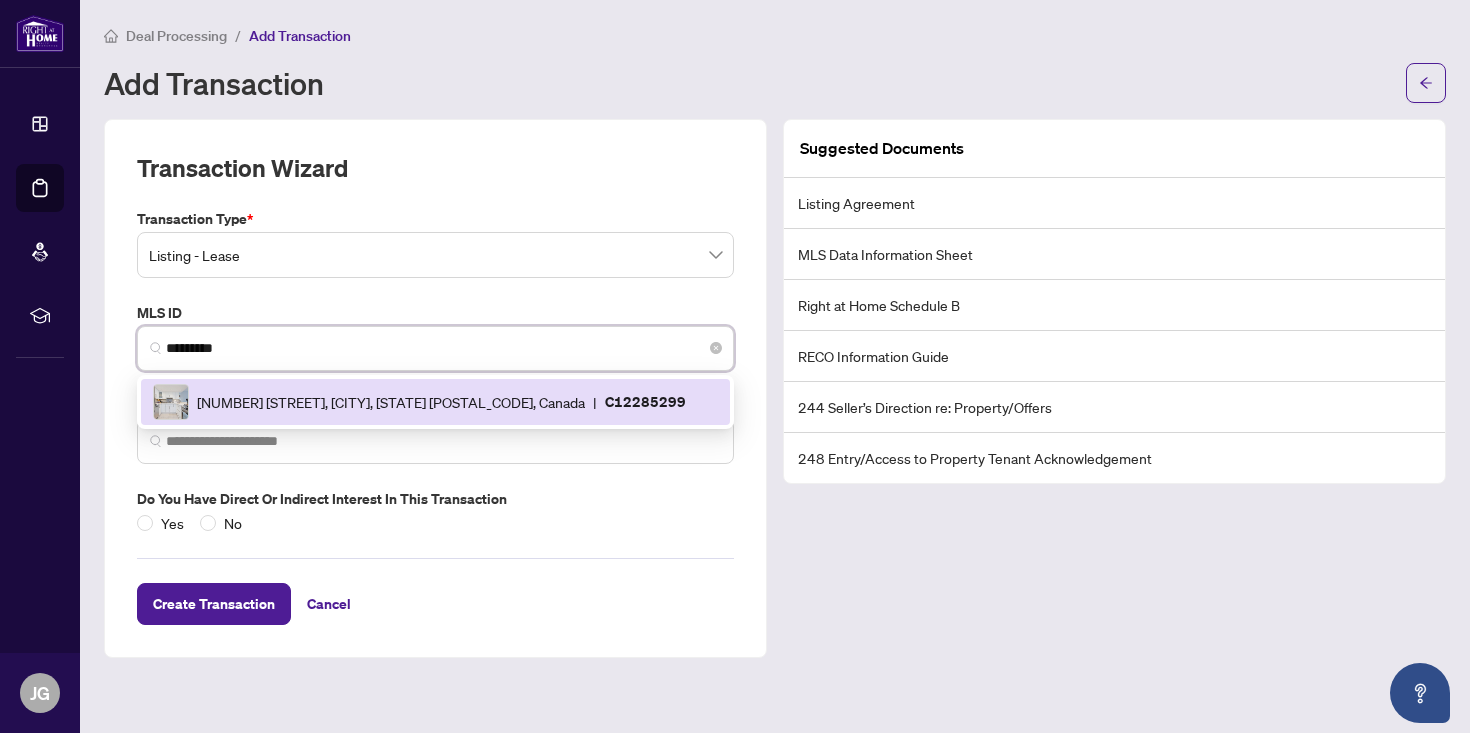 click on "[NUMBER] [STREET], [CITY], [STATE] [POSTAL_CODE], Canada" at bounding box center [391, 402] 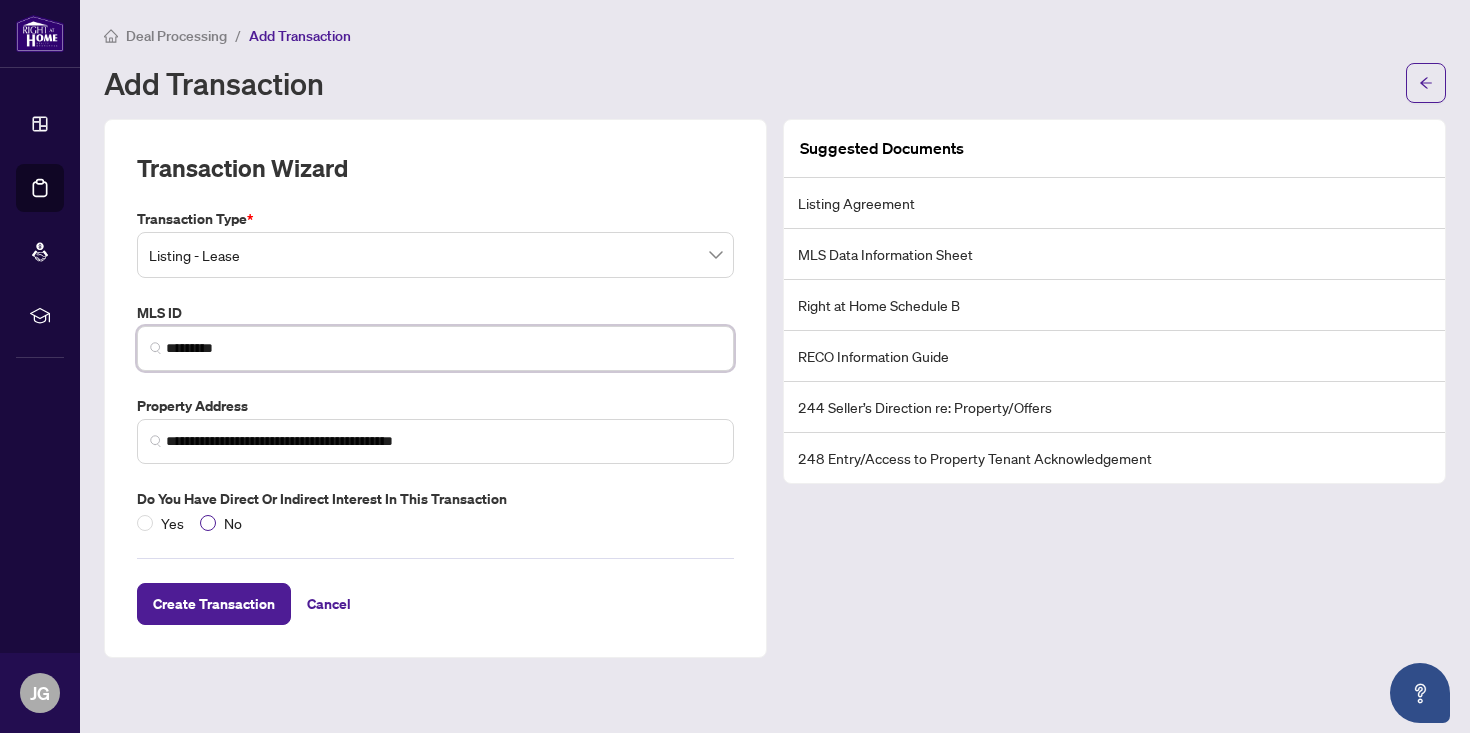 type on "*********" 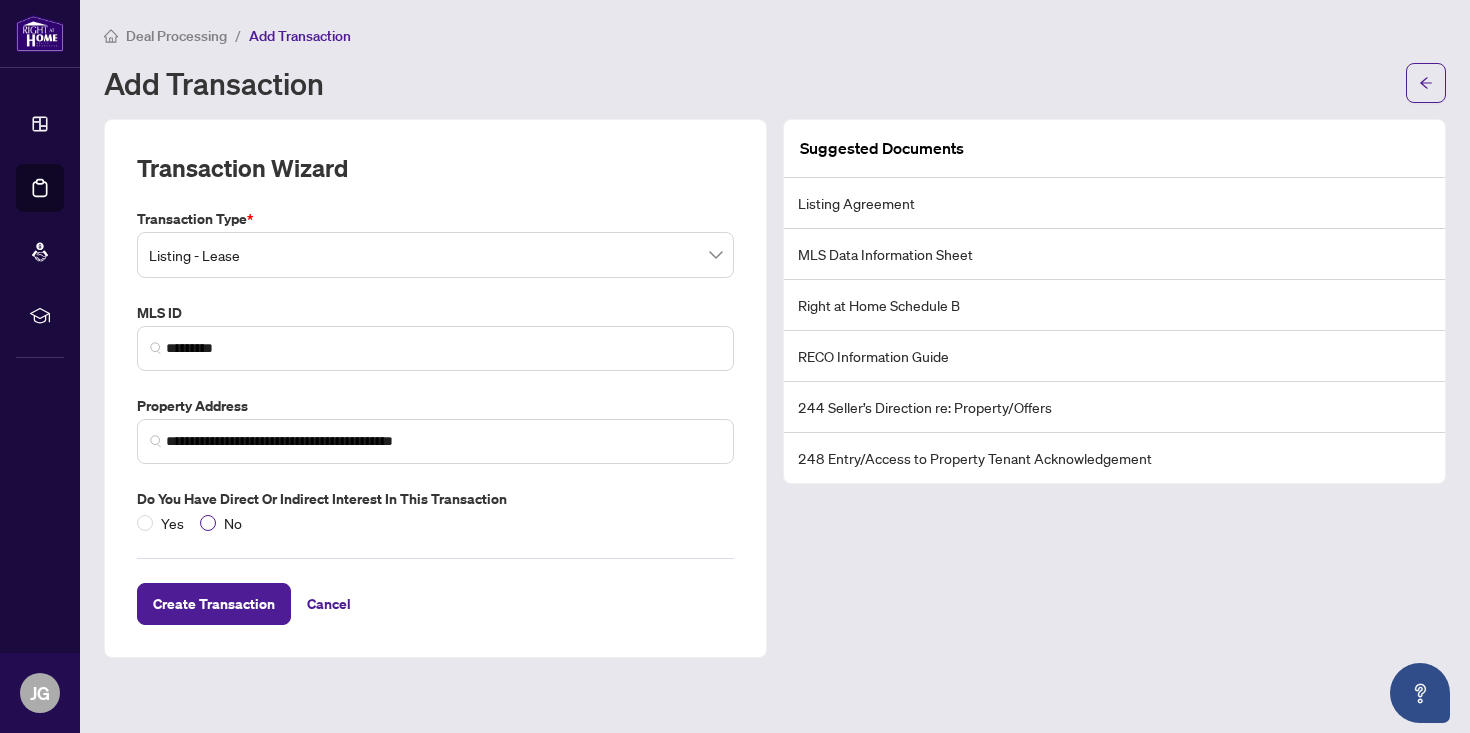 click on "No" at bounding box center (233, 523) 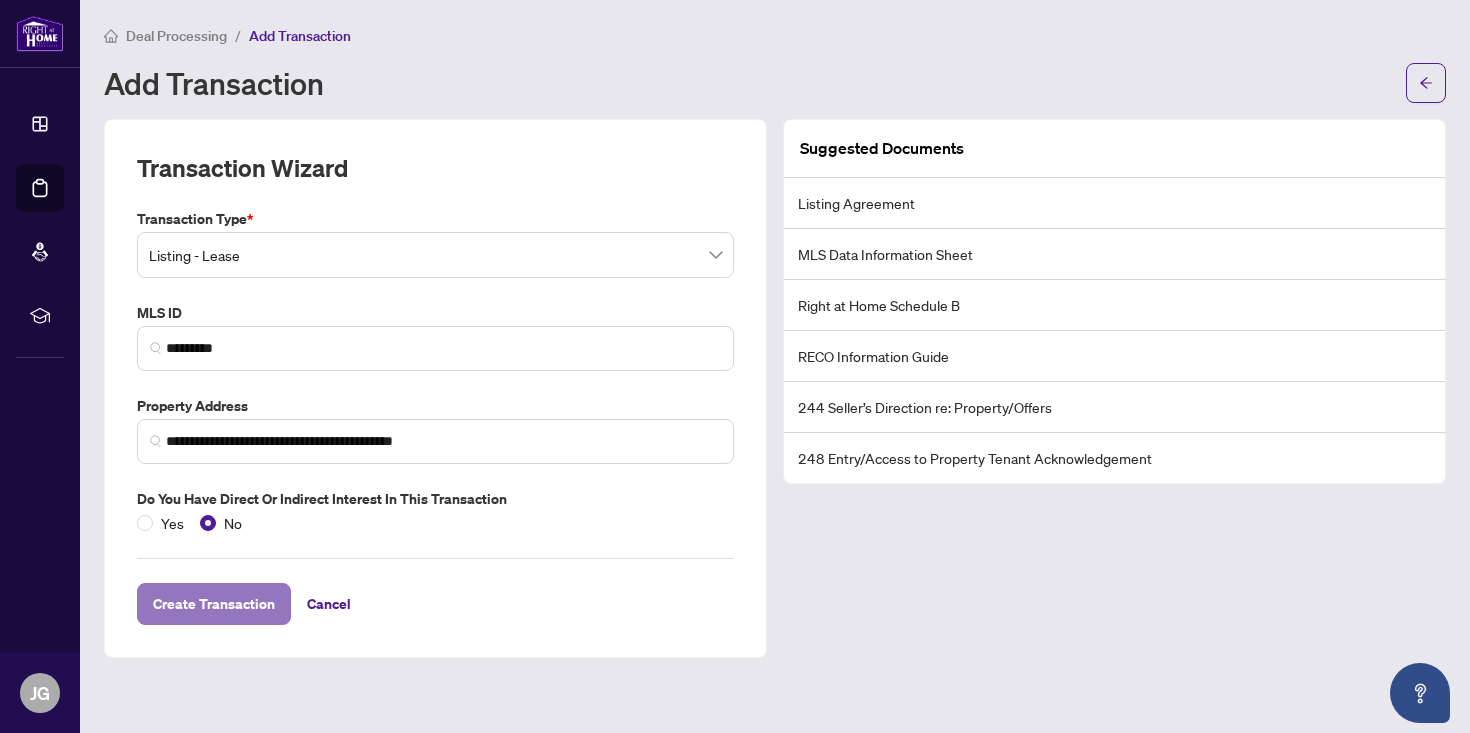click on "Create Transaction" at bounding box center (214, 604) 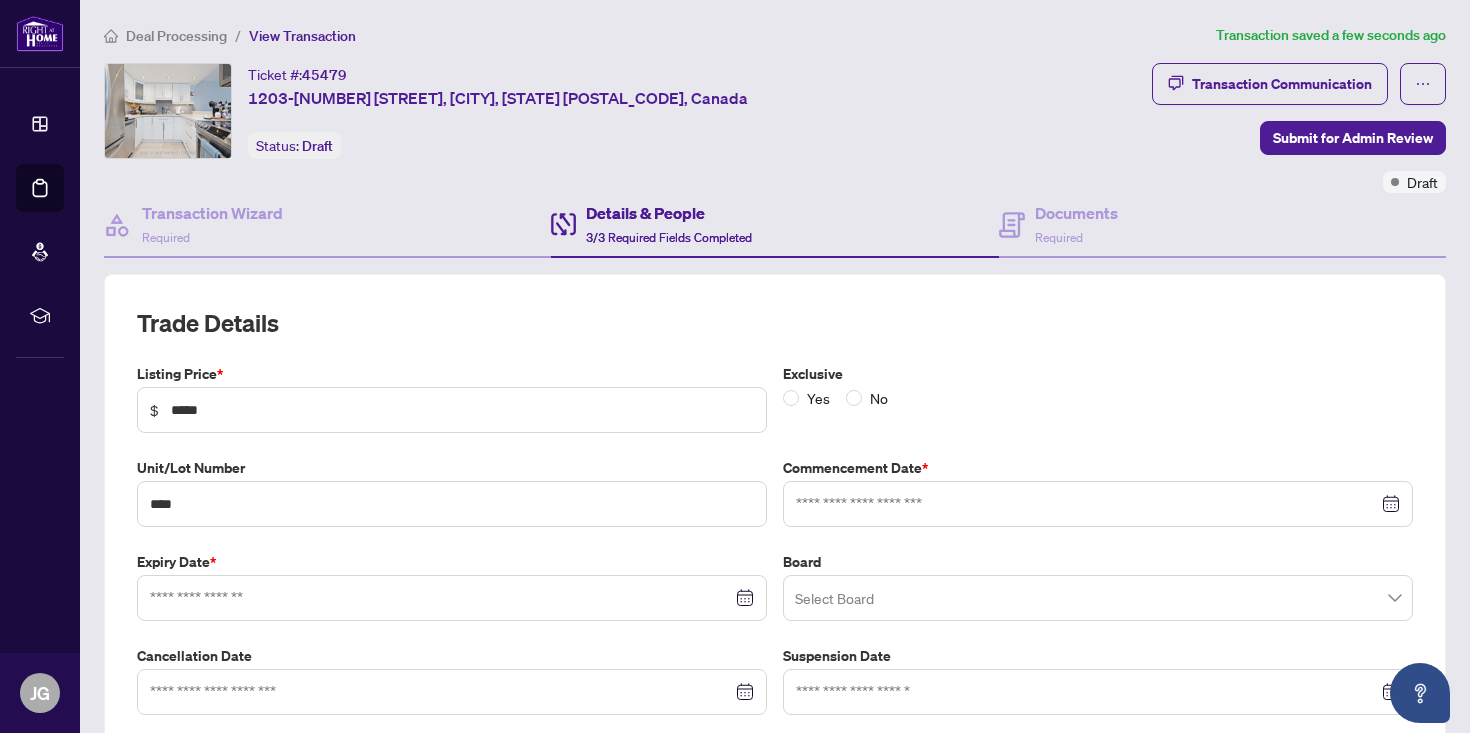 type on "**********" 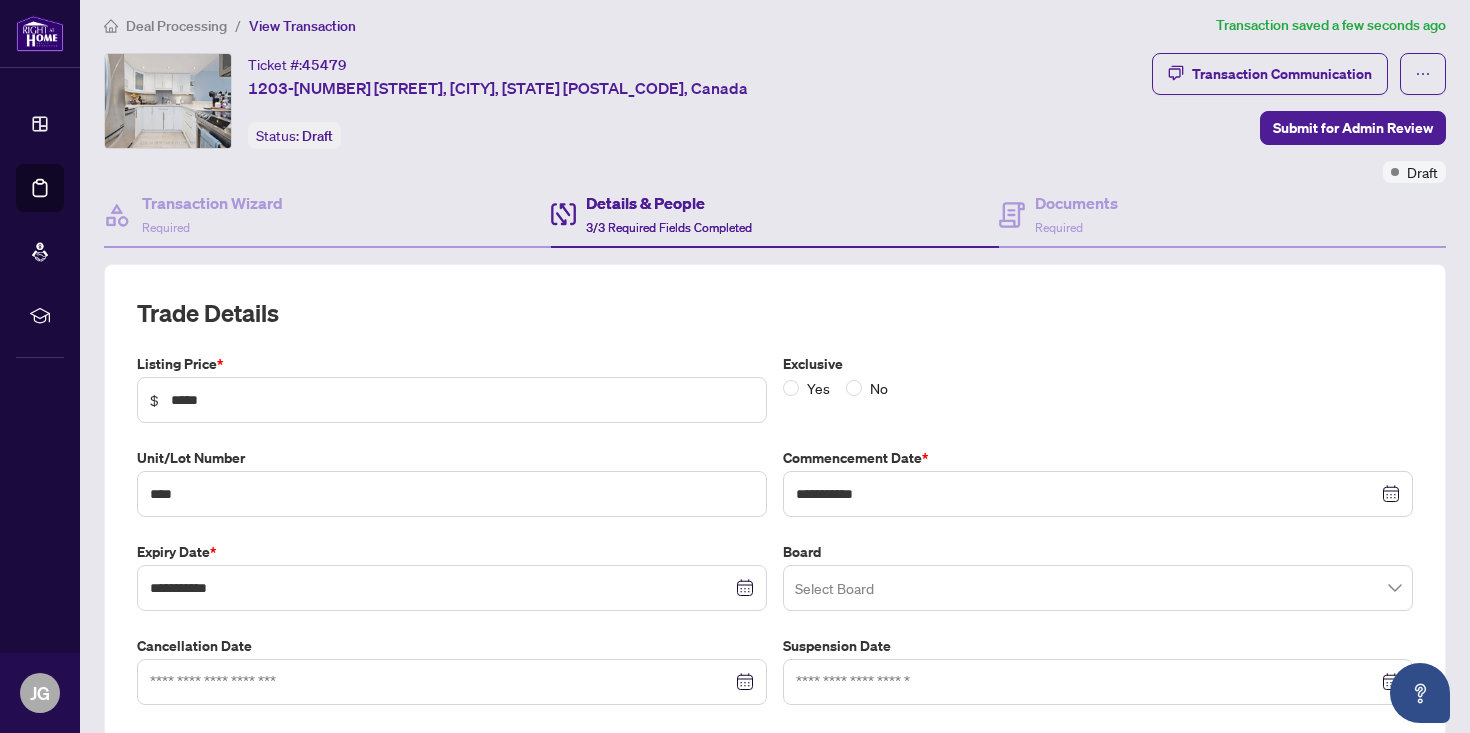scroll, scrollTop: 0, scrollLeft: 0, axis: both 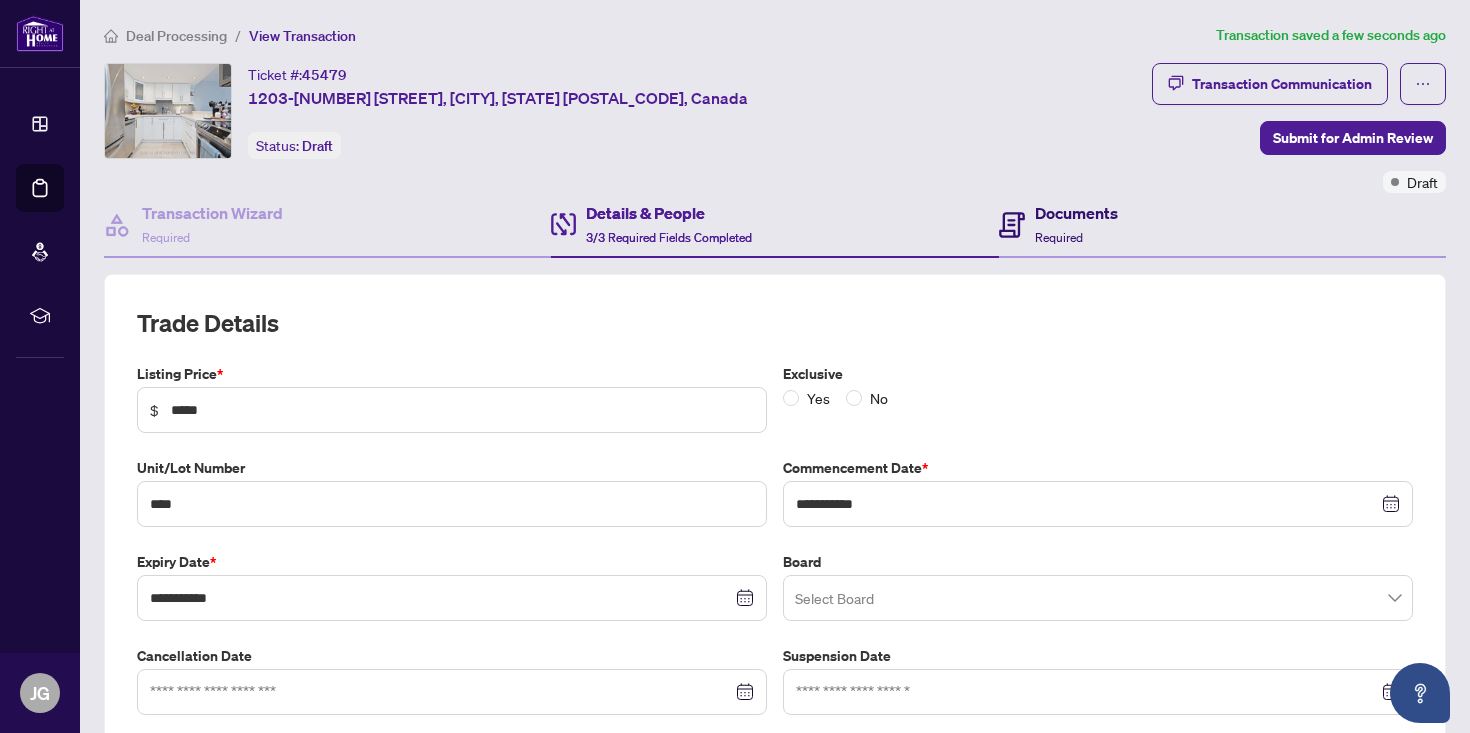 click on "Documents Required" at bounding box center (1058, 224) 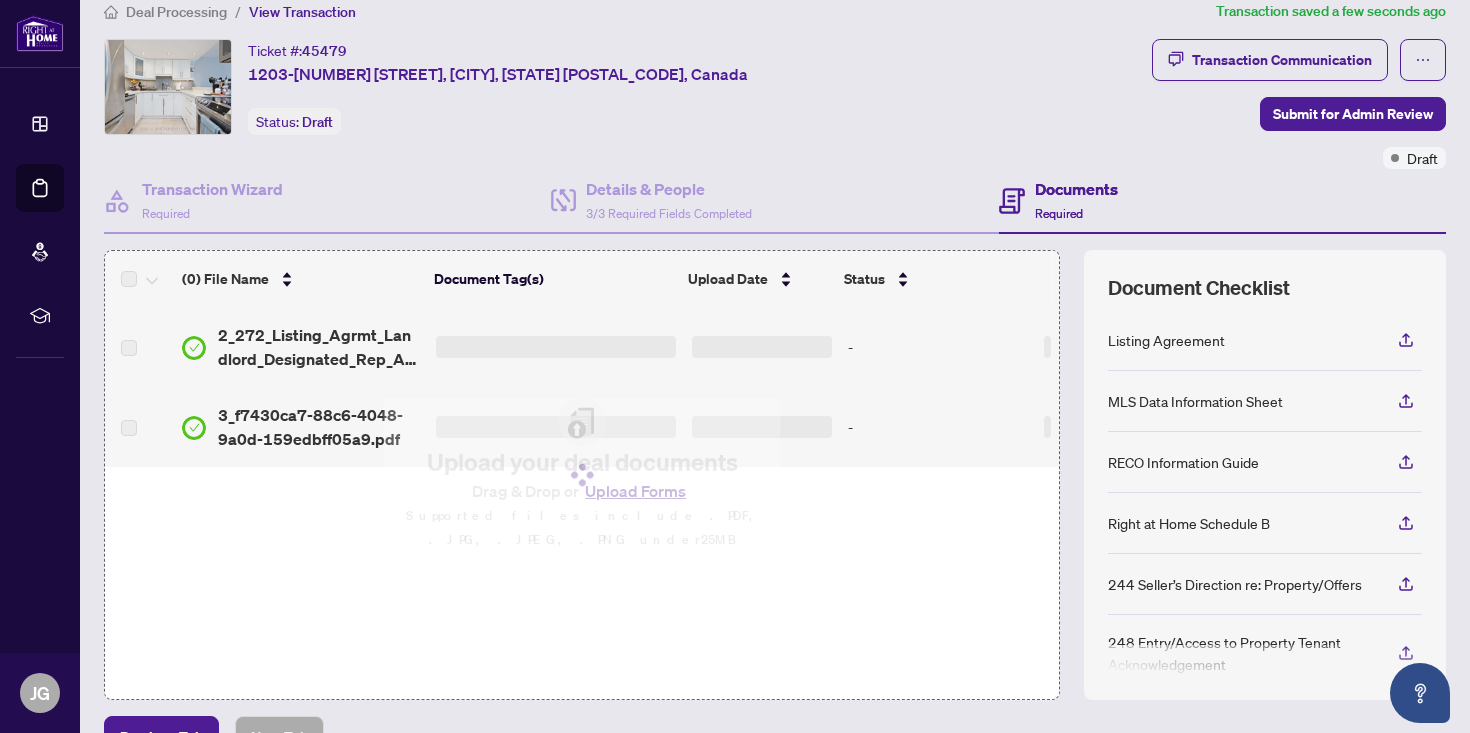 scroll, scrollTop: 8, scrollLeft: 0, axis: vertical 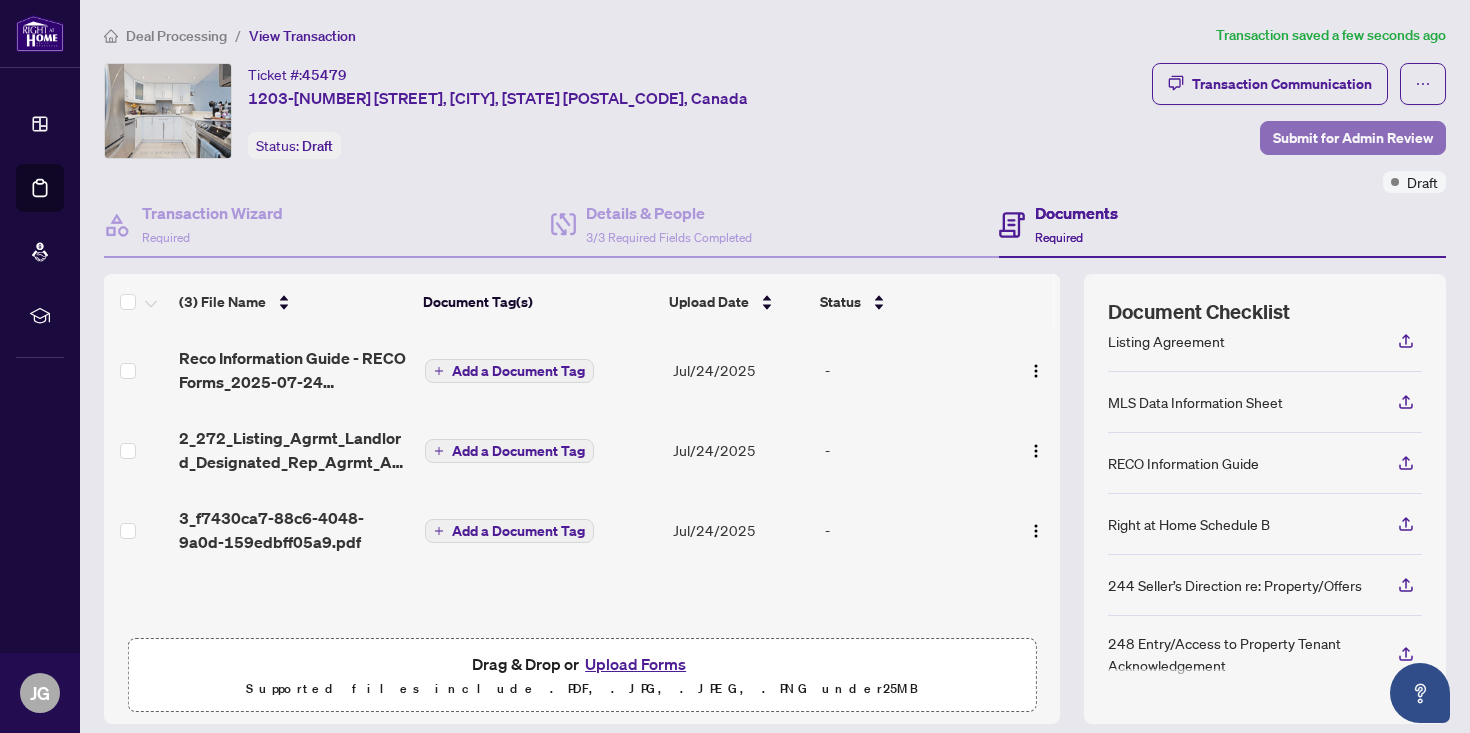 click on "Submit for Admin Review" at bounding box center (1353, 138) 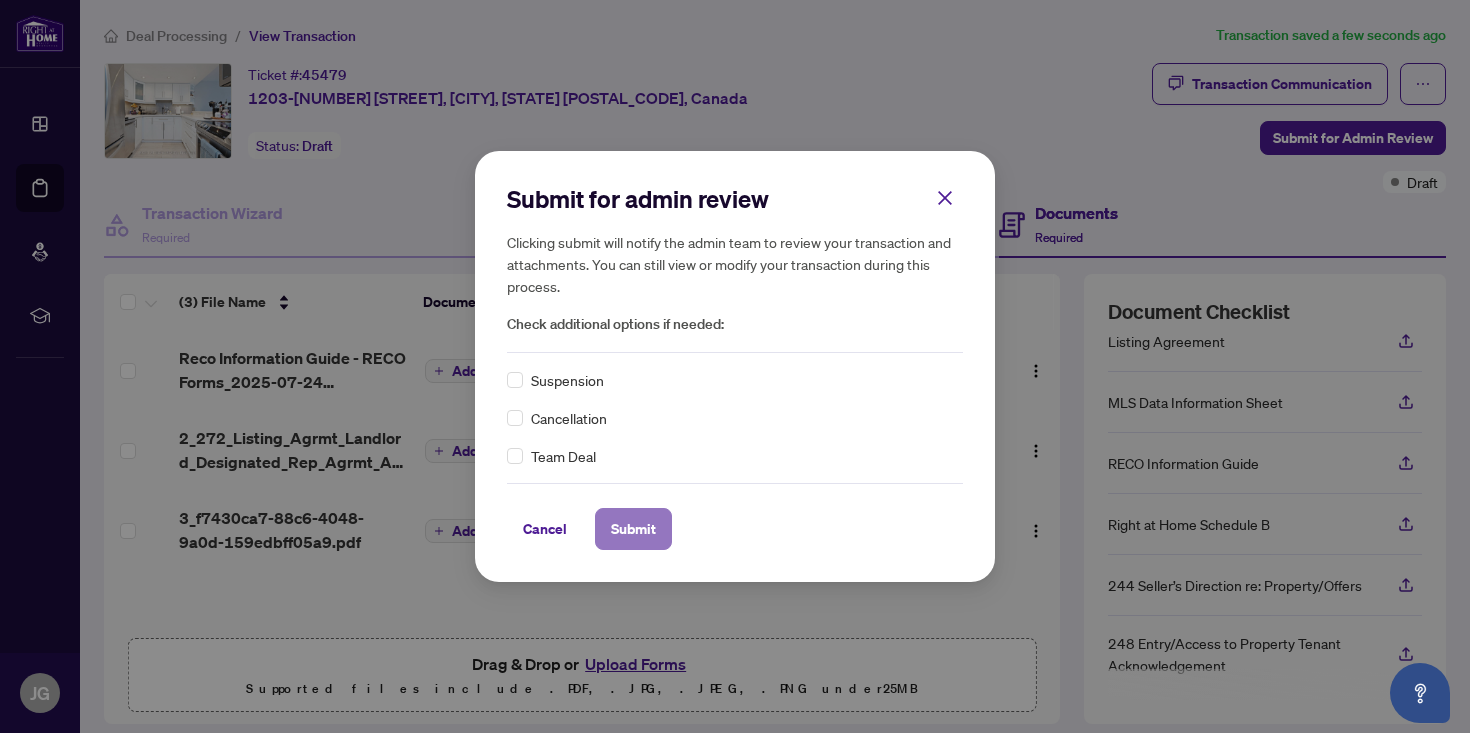 click on "Submit" at bounding box center [633, 529] 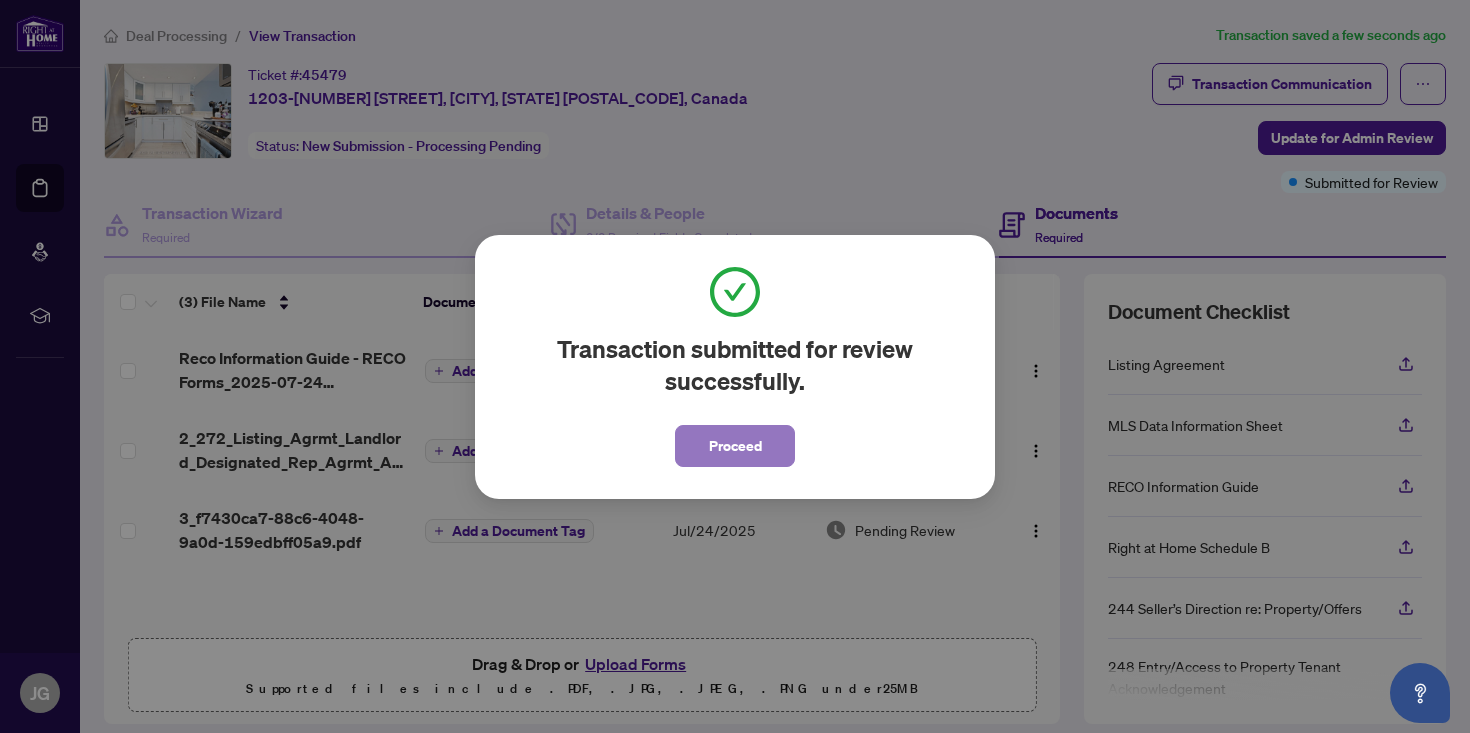 click on "Proceed" at bounding box center (735, 446) 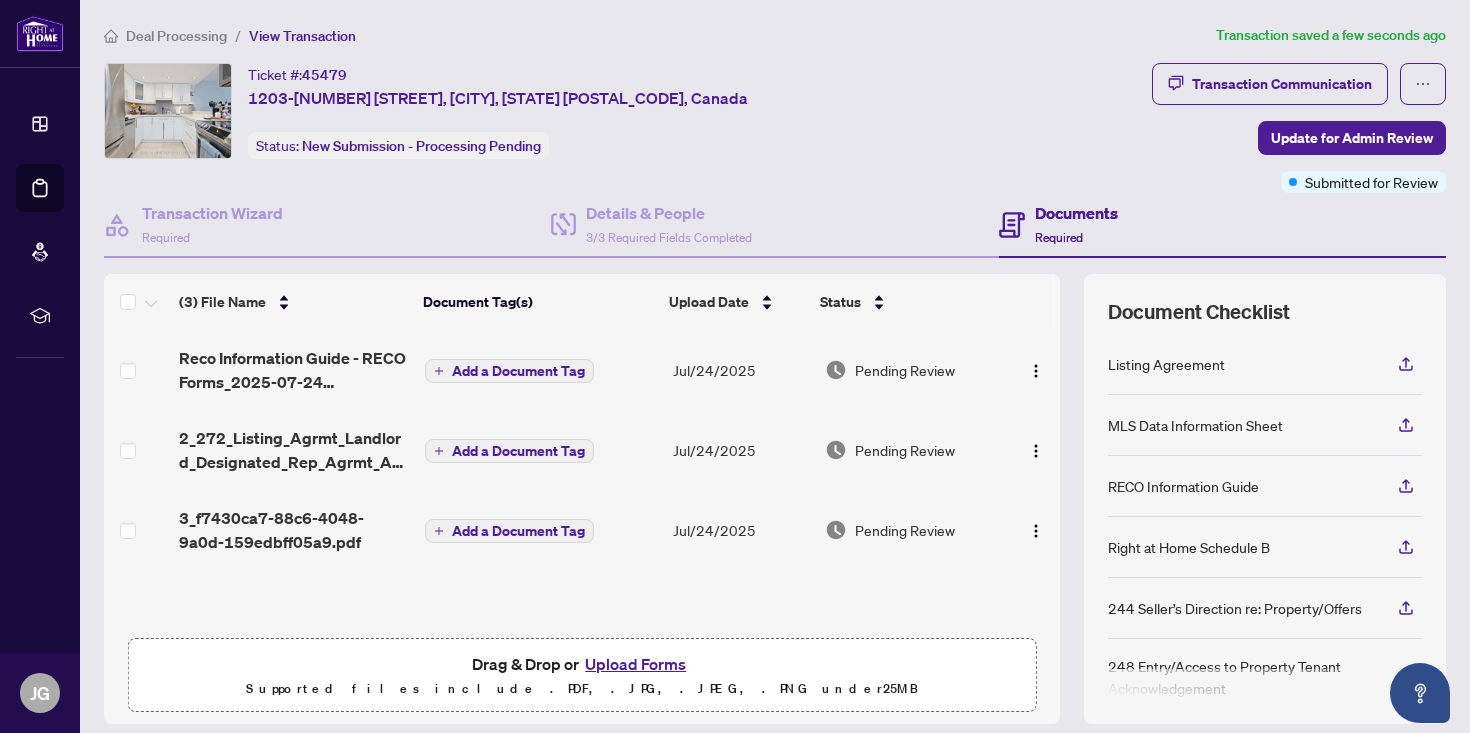 scroll, scrollTop: 1, scrollLeft: 0, axis: vertical 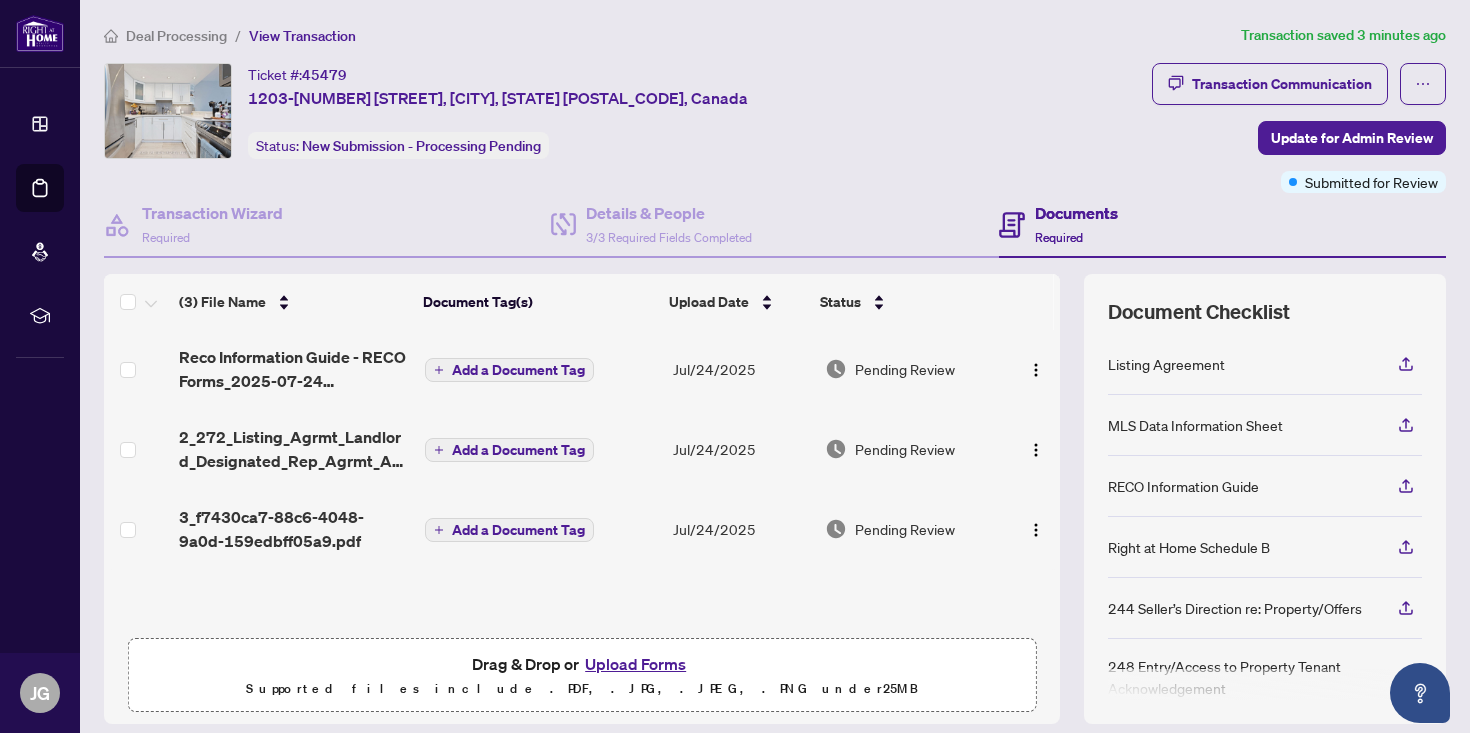 click on "View Transaction" at bounding box center [302, 36] 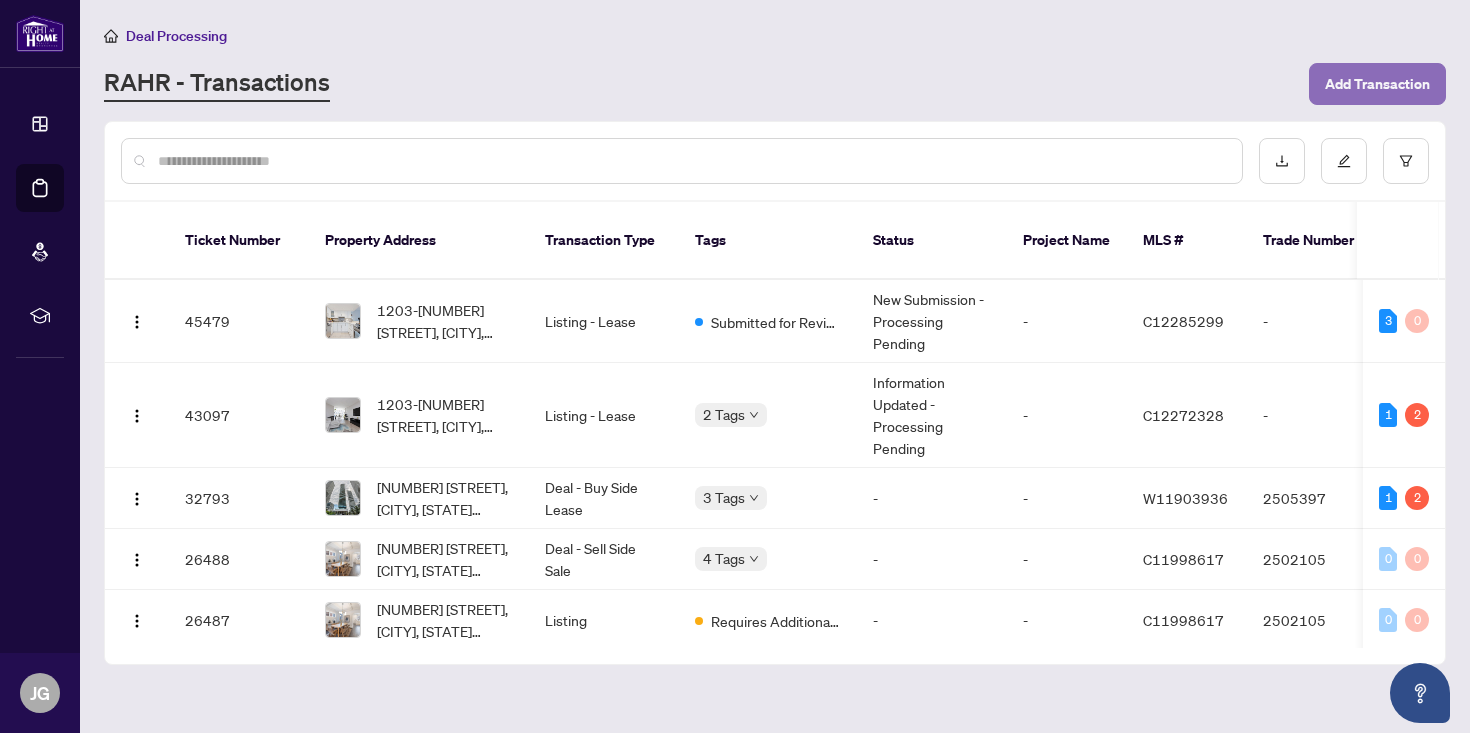 click on "Add Transaction" at bounding box center [1377, 84] 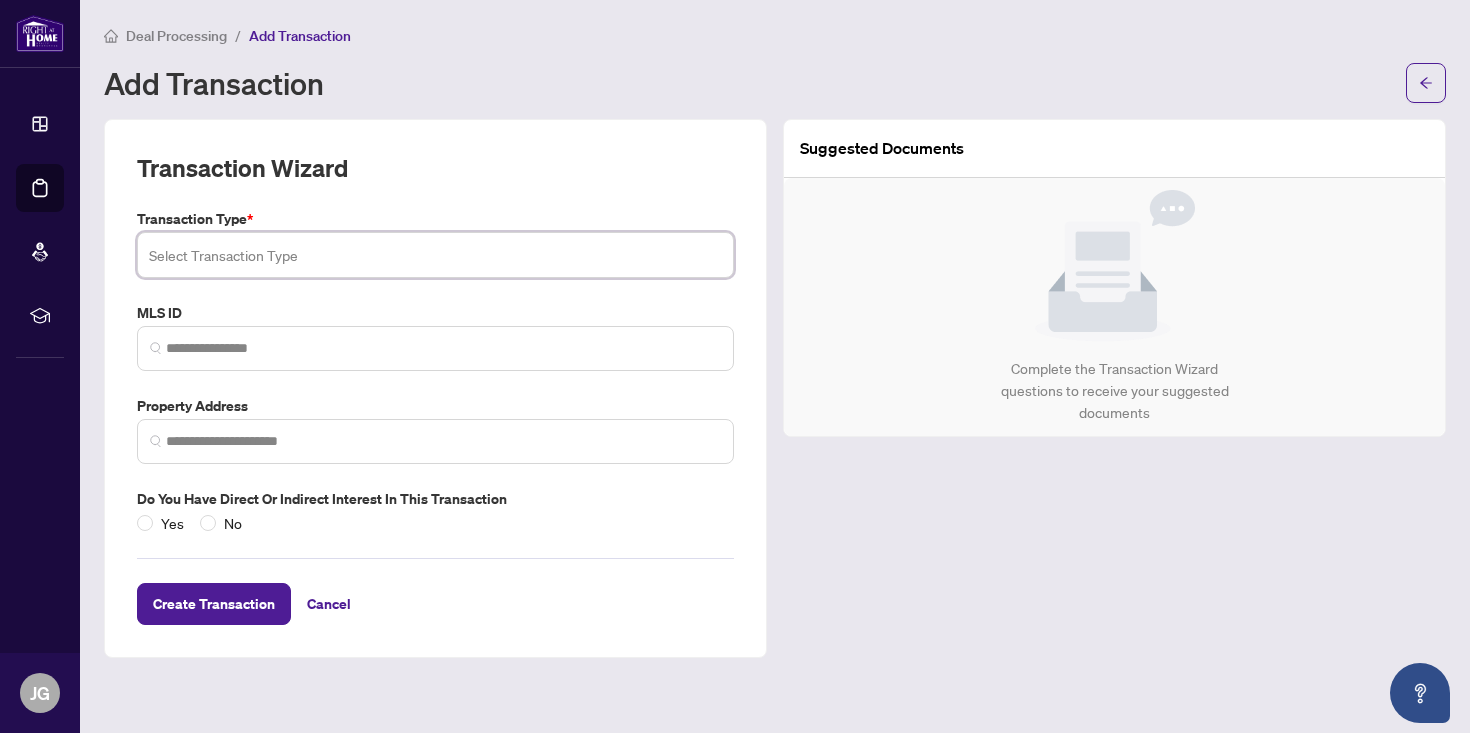 click at bounding box center [435, 255] 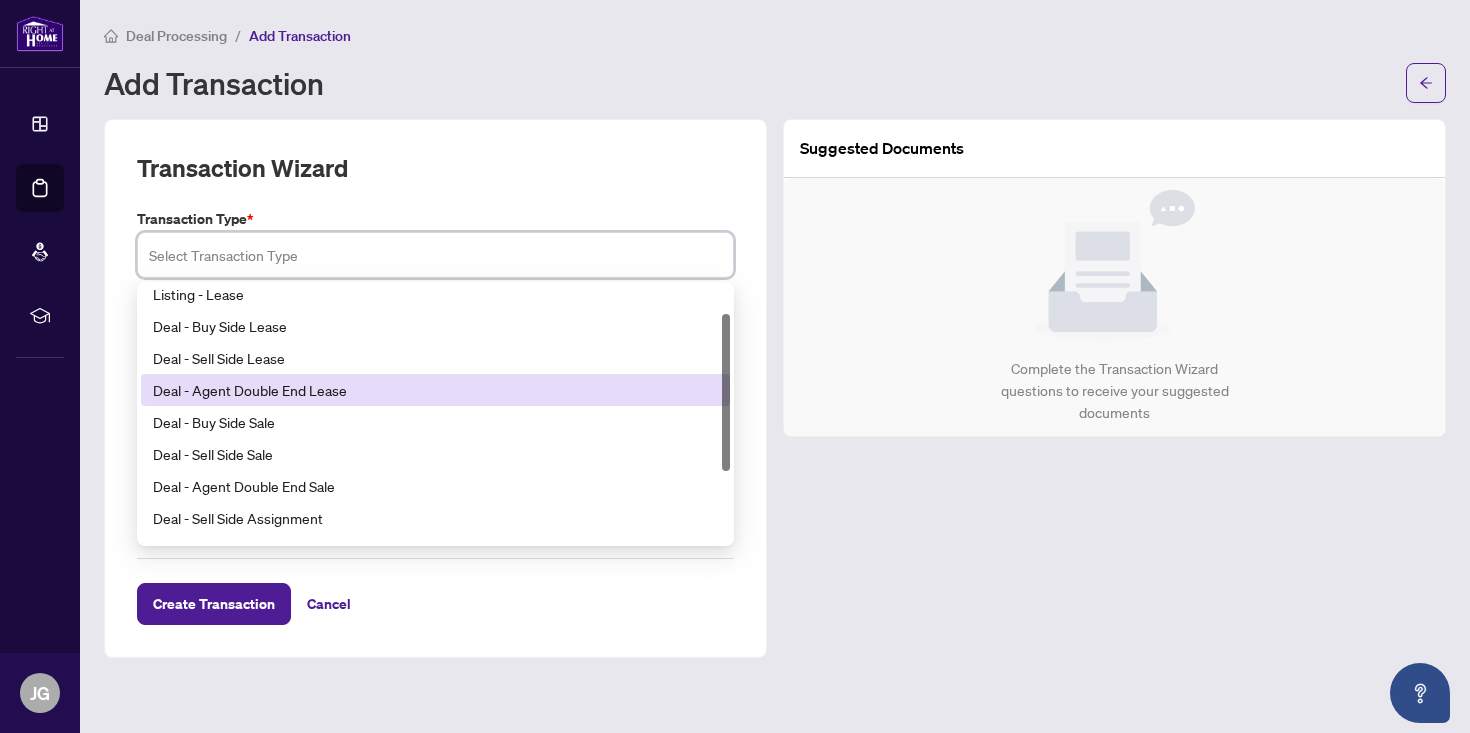 scroll, scrollTop: 38, scrollLeft: 0, axis: vertical 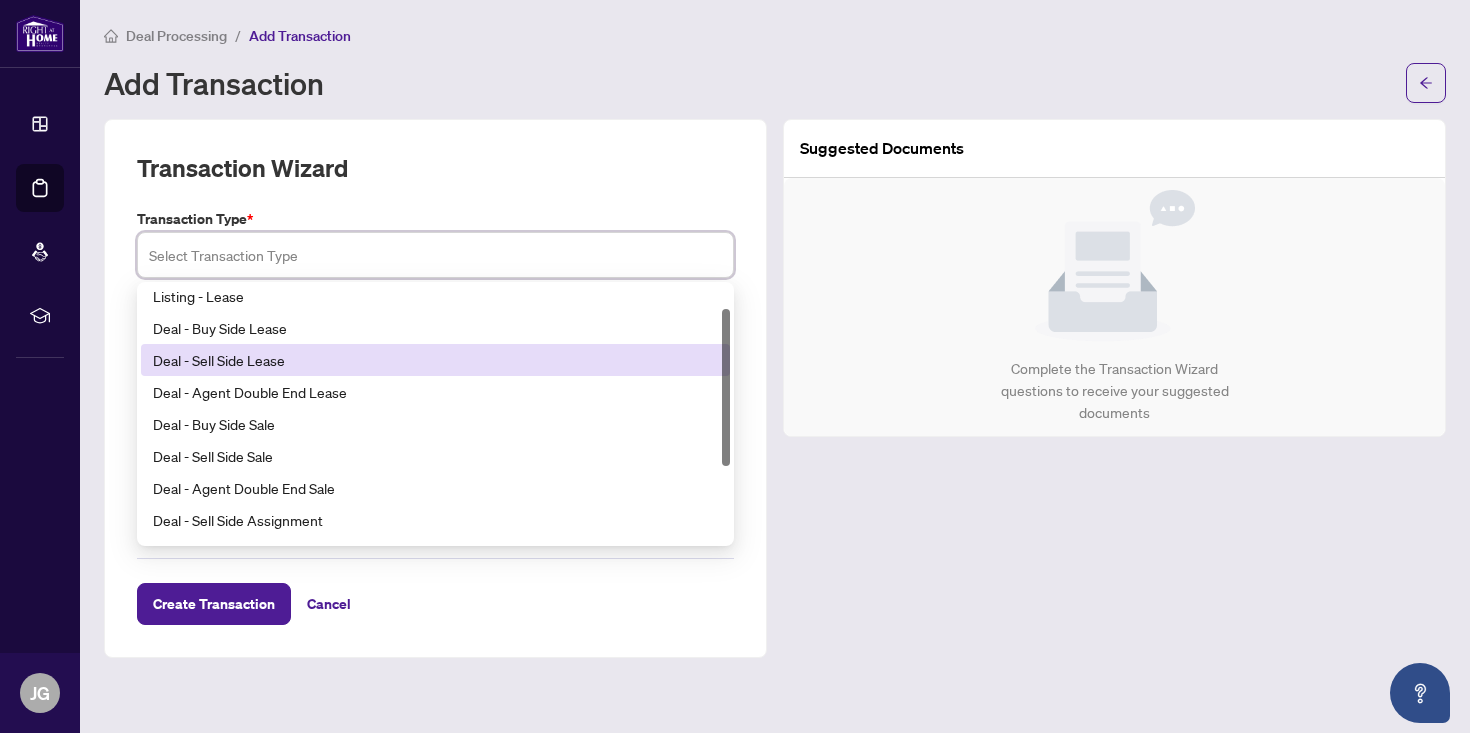 click on "Deal - Sell Side Lease" at bounding box center [435, 360] 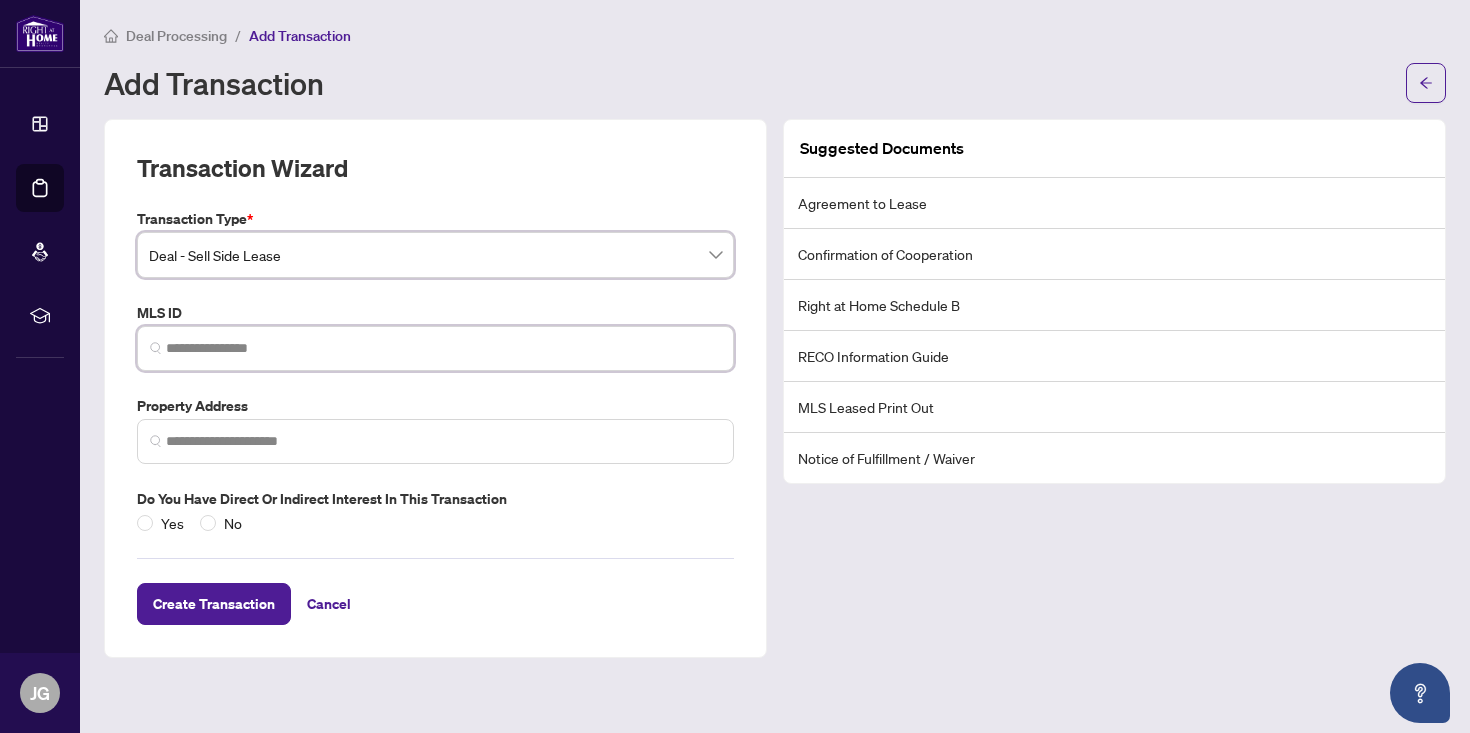 click at bounding box center (443, 348) 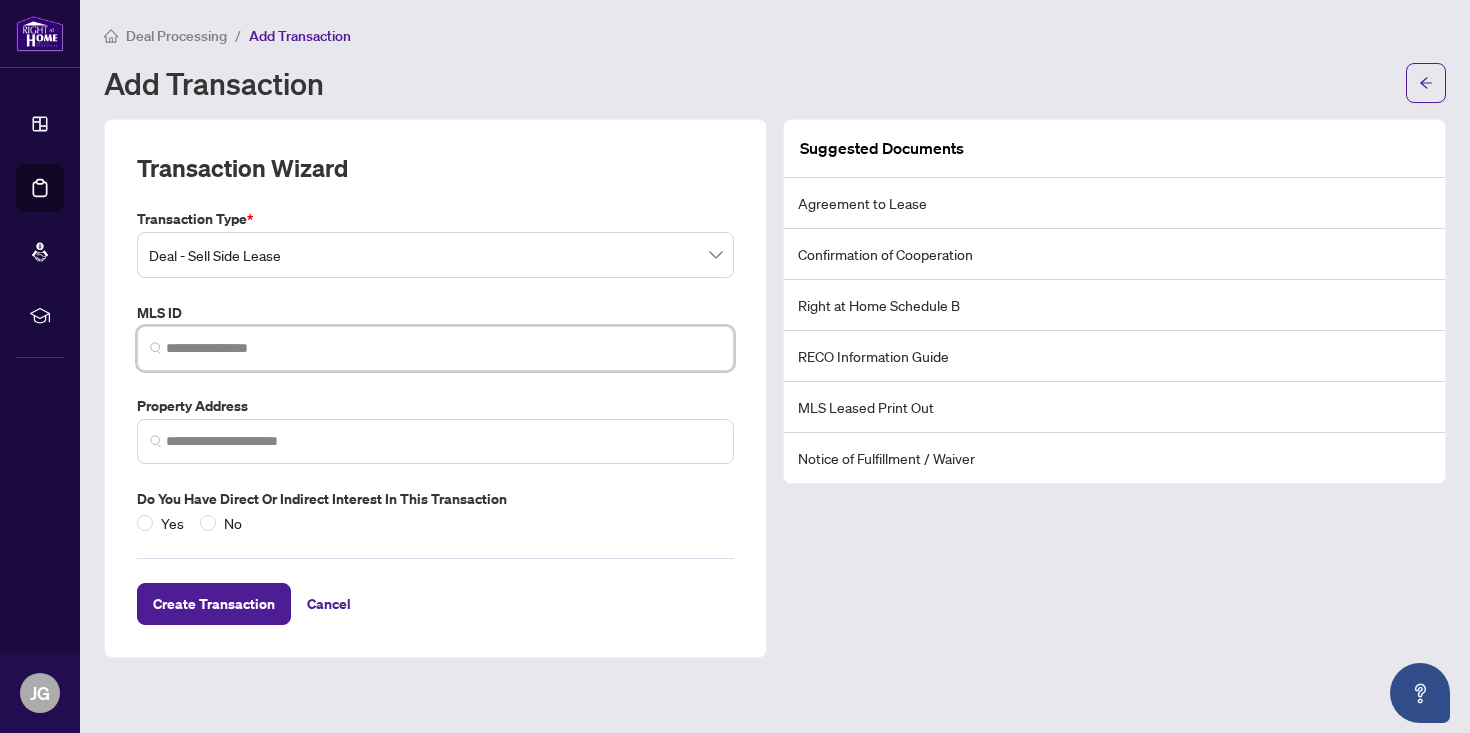 paste on "*********" 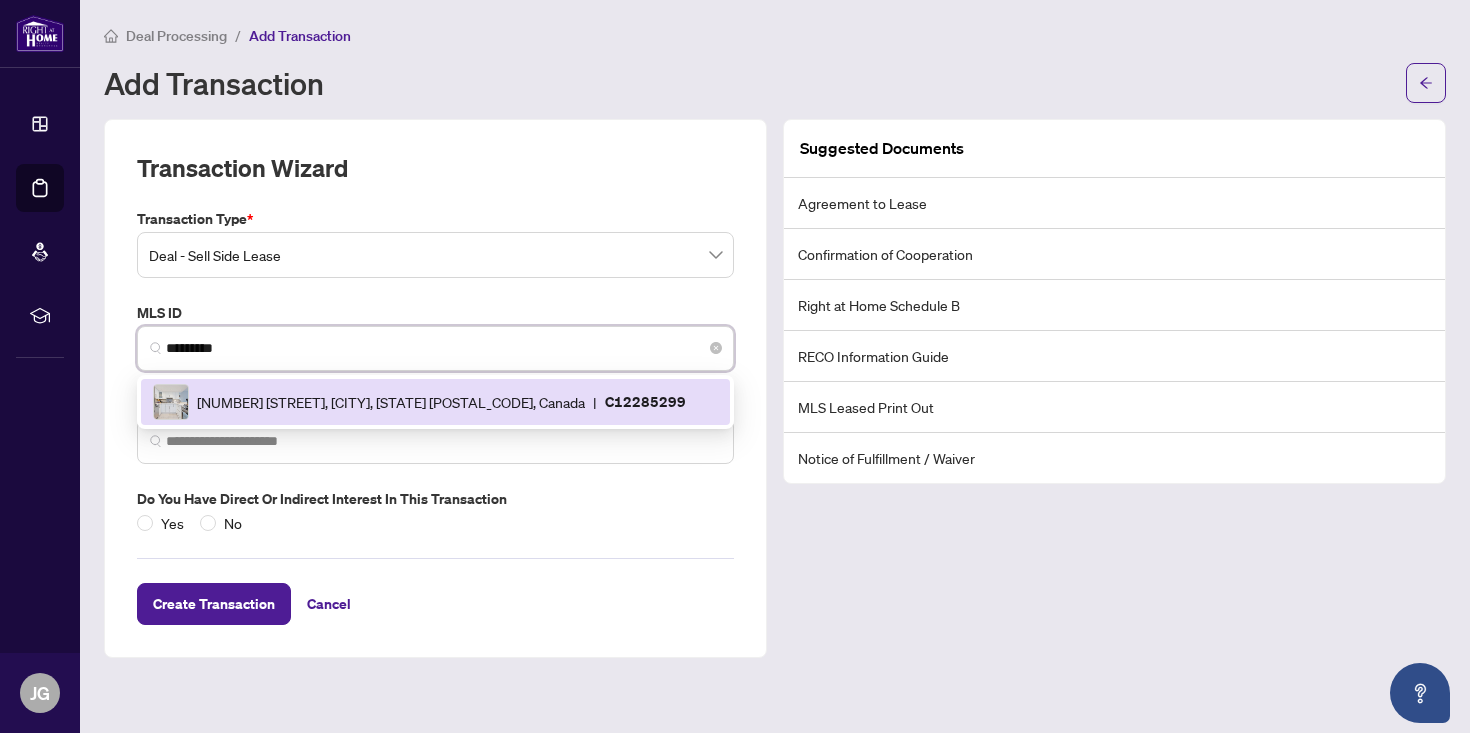 click on "[NUMBER] [STREET], [CITY], [STATE] [POSTAL_CODE], Canada" at bounding box center (391, 402) 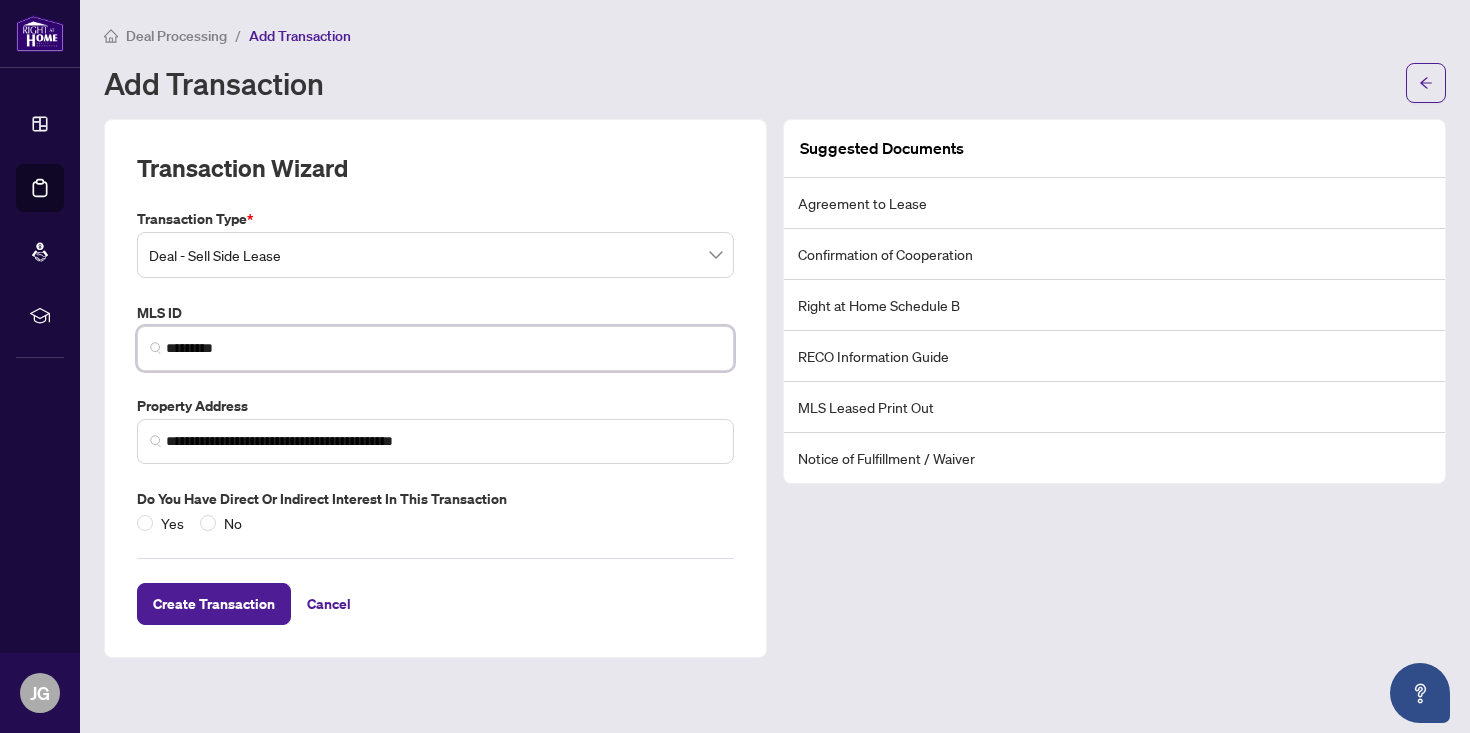 type on "*********" 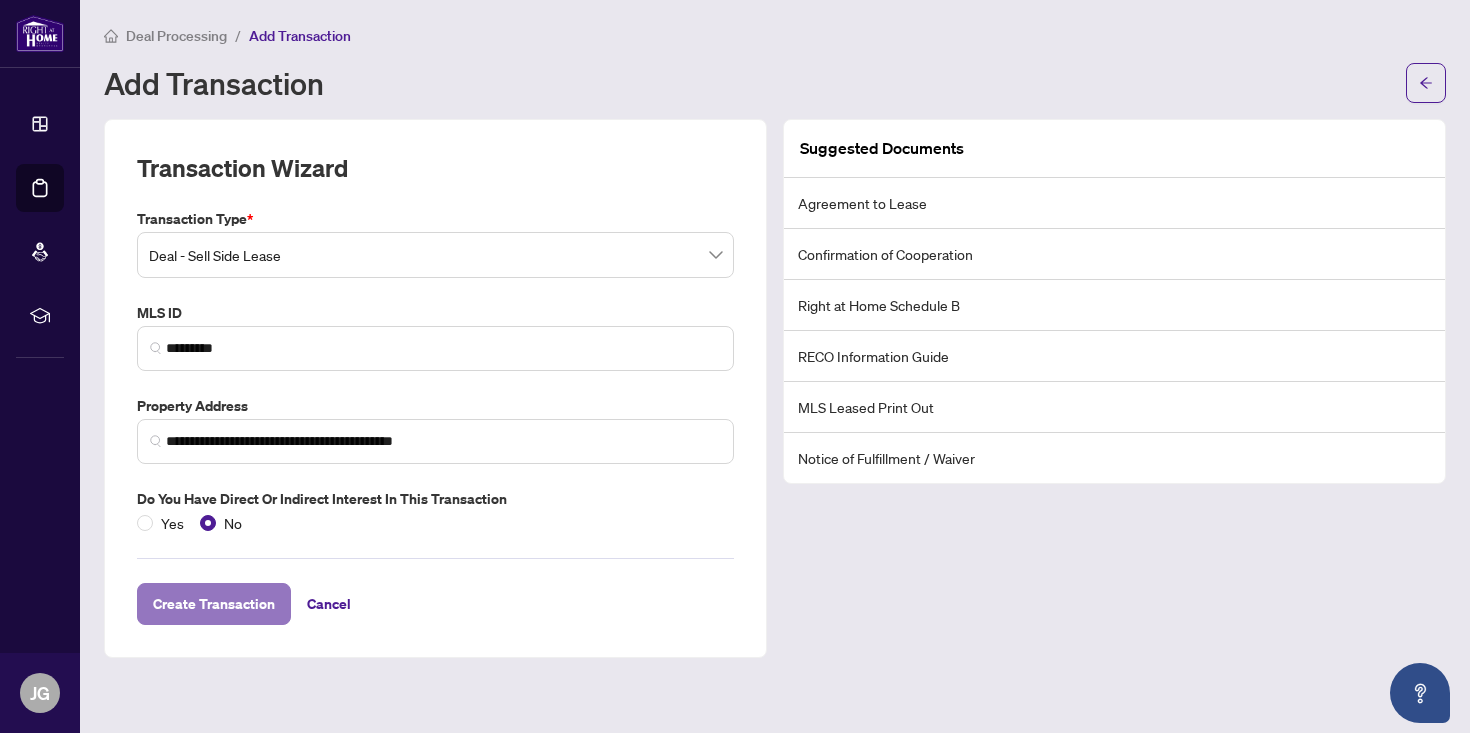 click on "Create Transaction" at bounding box center (214, 604) 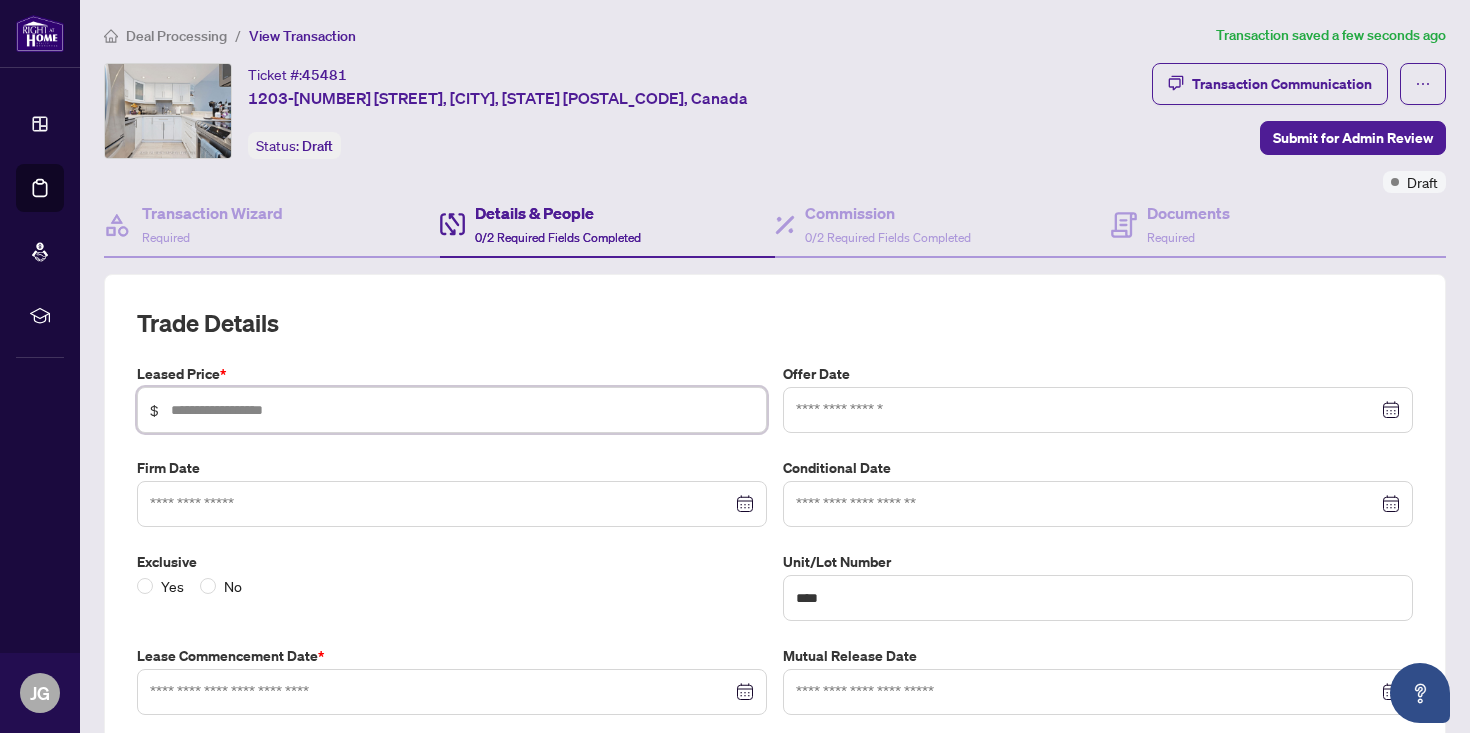 click at bounding box center (462, 410) 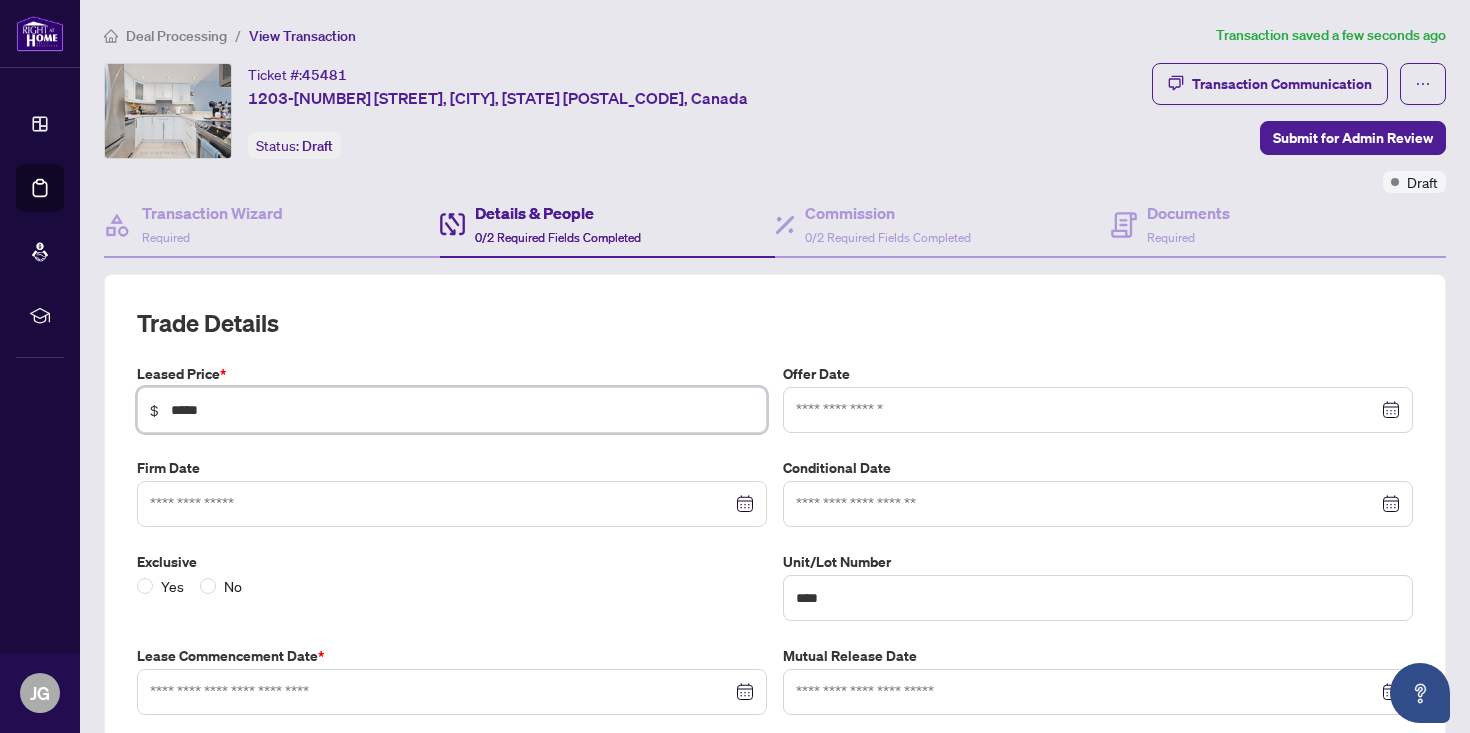 type on "*****" 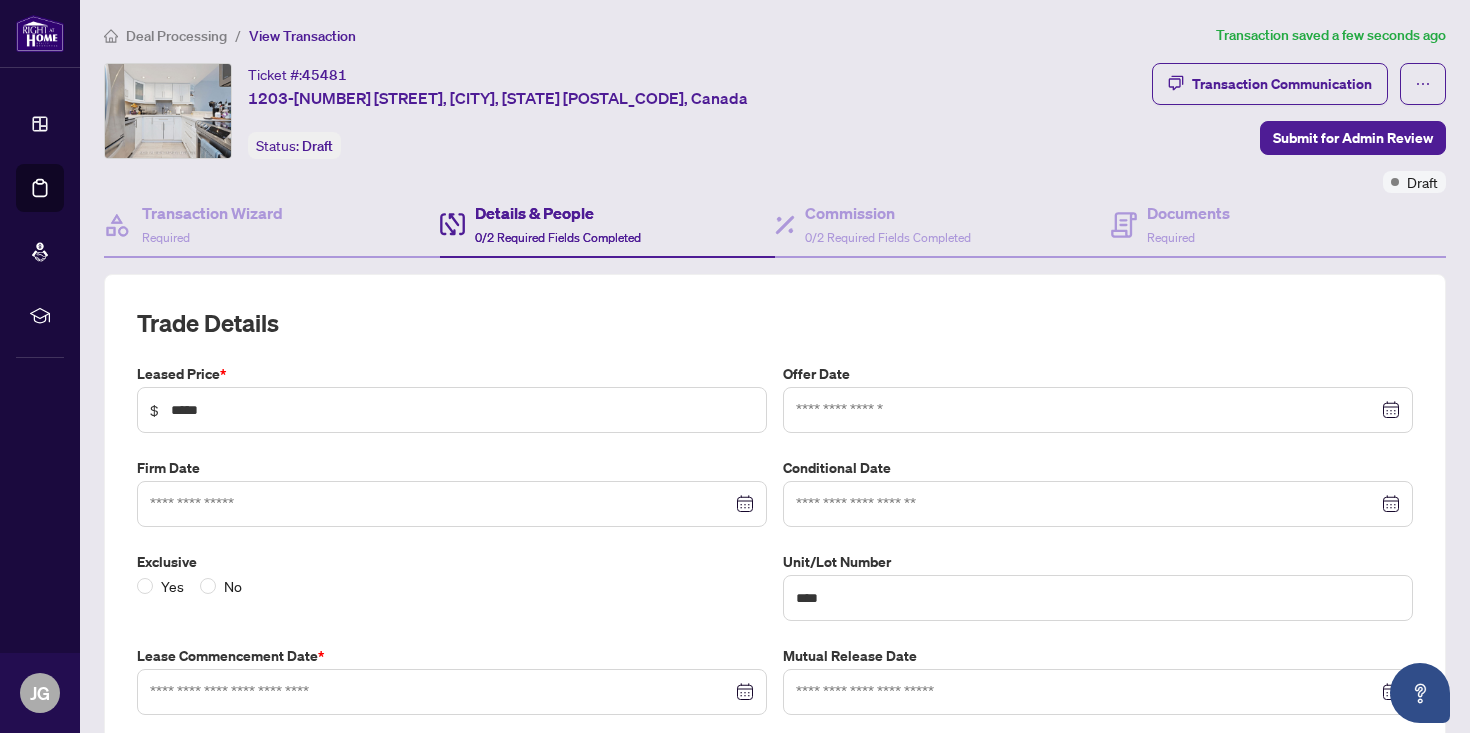 click on "Trade Details Leased Price * $ ***** Offer Date Firm Date Conditional Date Exclusive Yes No Unit/Lot Number **** Lease Commencement Date * Mutual Release Date Deposit No  deposit  added yet. Add Deposit" at bounding box center [775, 612] 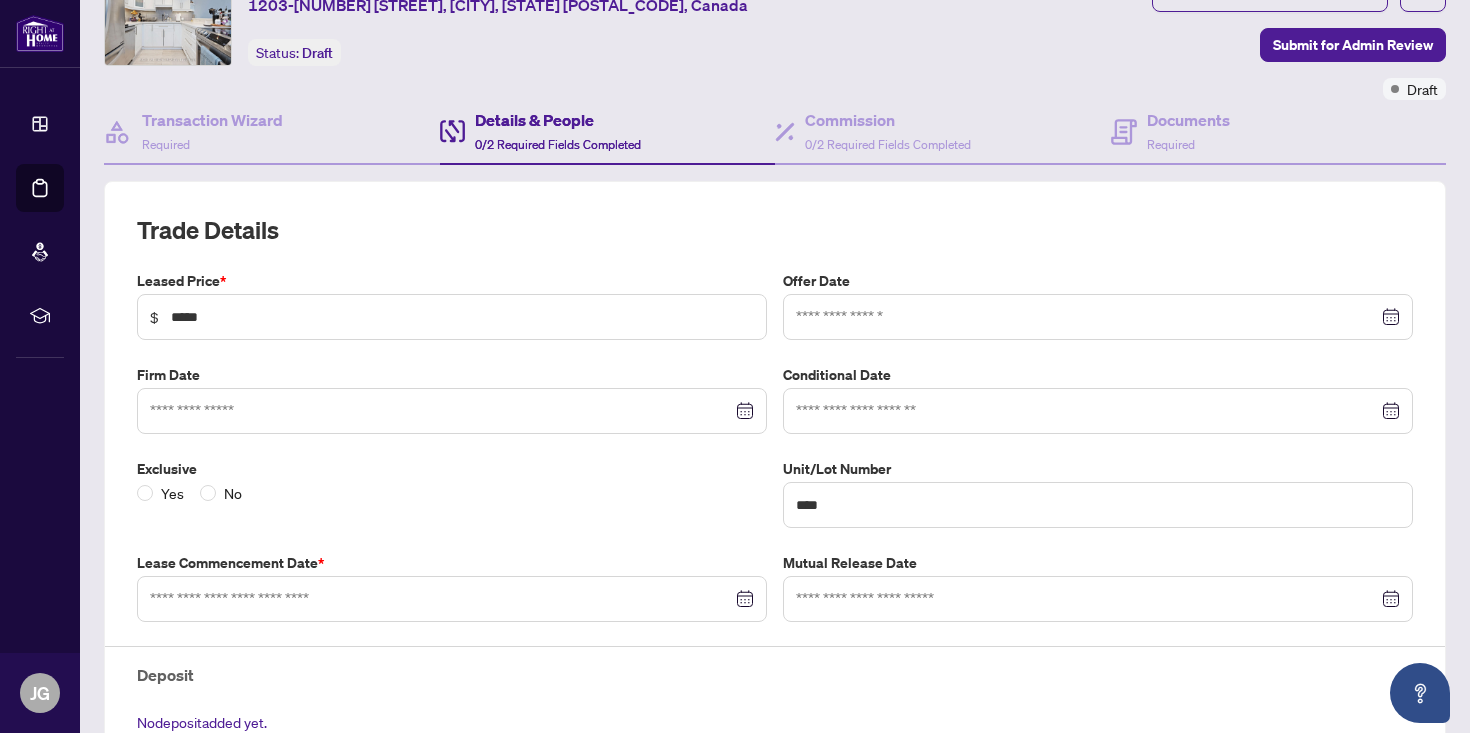 scroll, scrollTop: 101, scrollLeft: 0, axis: vertical 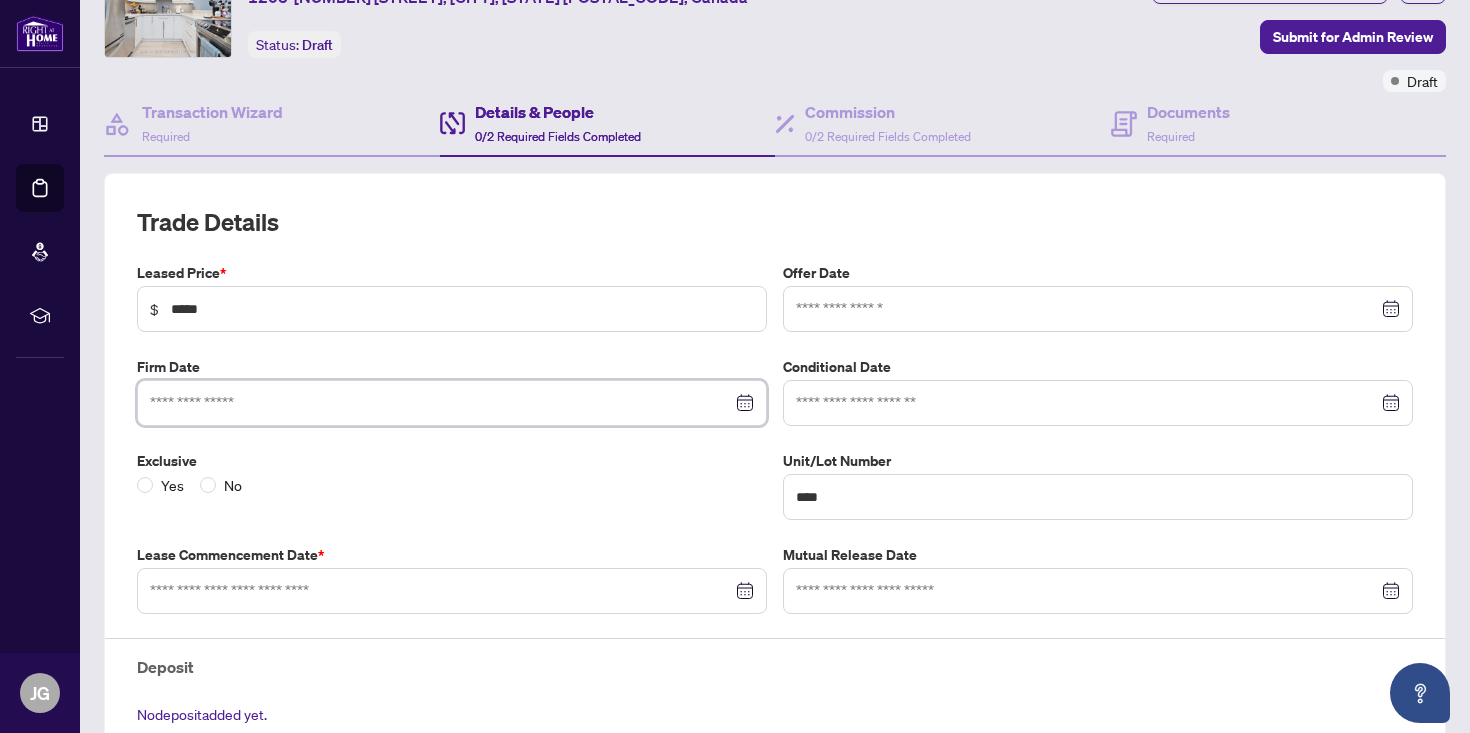 click at bounding box center [441, 403] 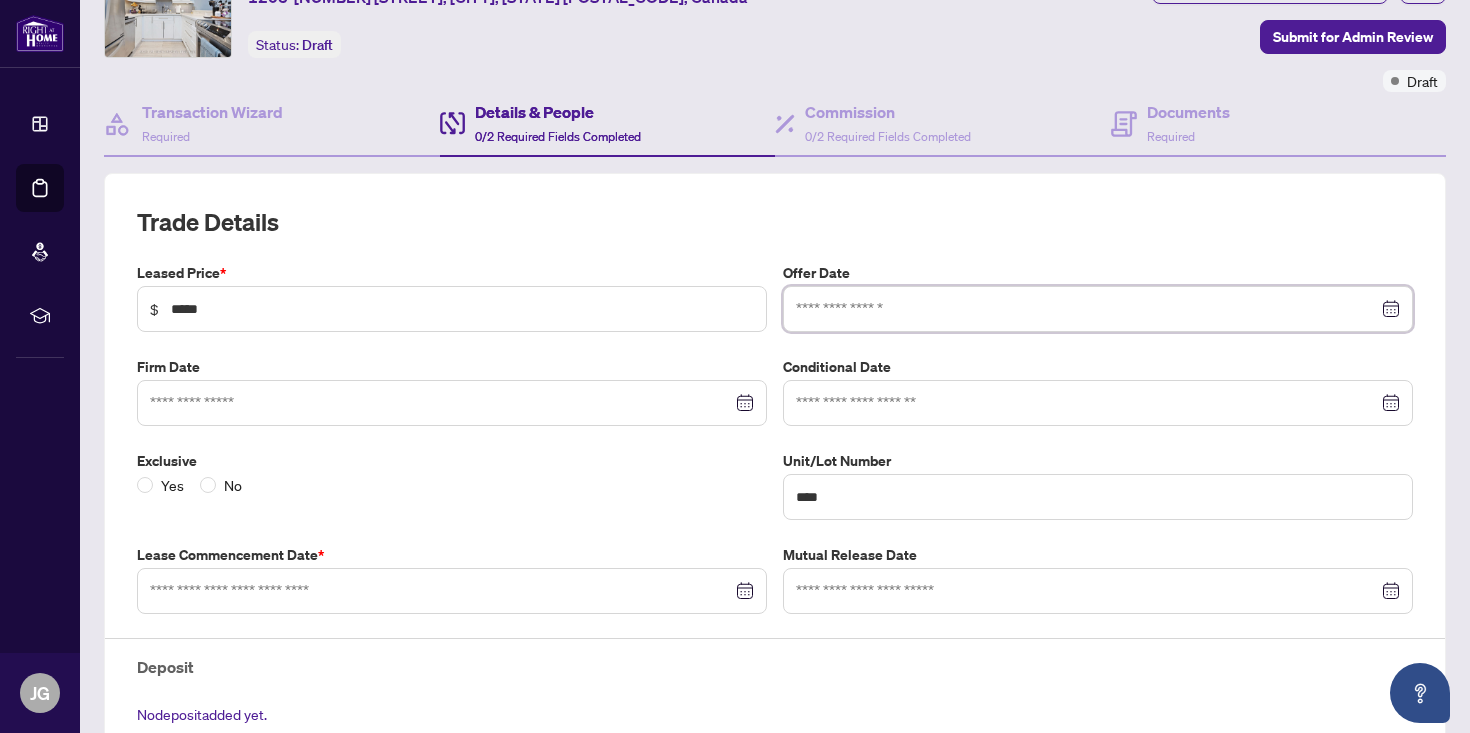 click at bounding box center (1087, 309) 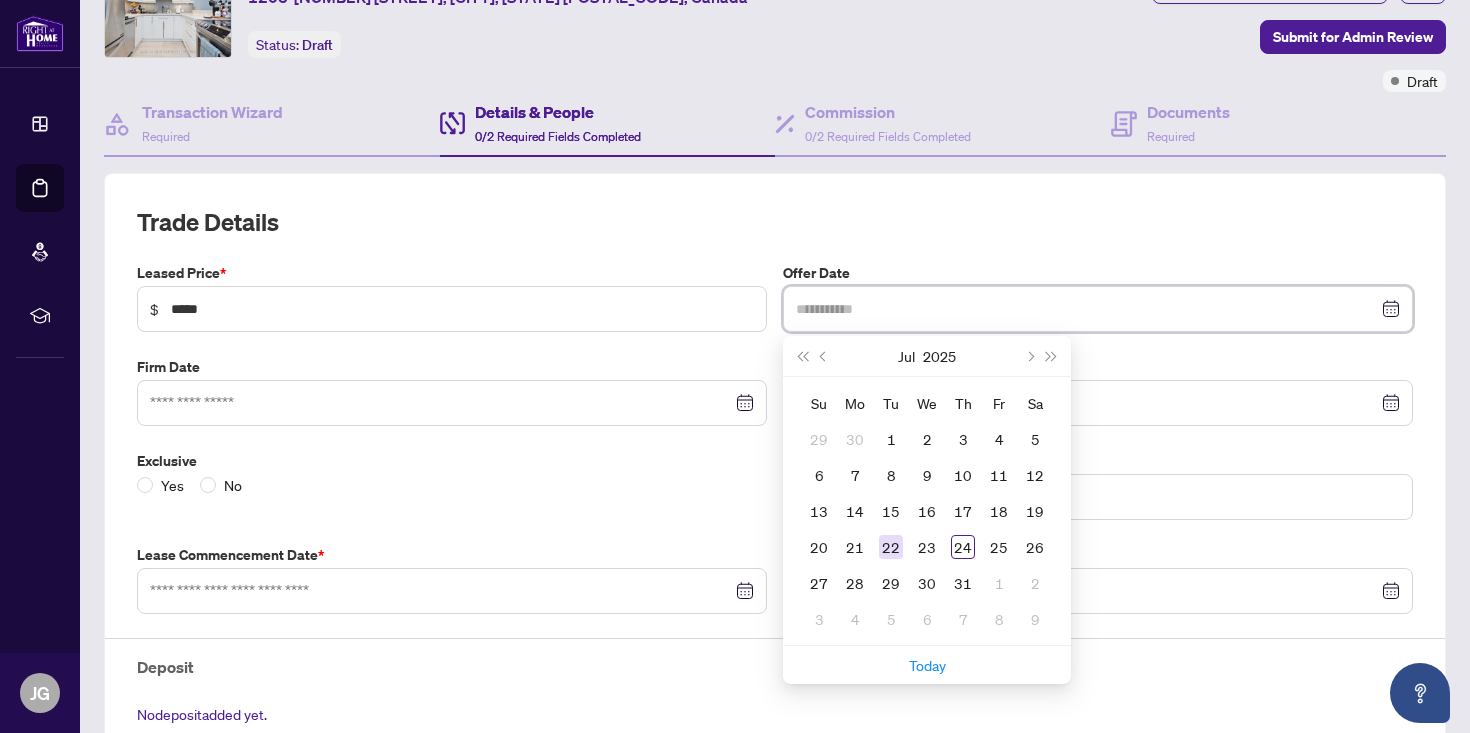 type on "**********" 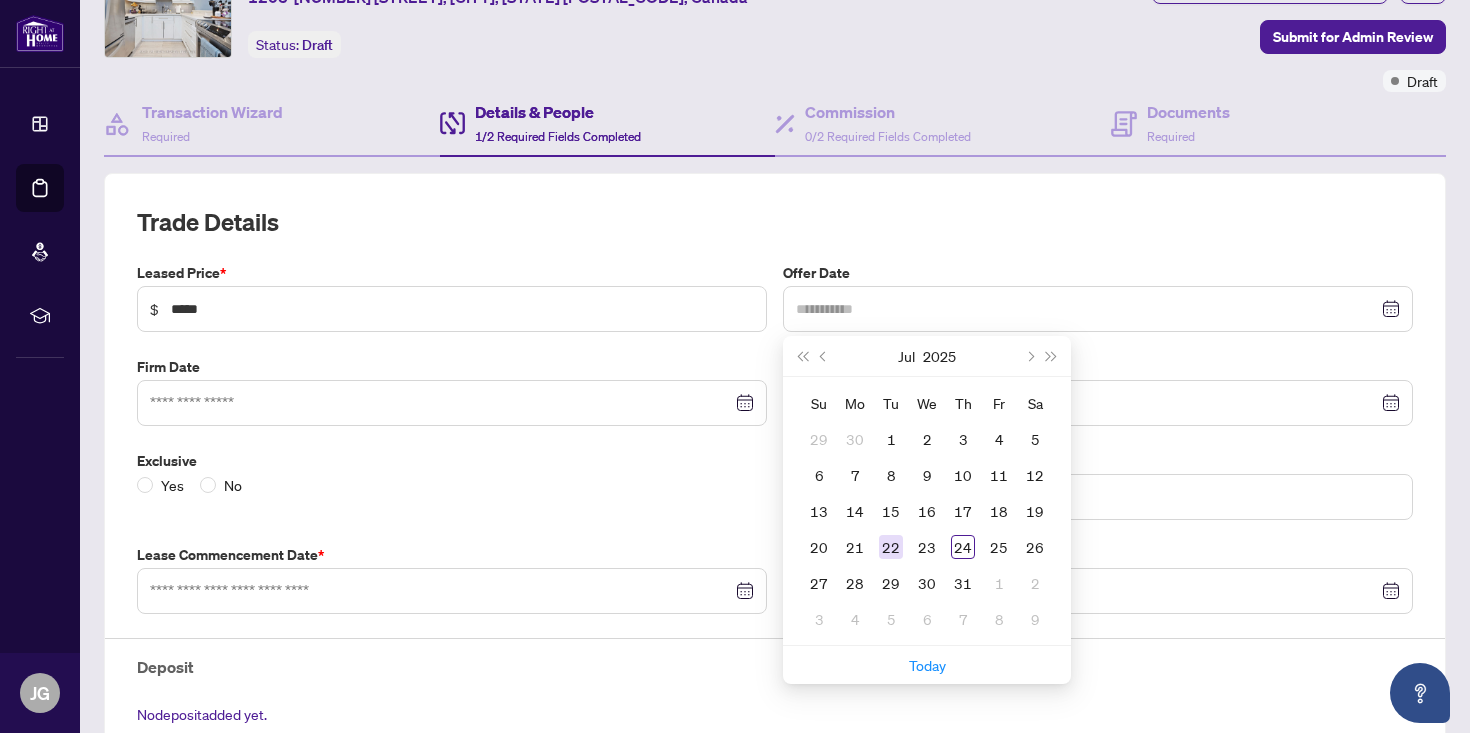 click on "22" at bounding box center [891, 547] 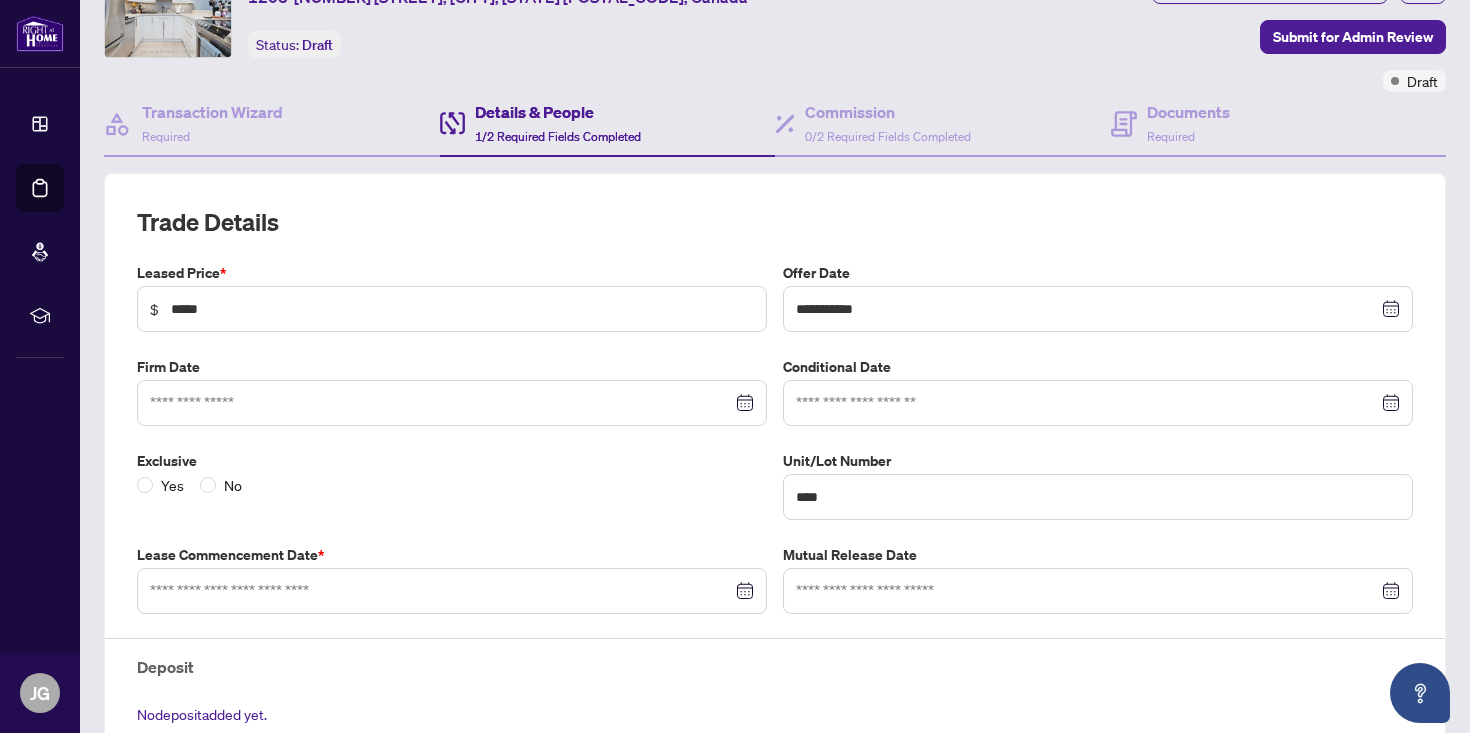 click on "**********" at bounding box center [775, 539] 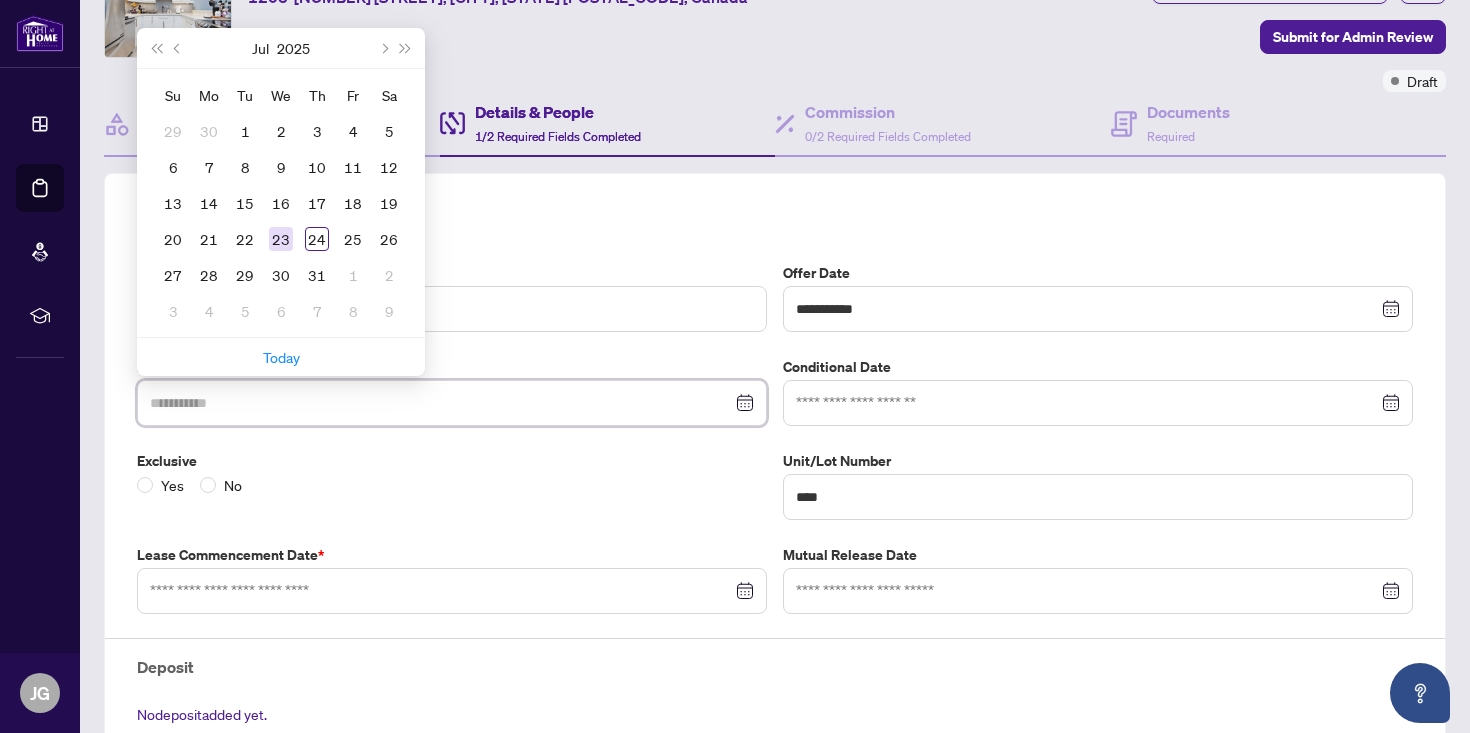 type on "**********" 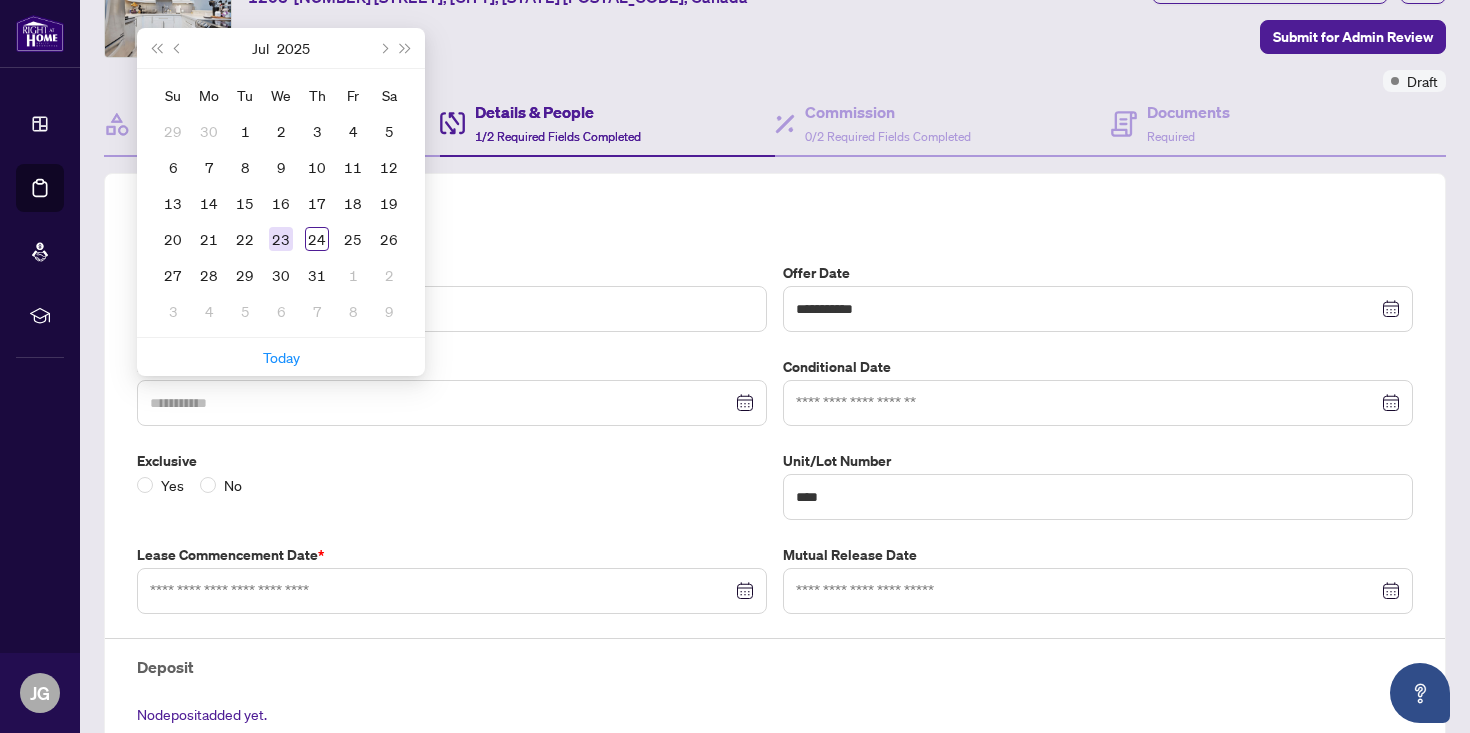 click on "23" at bounding box center [281, 239] 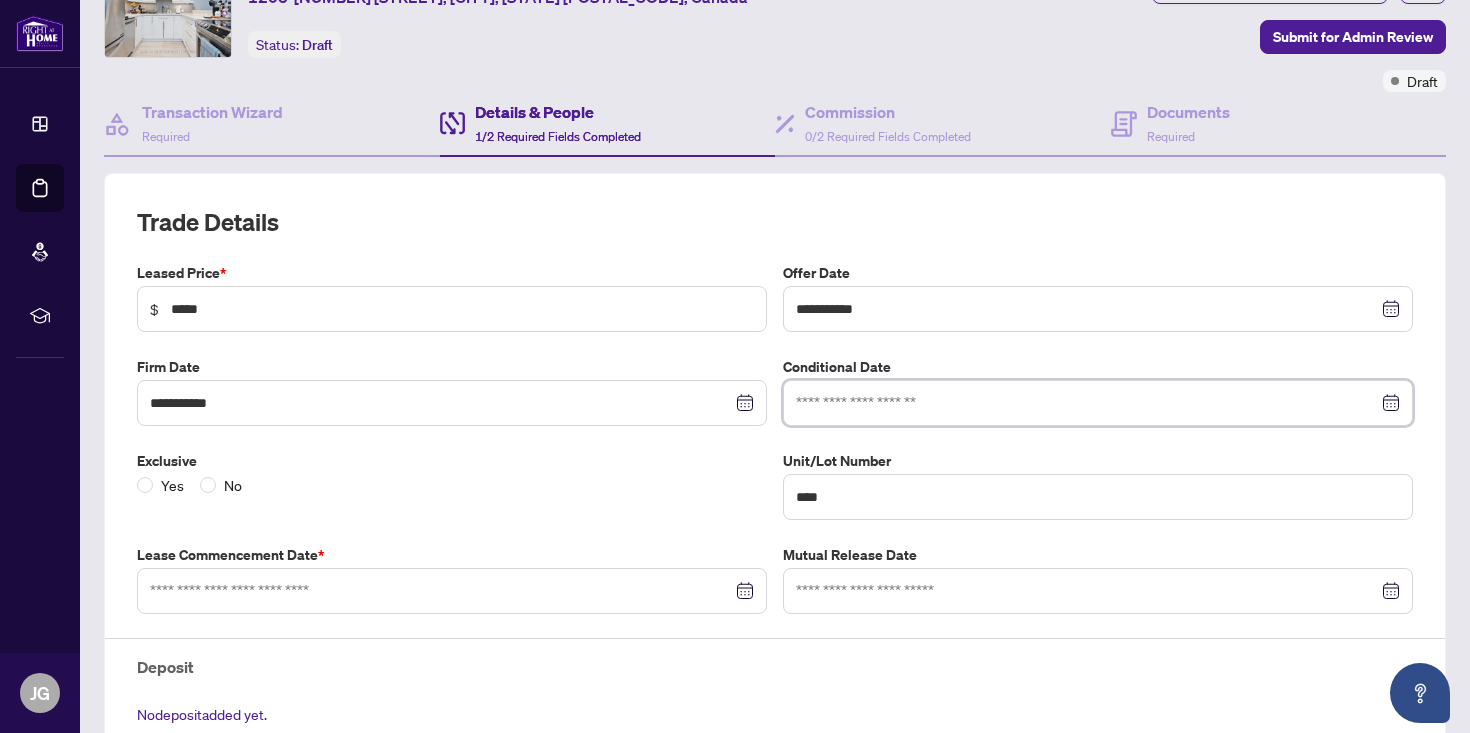 click at bounding box center (1087, 403) 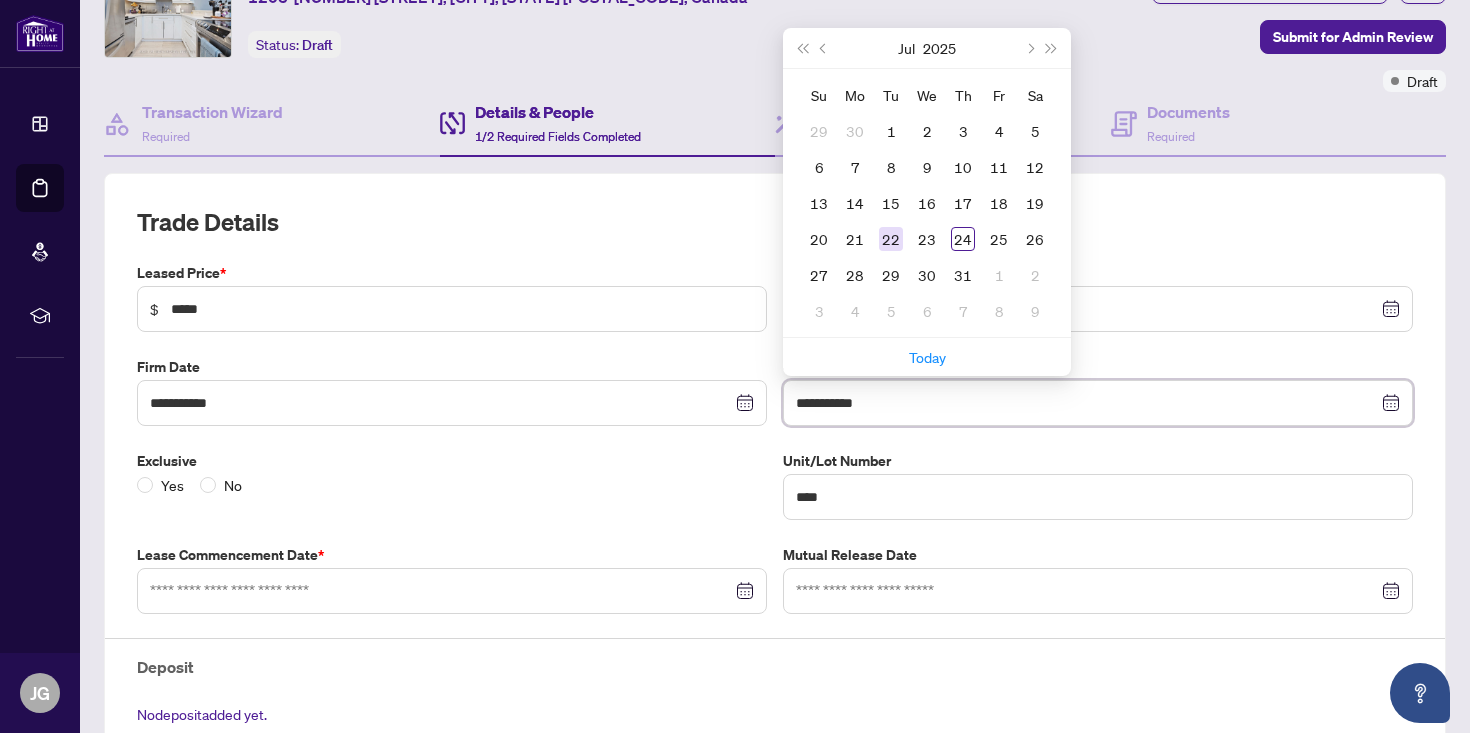 type on "**********" 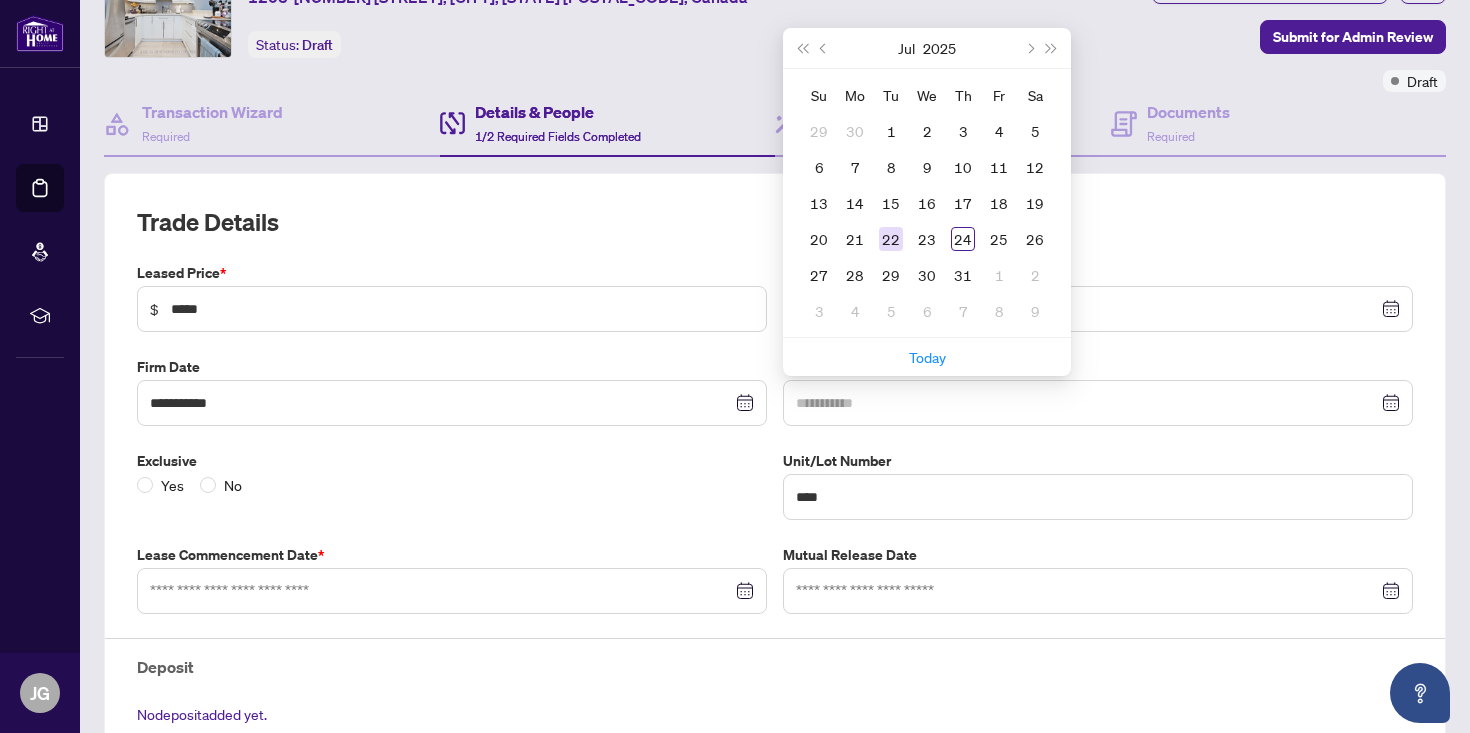 click on "22" at bounding box center [891, 239] 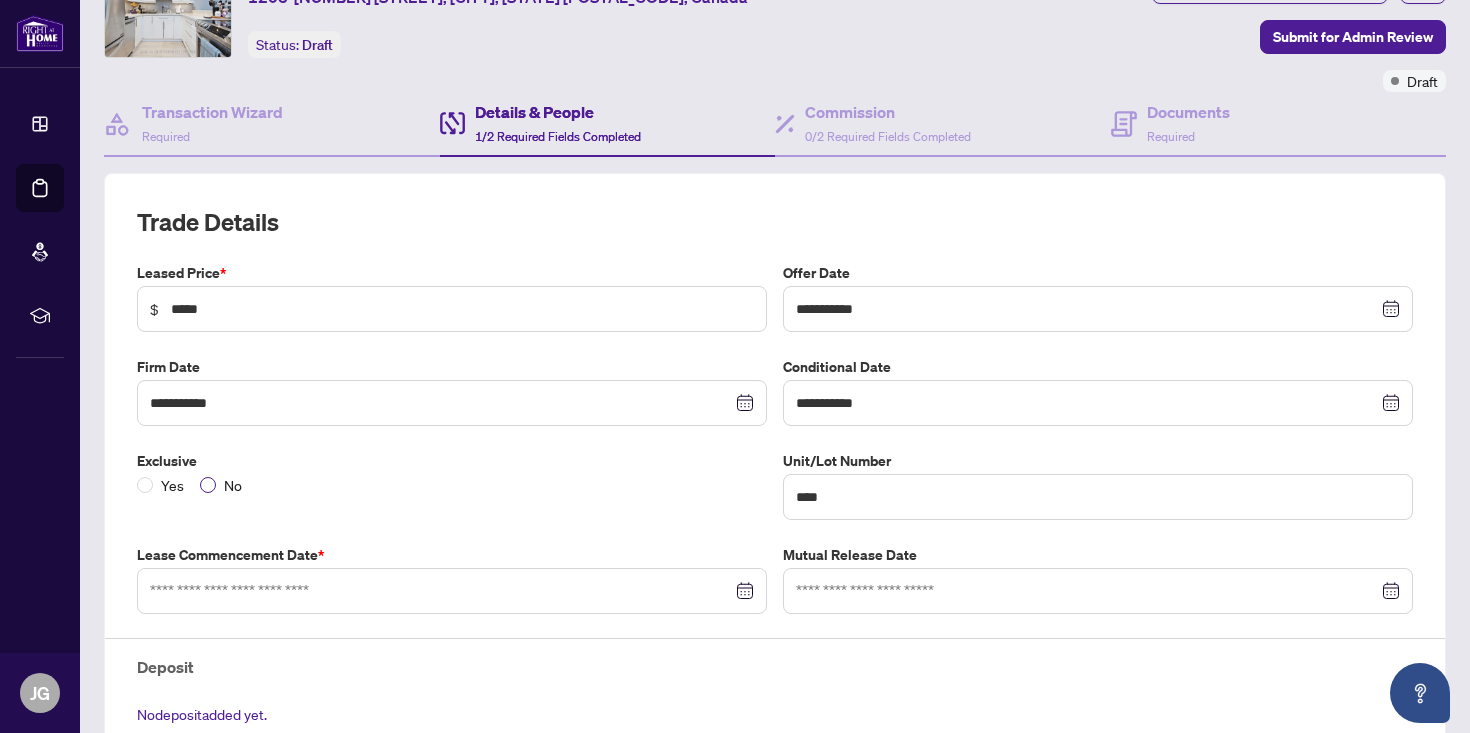 click on "No" at bounding box center [233, 485] 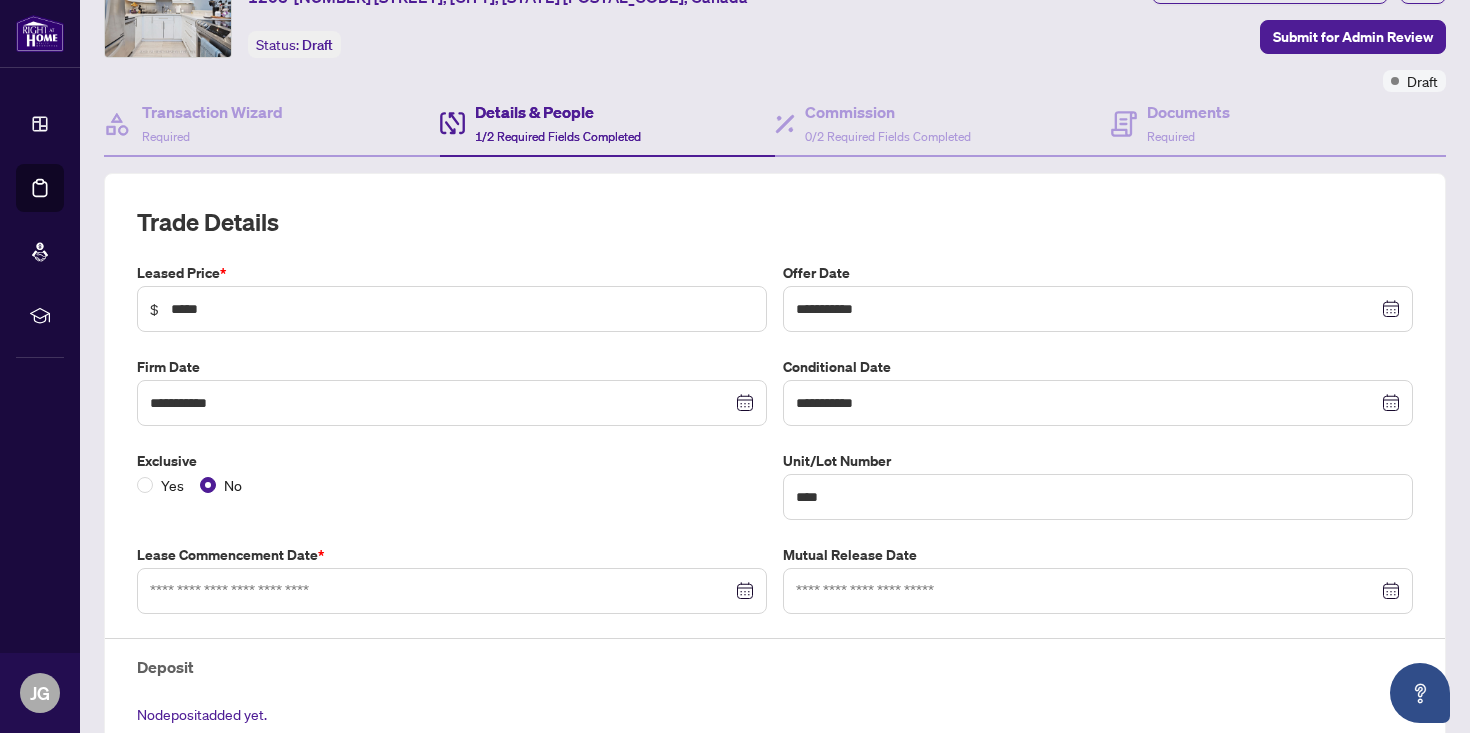 scroll, scrollTop: 145, scrollLeft: 0, axis: vertical 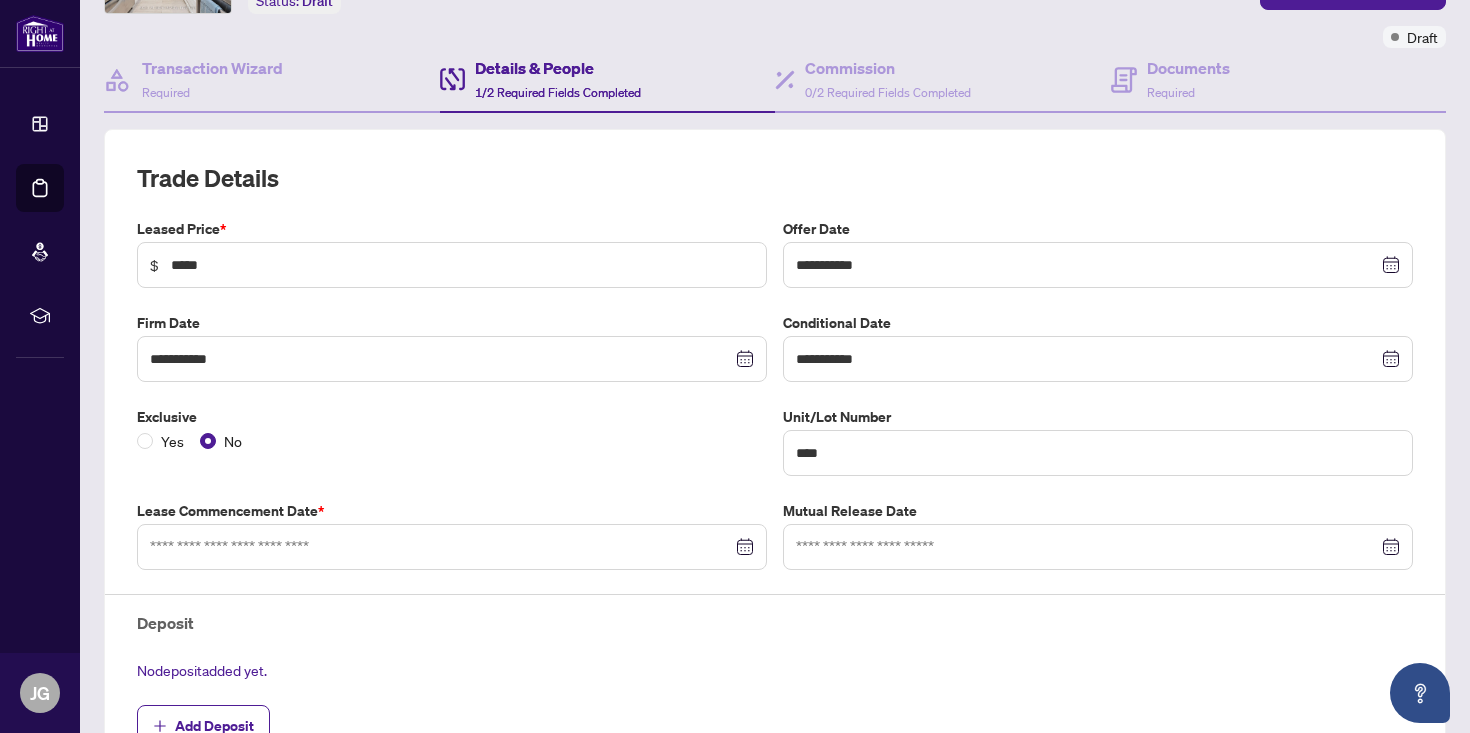 click at bounding box center (452, 547) 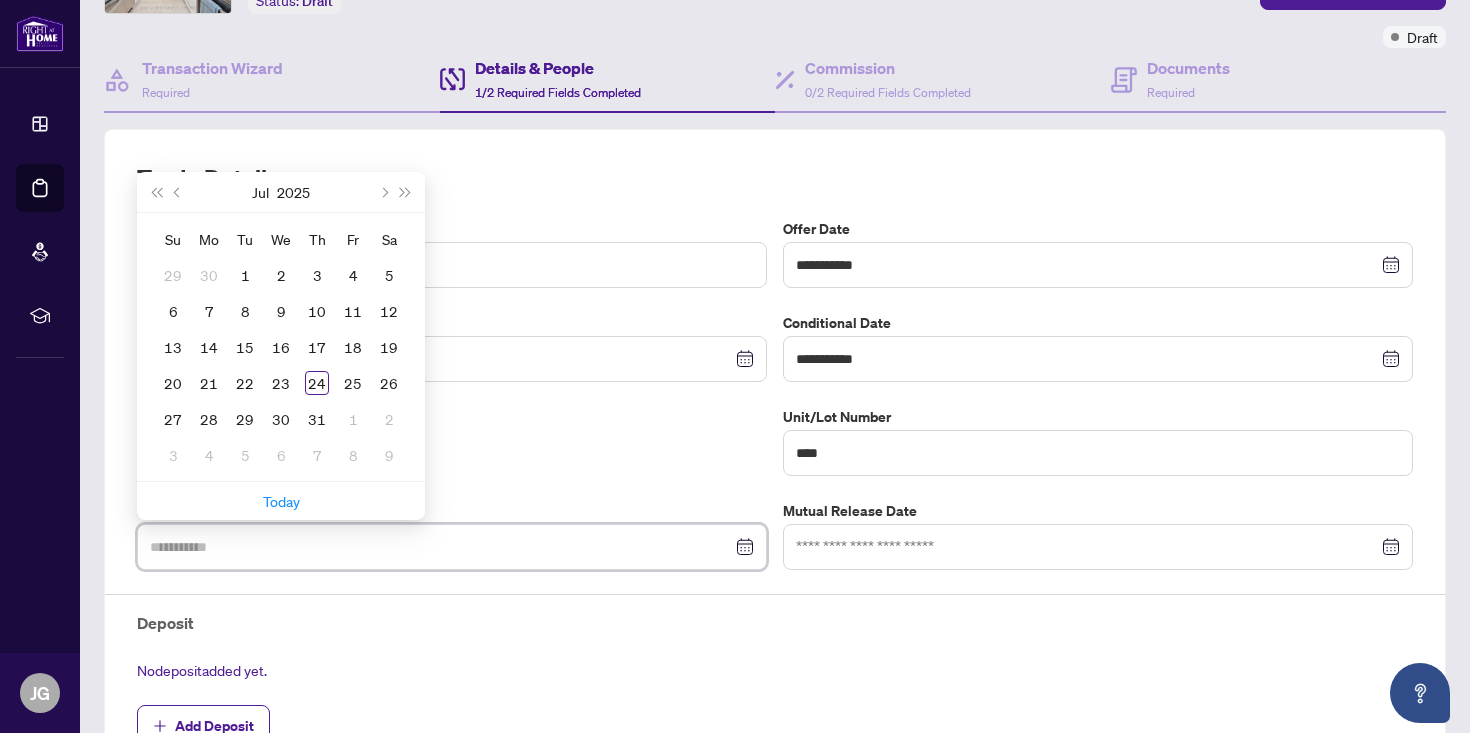 type on "**********" 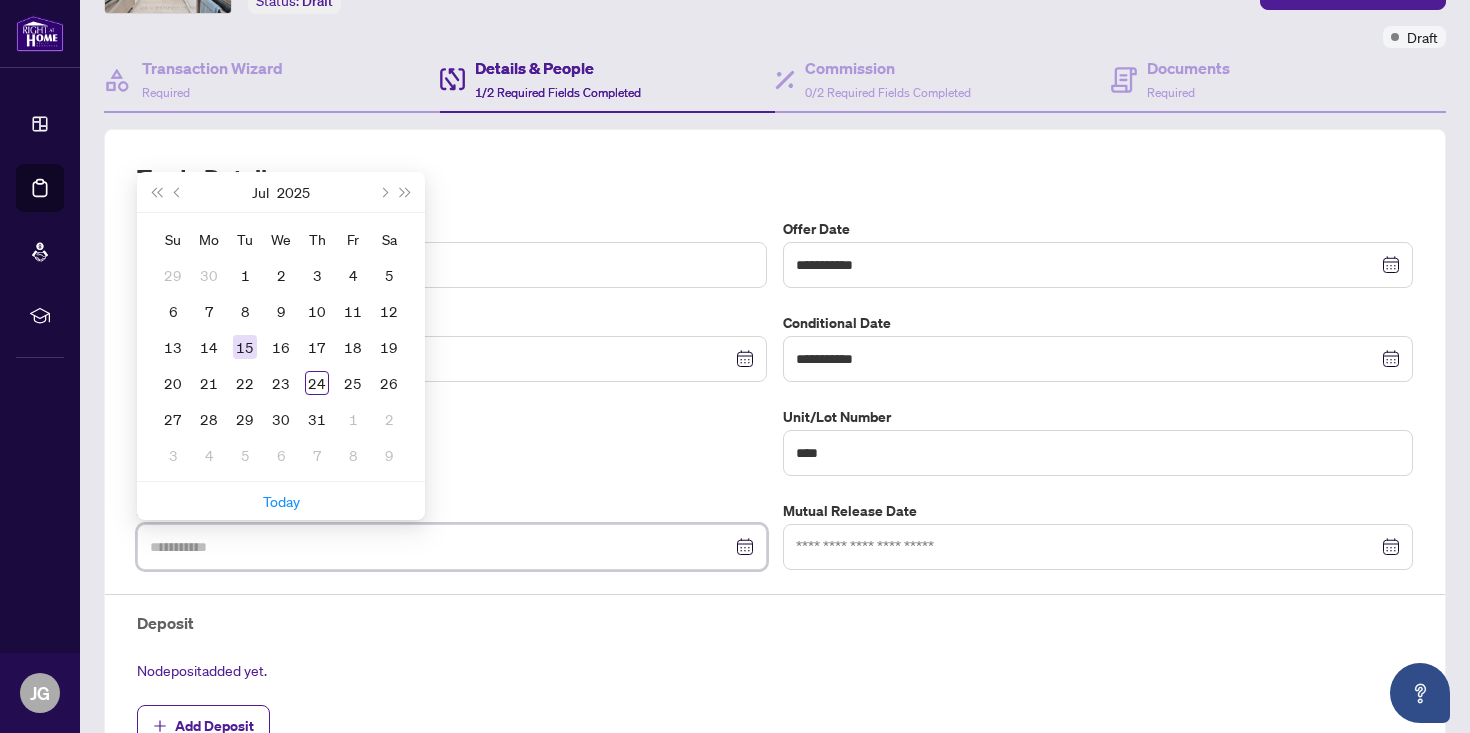 type on "**********" 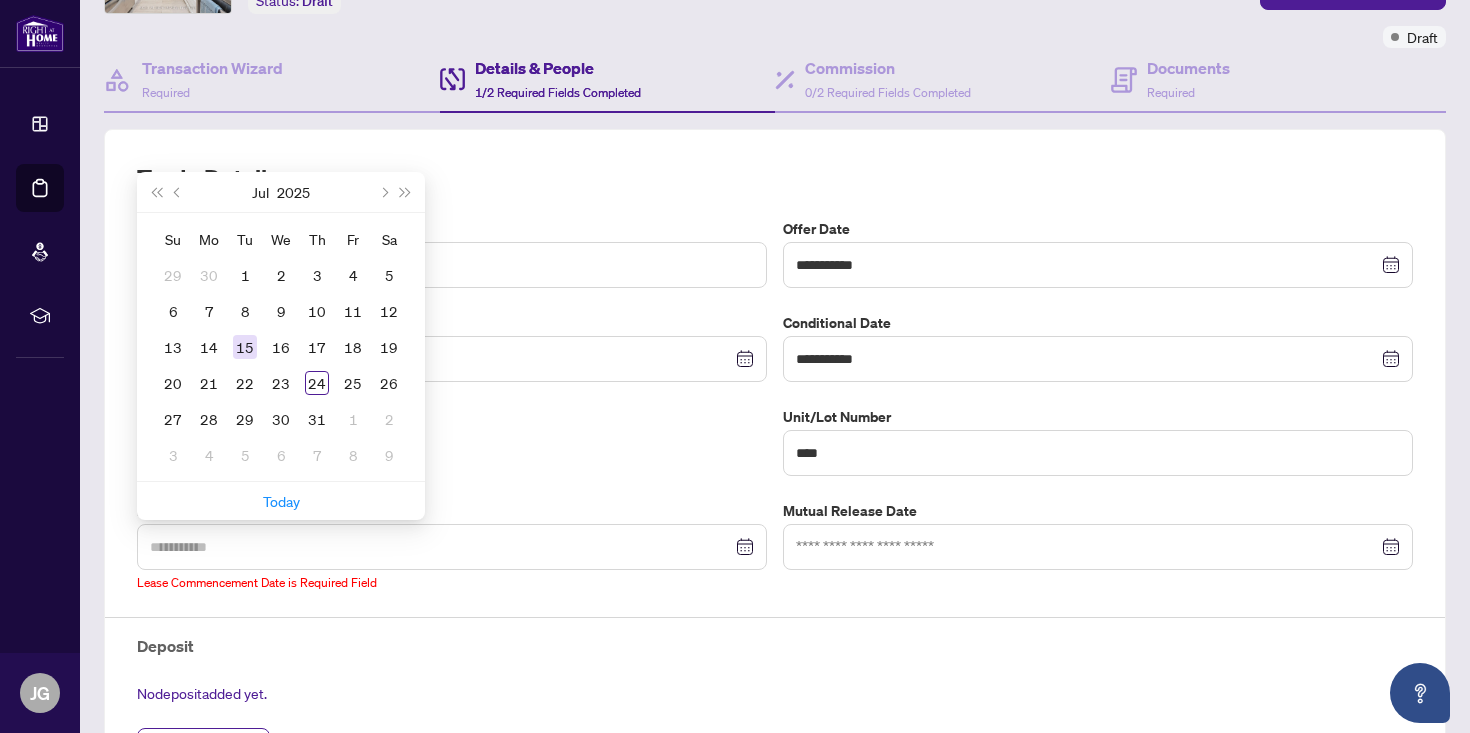 click on "15" at bounding box center (245, 347) 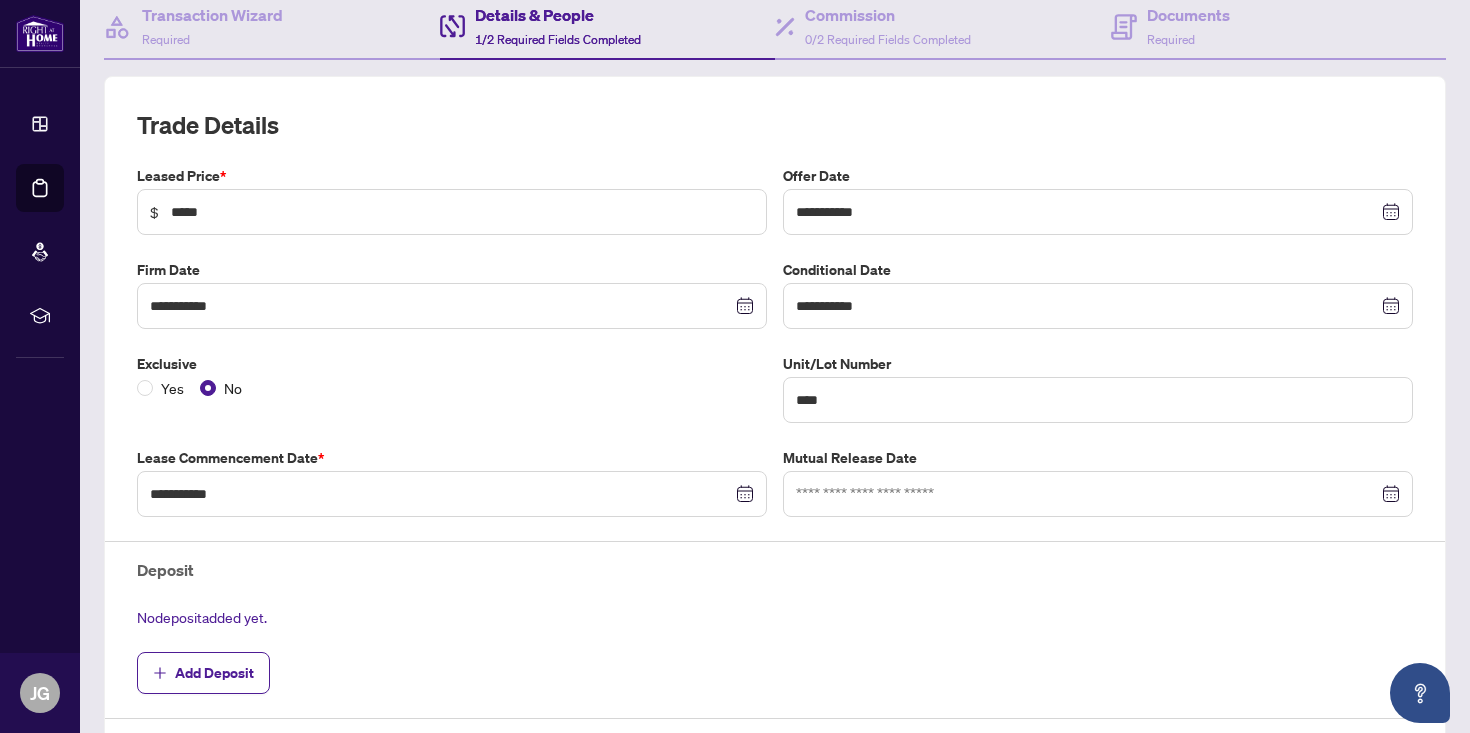 scroll, scrollTop: 349, scrollLeft: 0, axis: vertical 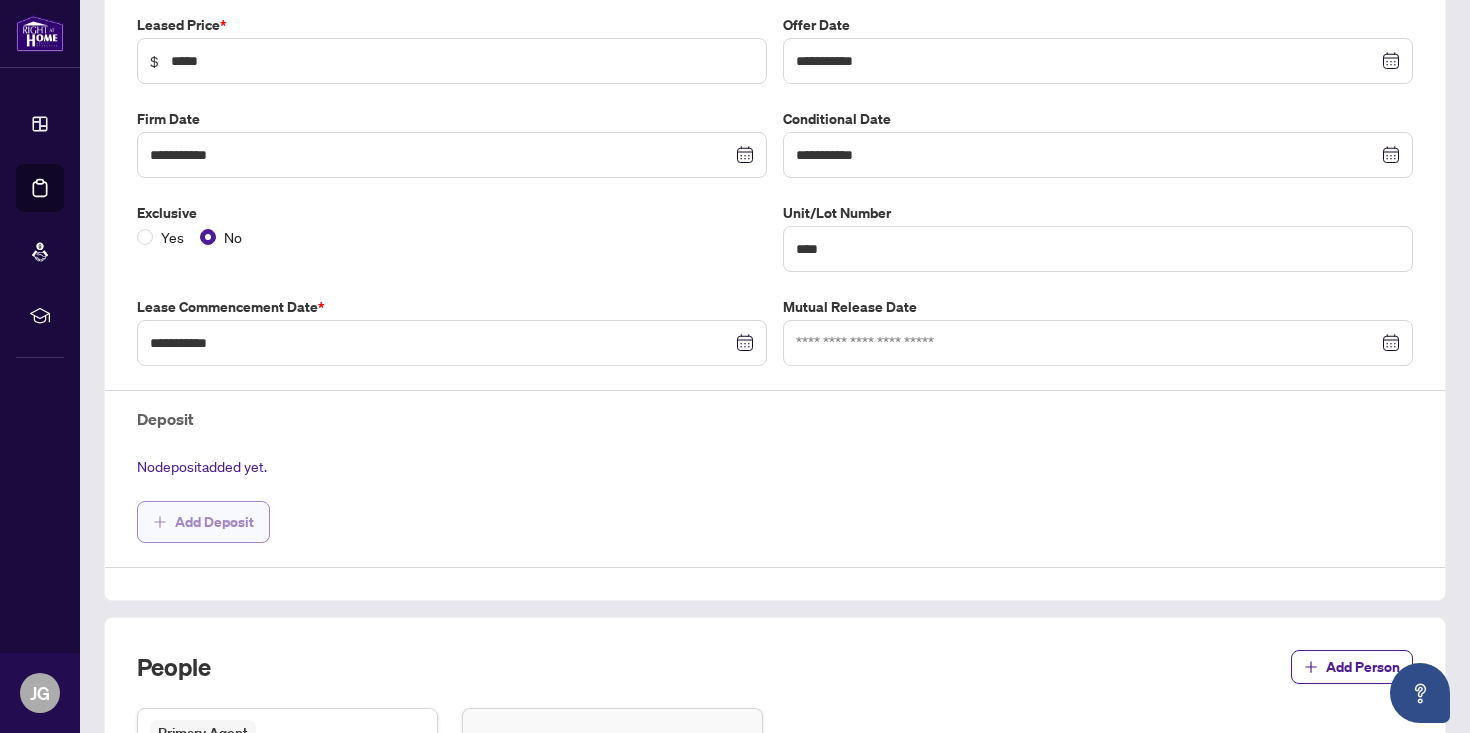 click on "Add Deposit" at bounding box center (214, 522) 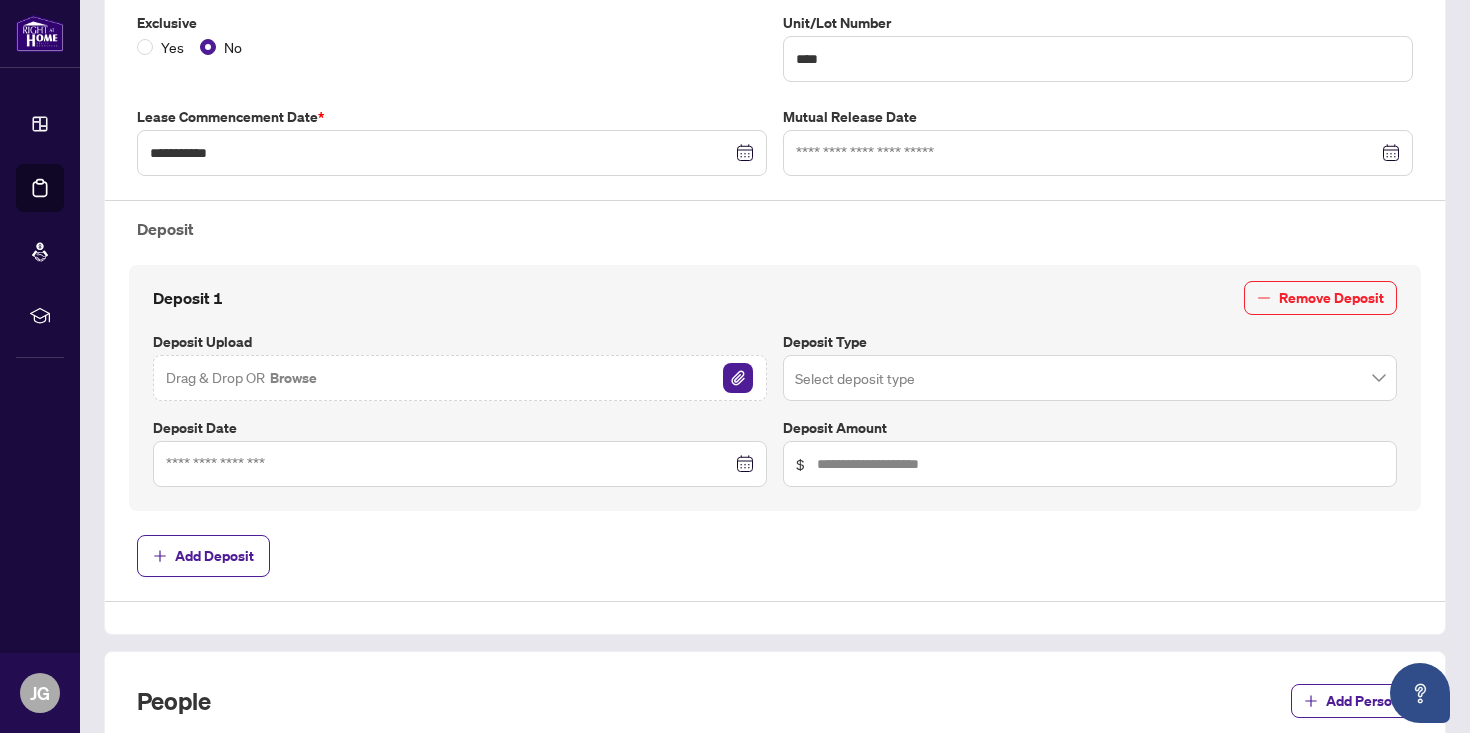 scroll, scrollTop: 540, scrollLeft: 0, axis: vertical 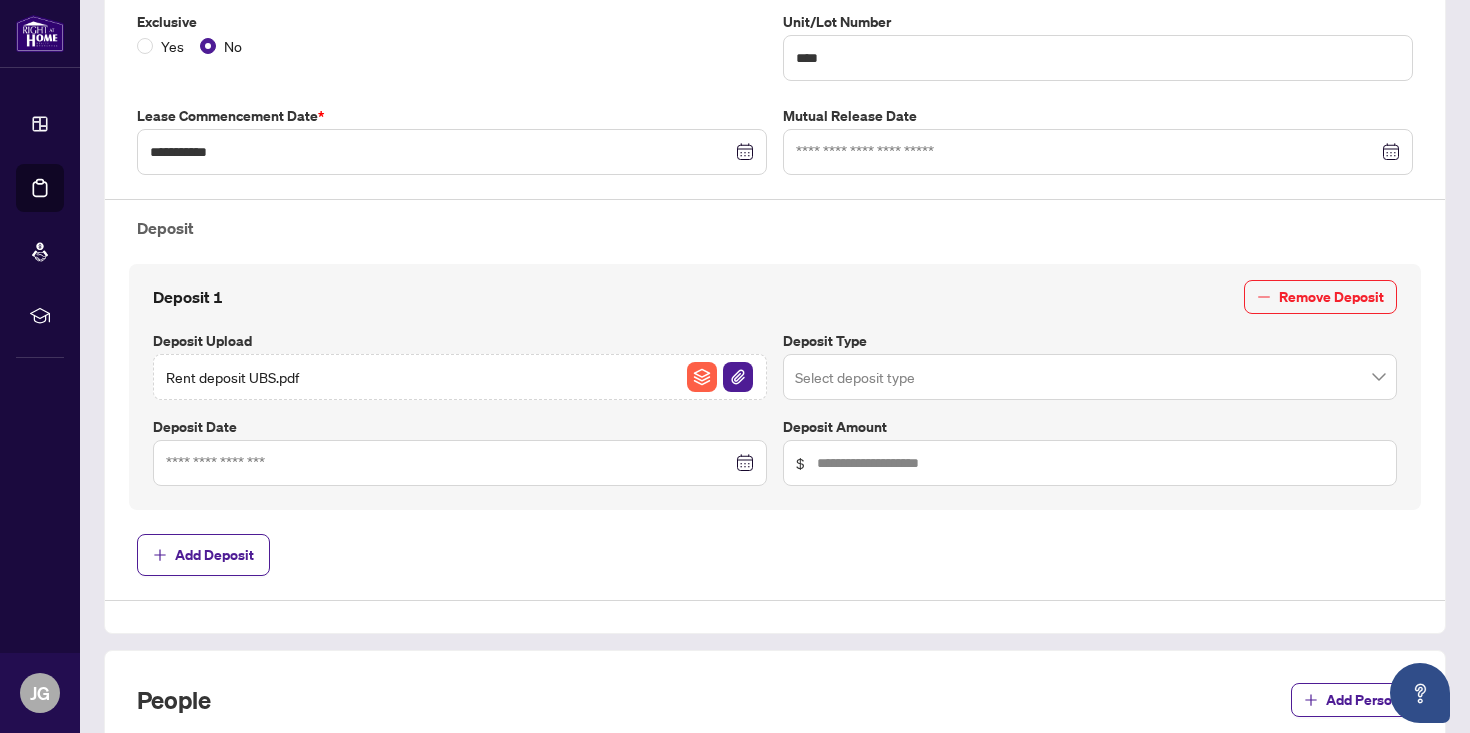 click at bounding box center [1090, 377] 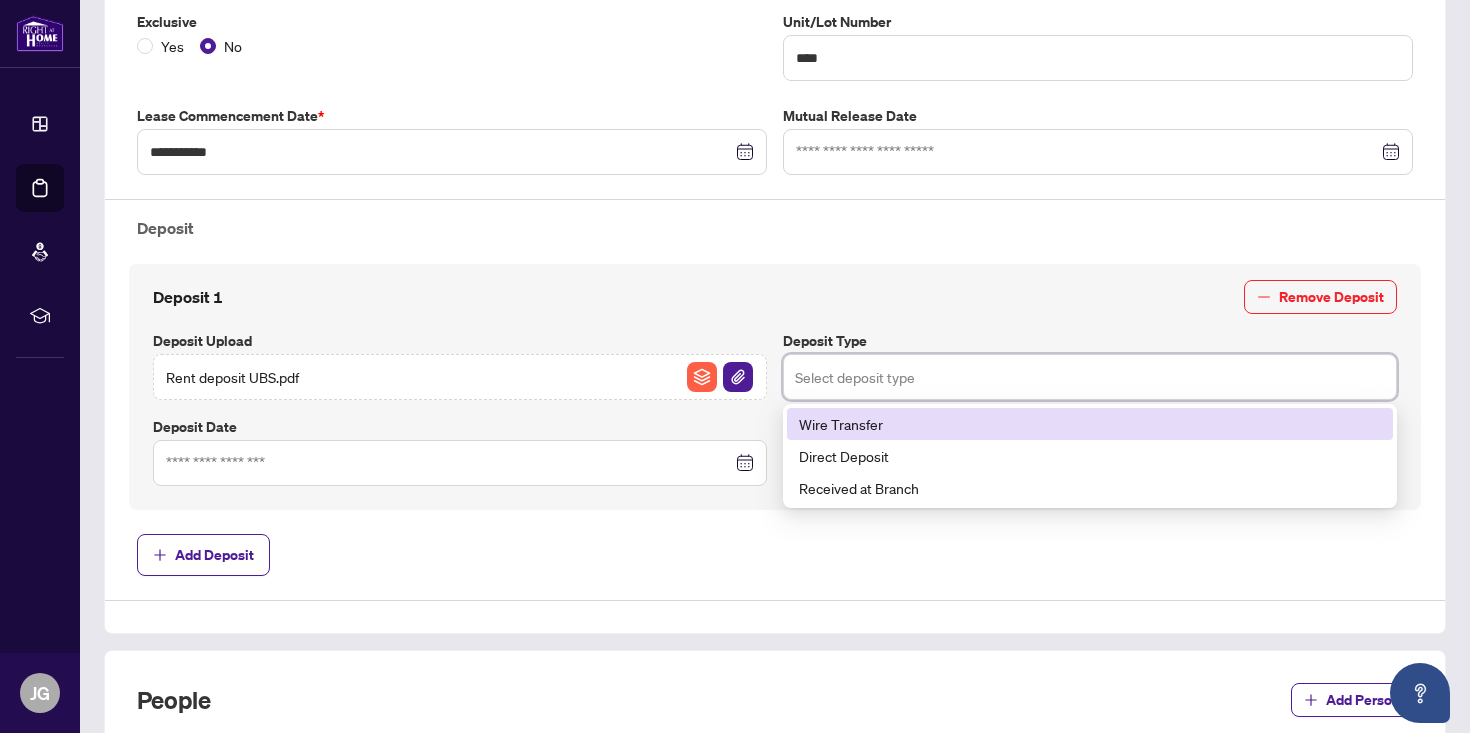 click on "Wire Transfer" at bounding box center [1090, 424] 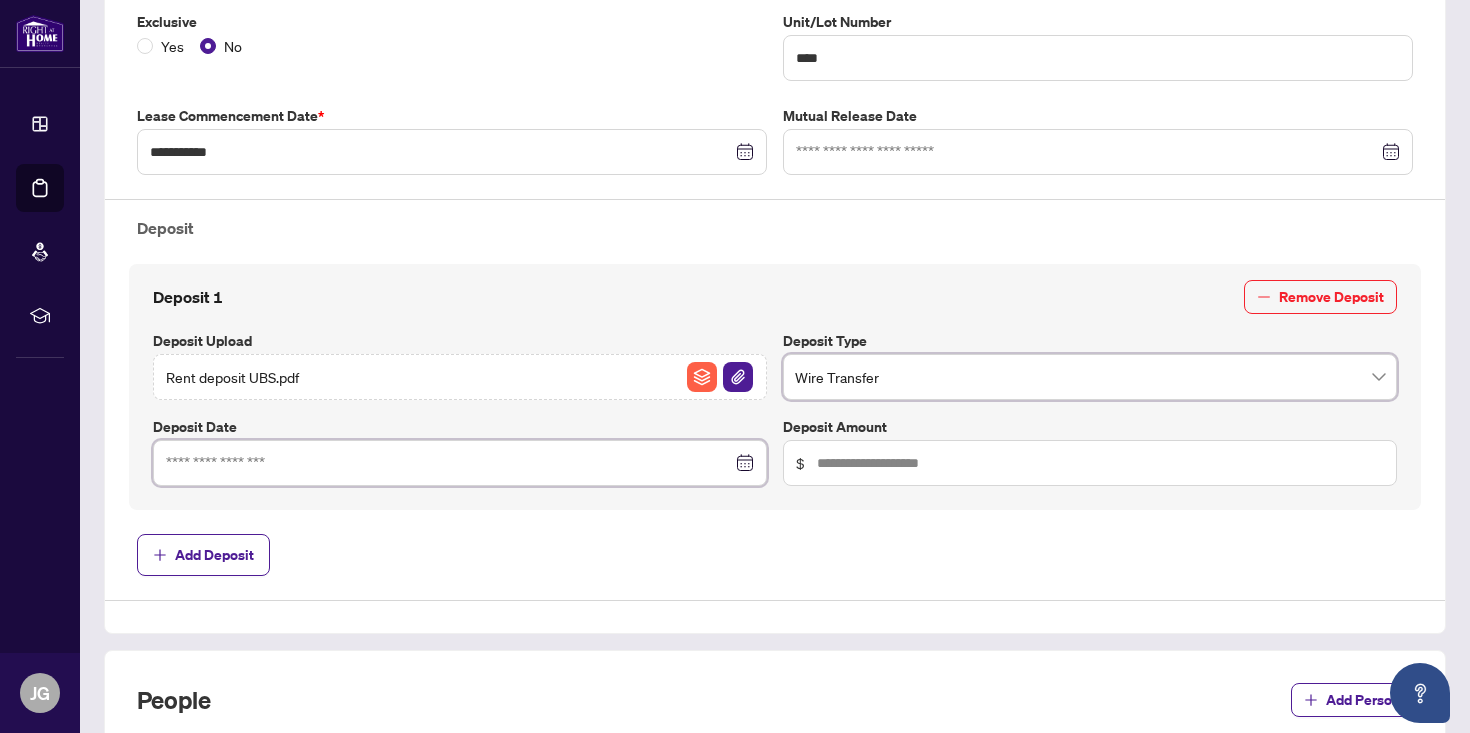 click at bounding box center [449, 463] 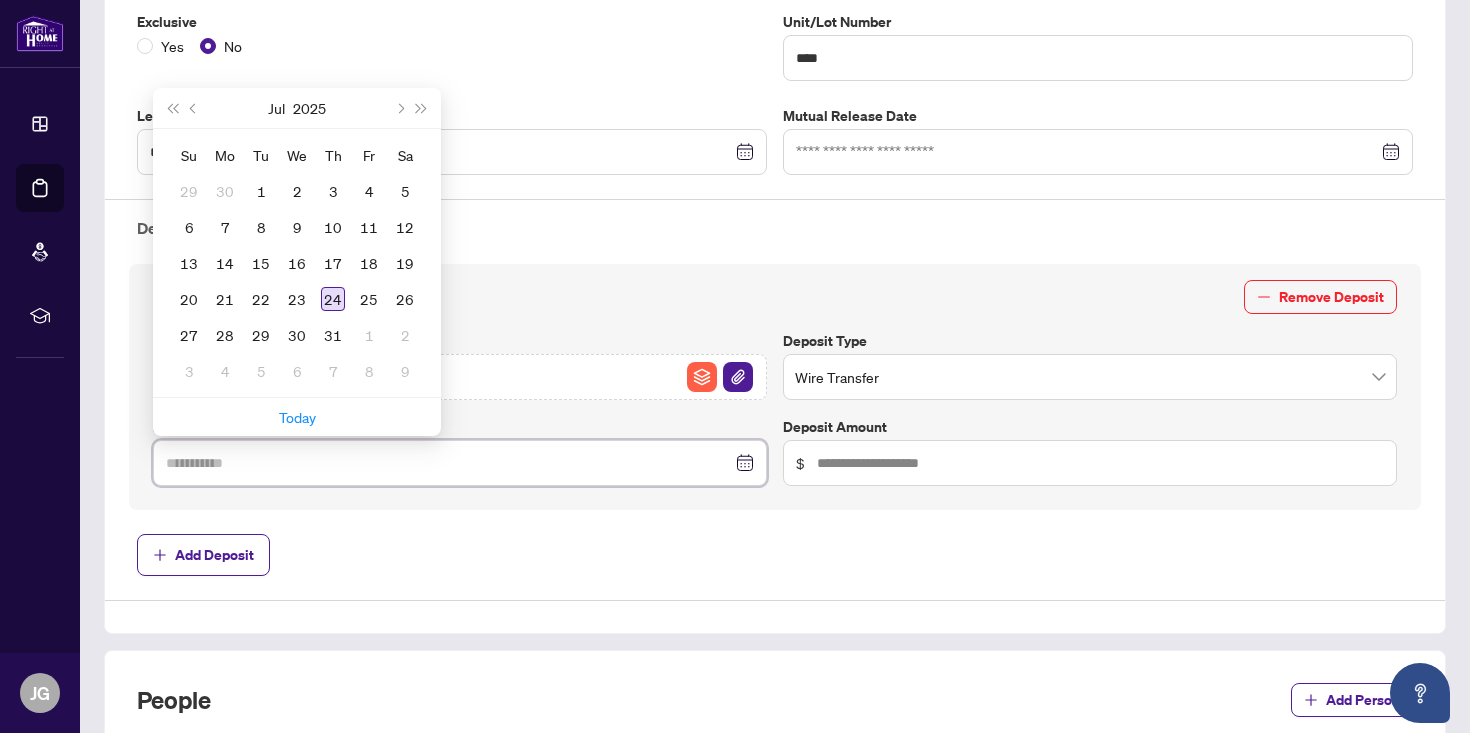 type on "**********" 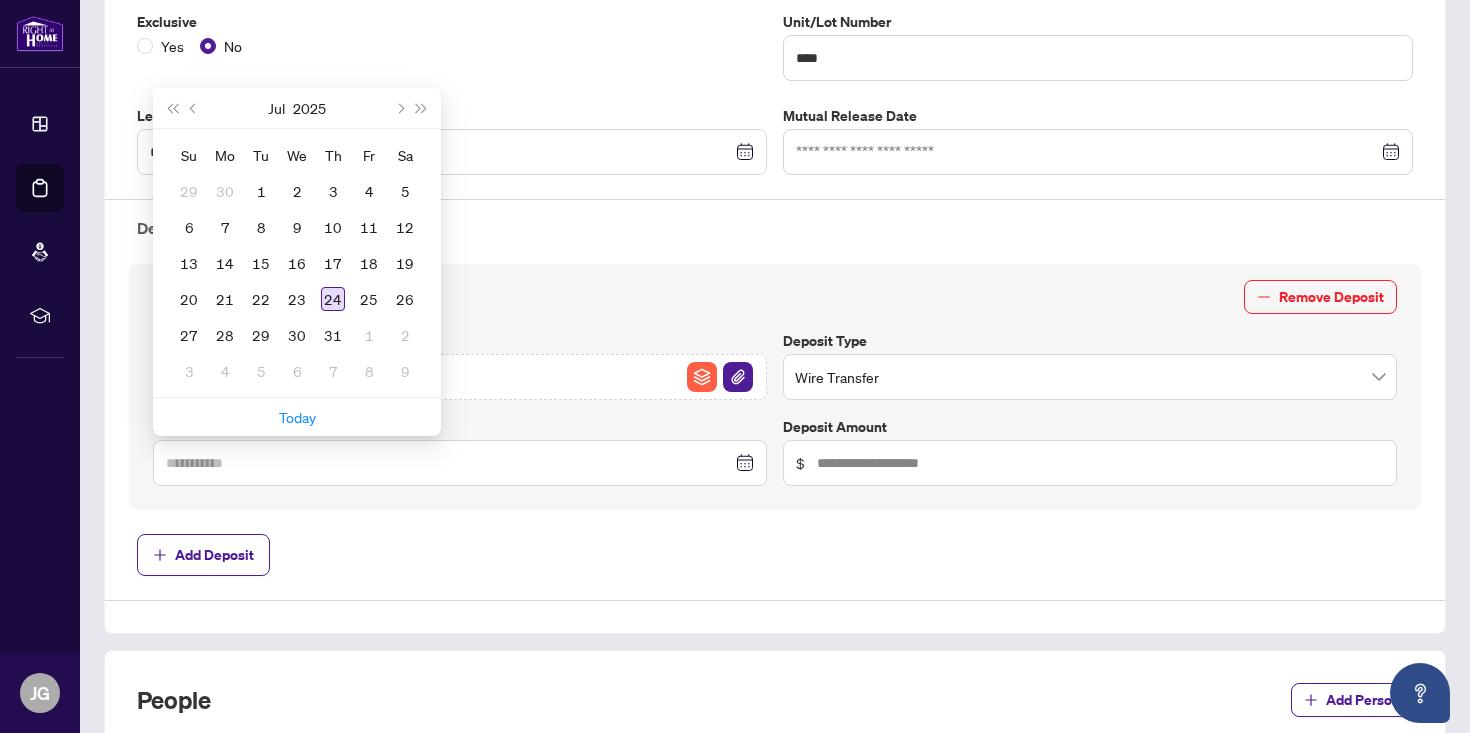click on "24" at bounding box center [333, 299] 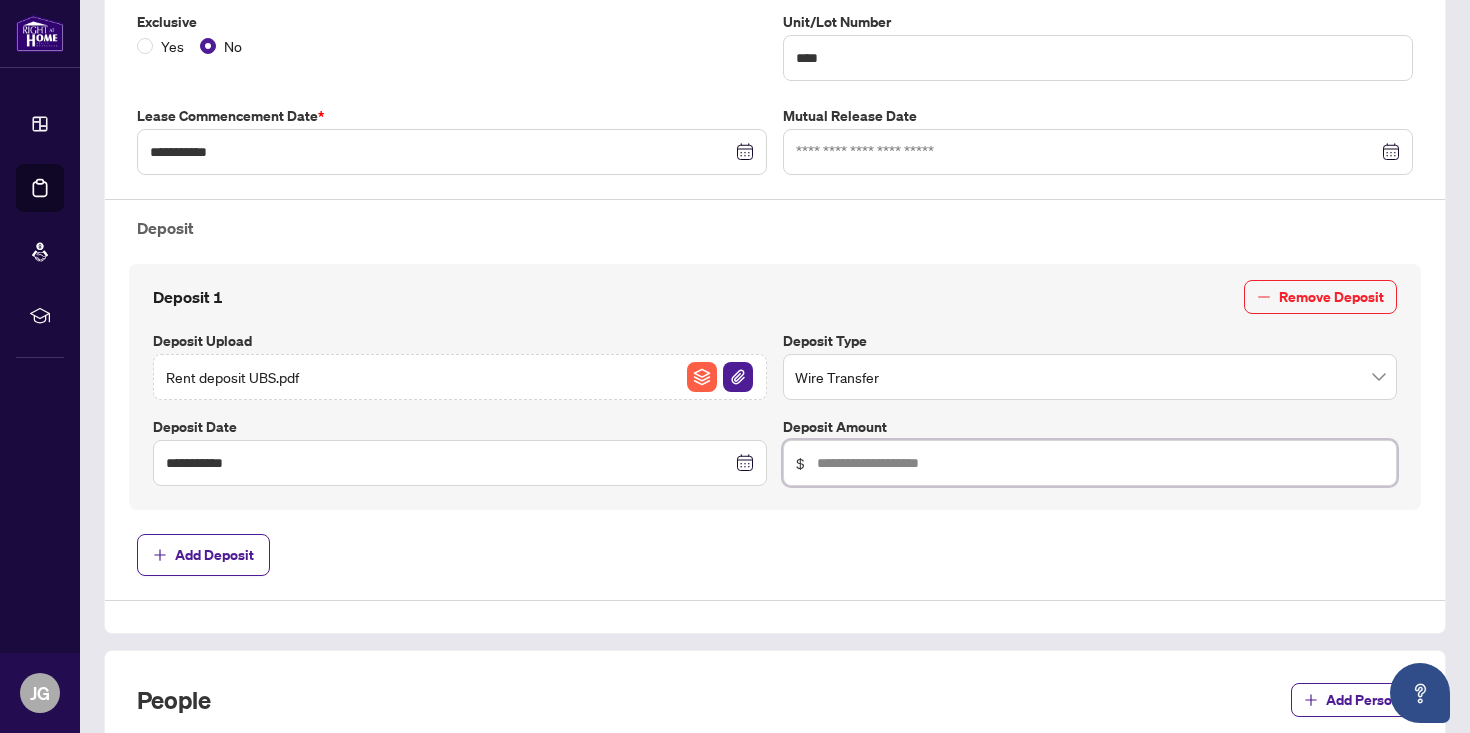 click at bounding box center [1100, 463] 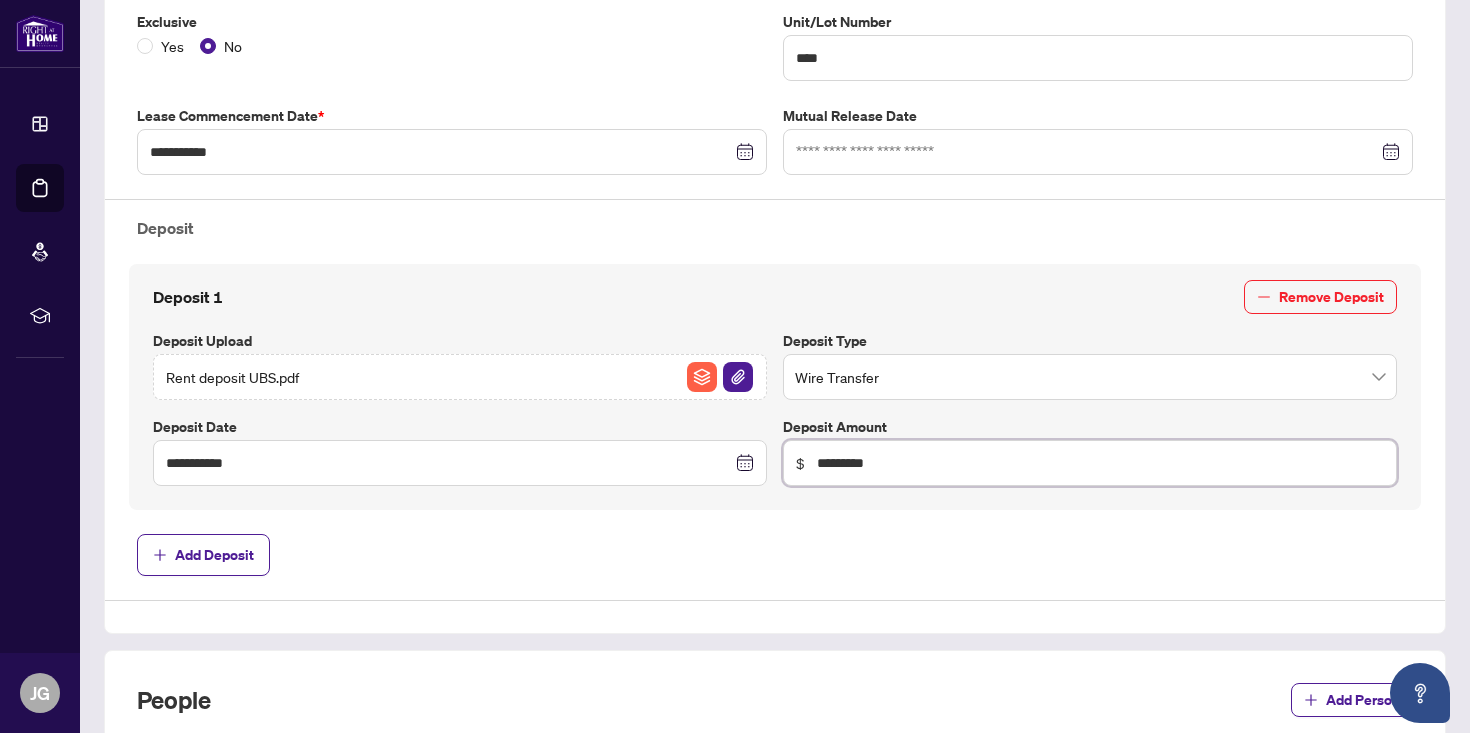 type on "*********" 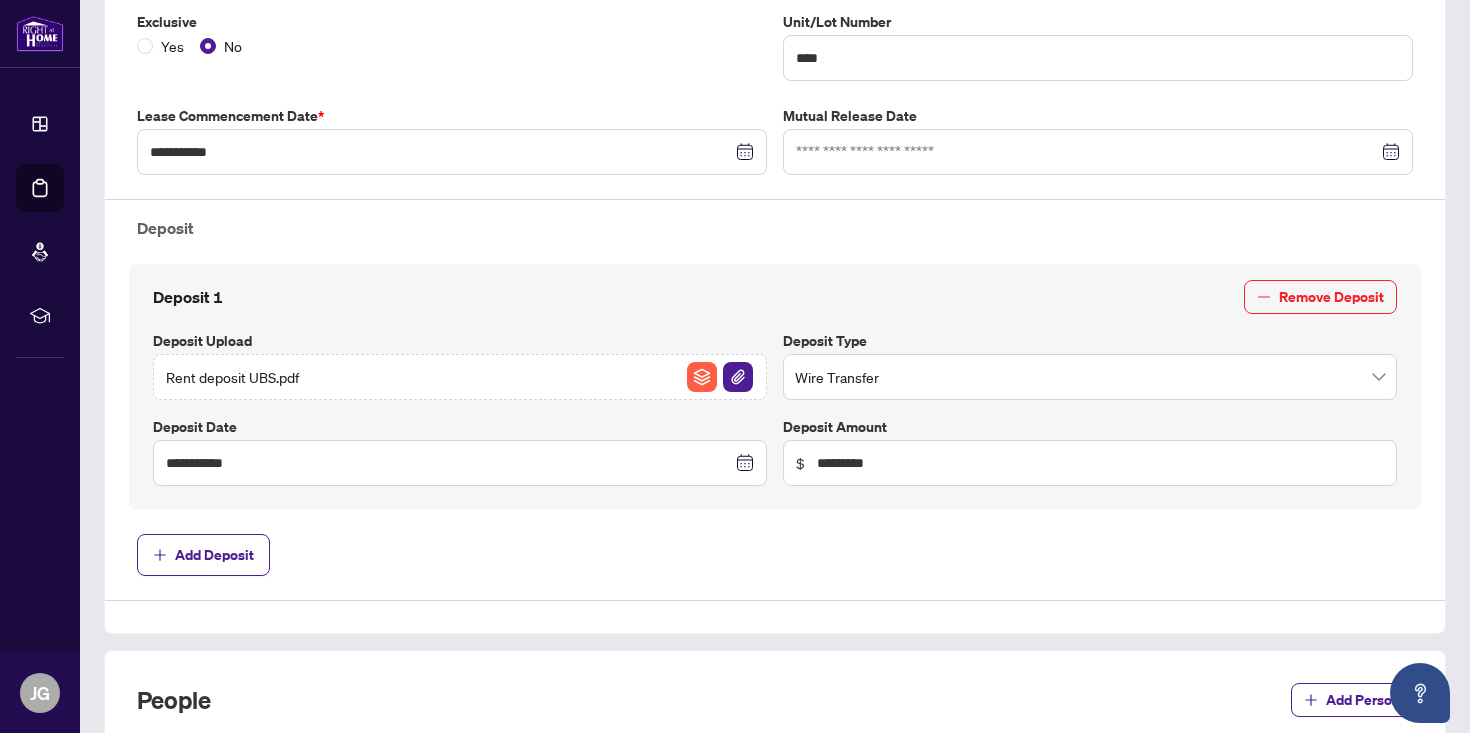 click on "Add Deposit" at bounding box center [775, 555] 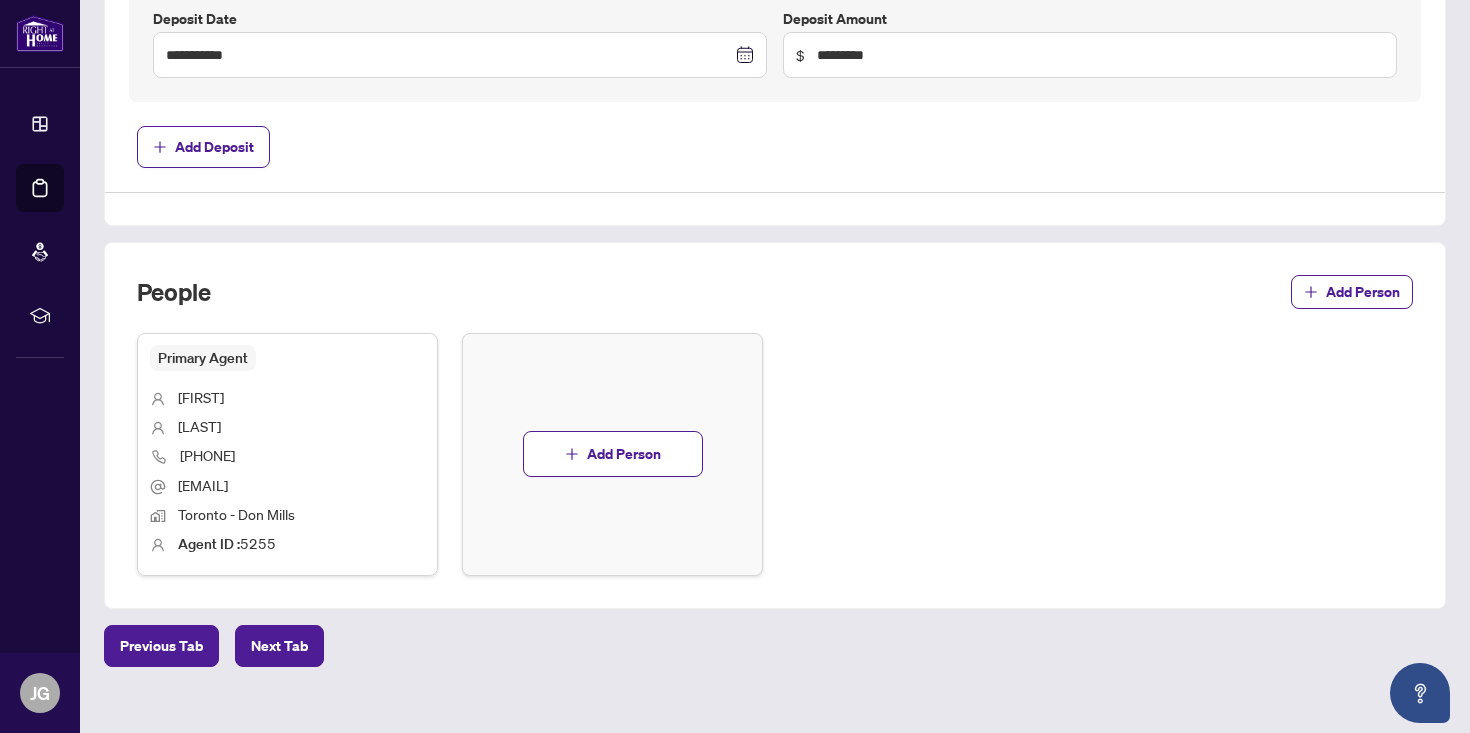 scroll, scrollTop: 973, scrollLeft: 0, axis: vertical 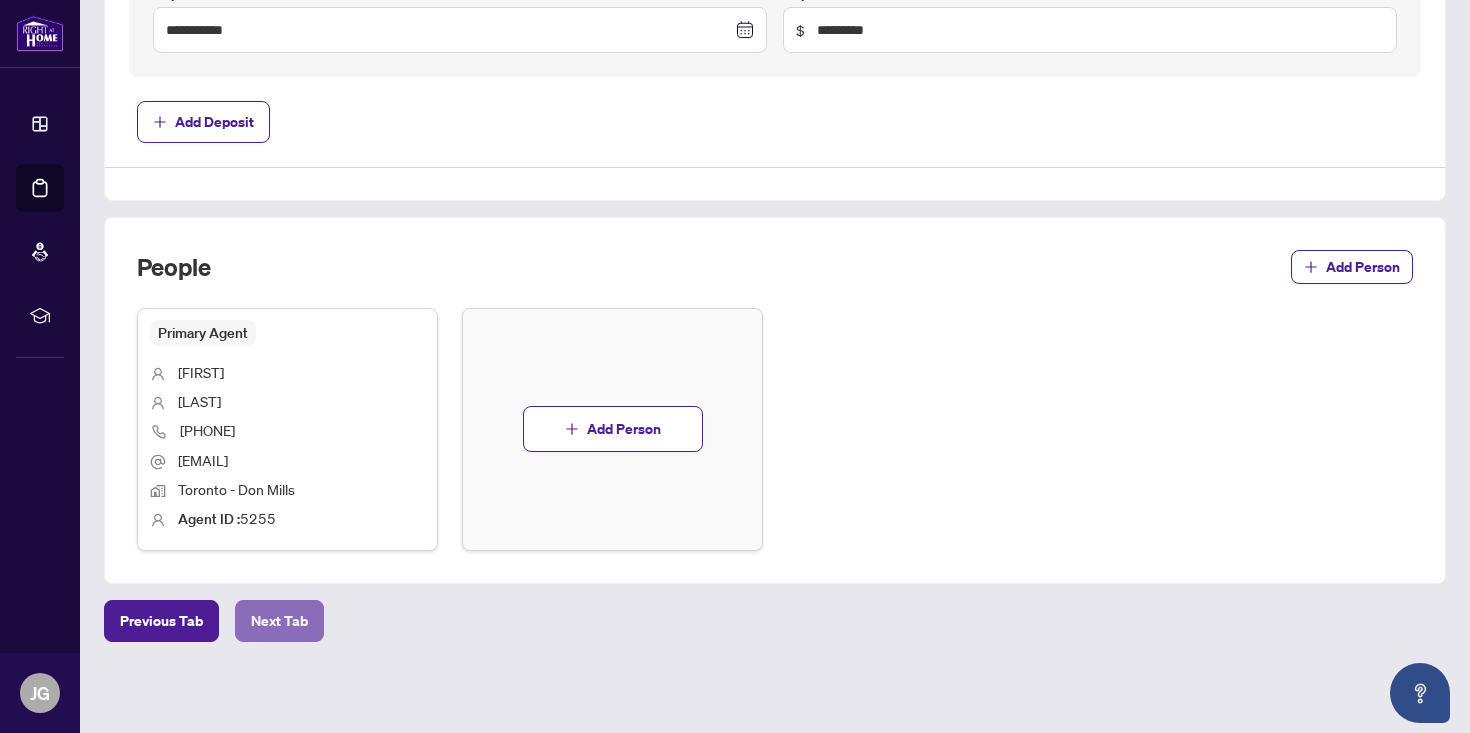 click on "Next Tab" at bounding box center [279, 621] 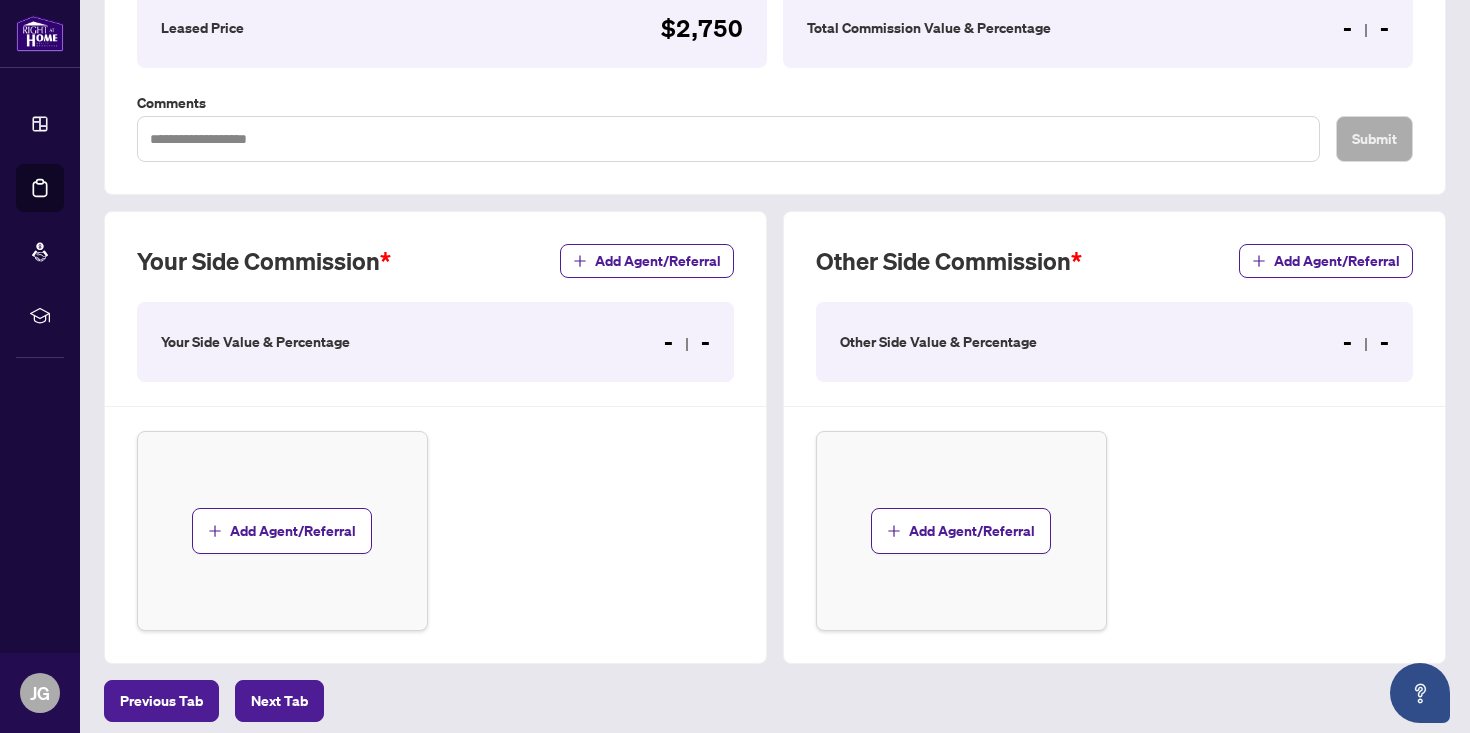 scroll, scrollTop: 376, scrollLeft: 0, axis: vertical 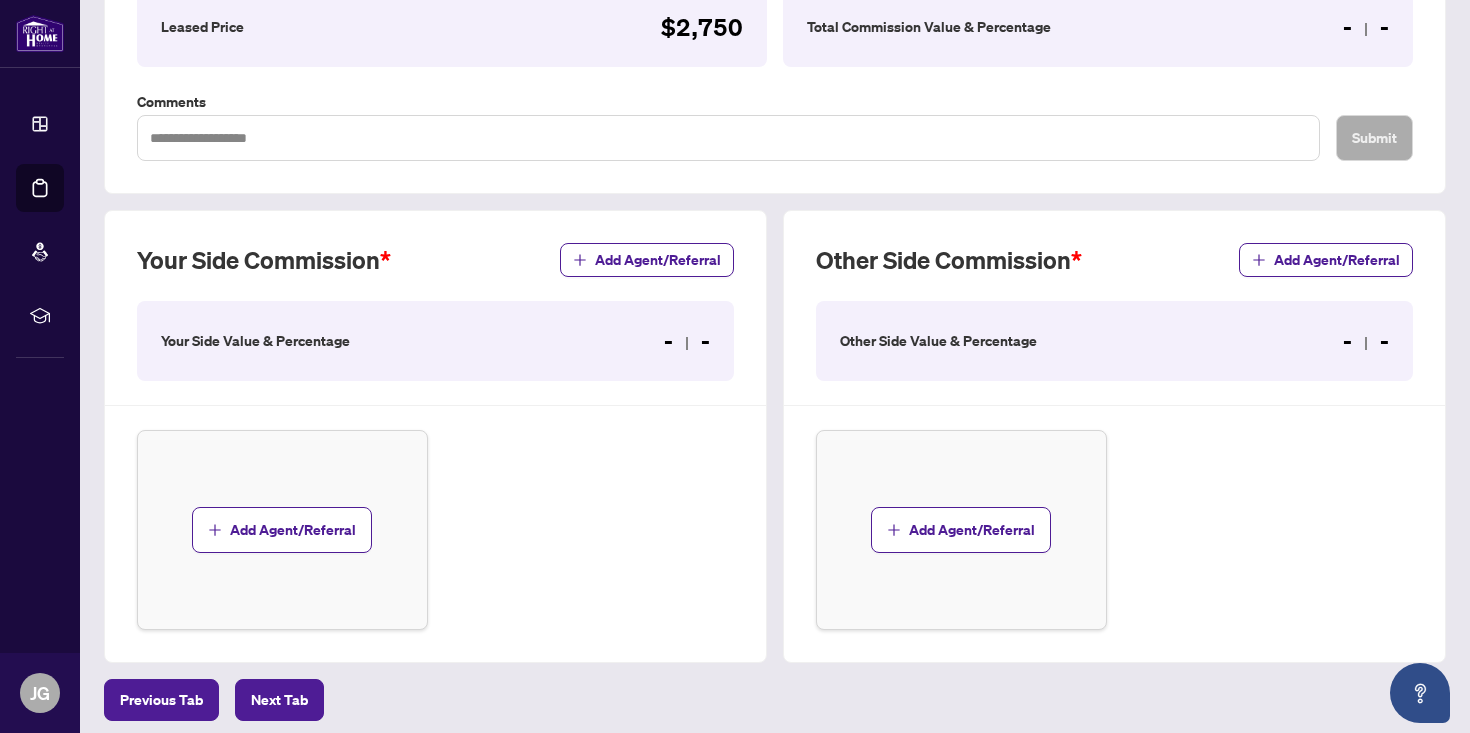 click on "Your Side Value & Percentage -     -" at bounding box center [435, 341] 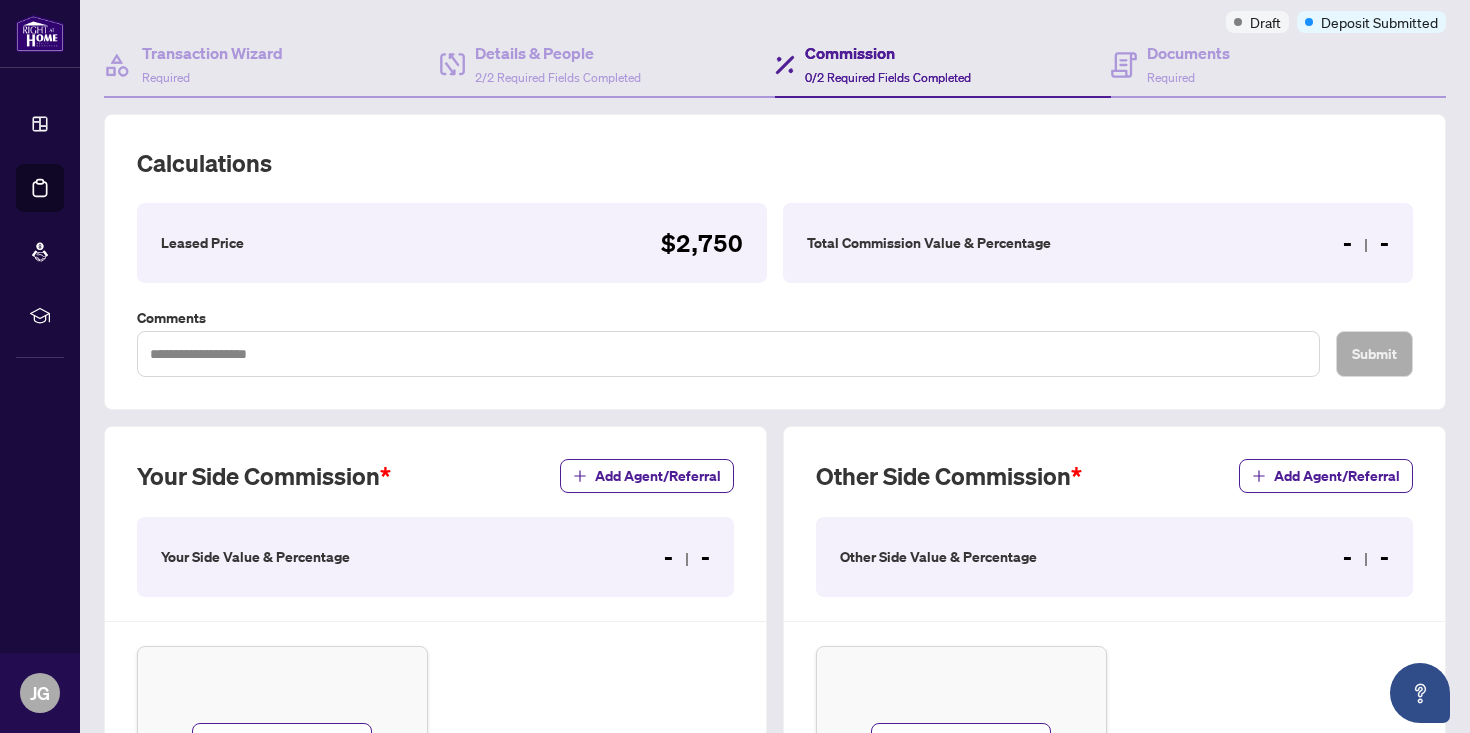scroll, scrollTop: 158, scrollLeft: 0, axis: vertical 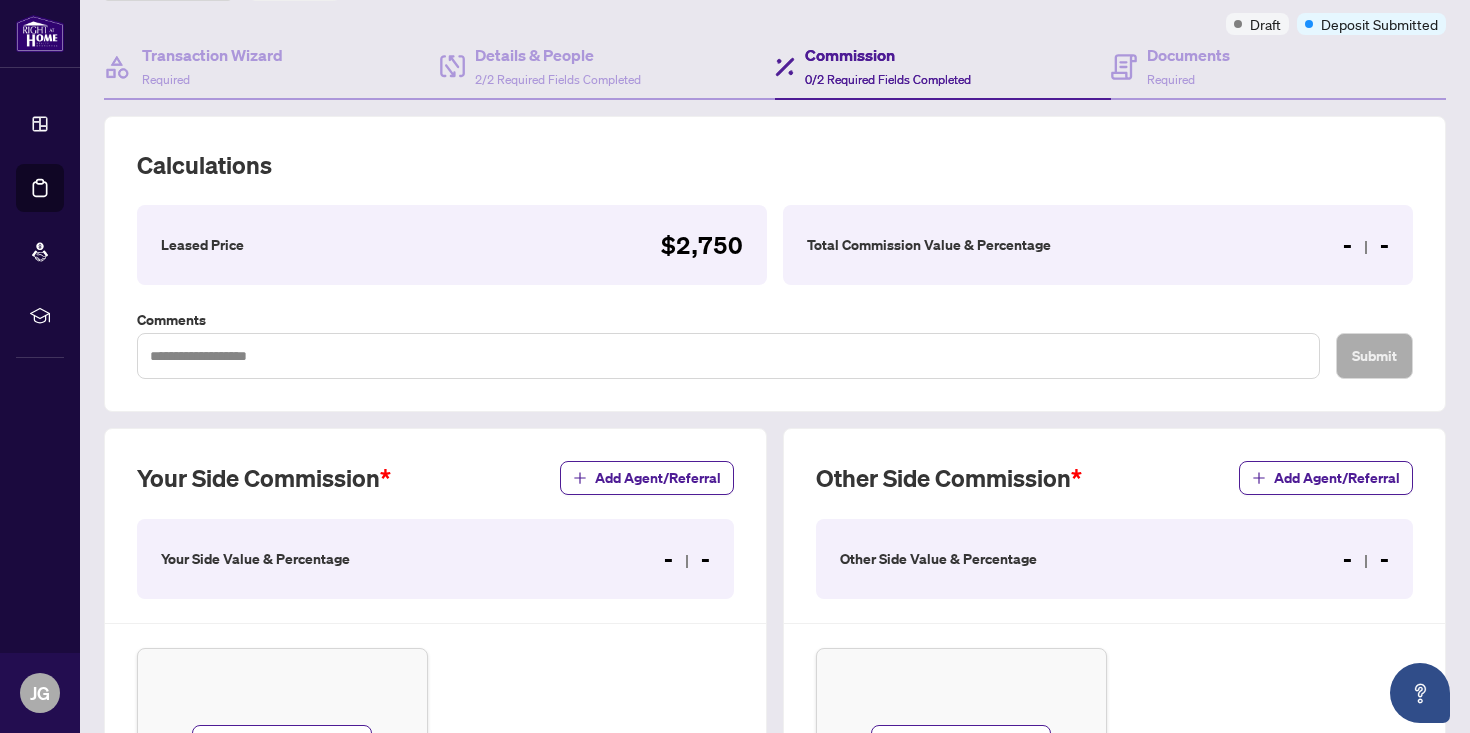 click on "-     -" at bounding box center (1366, 245) 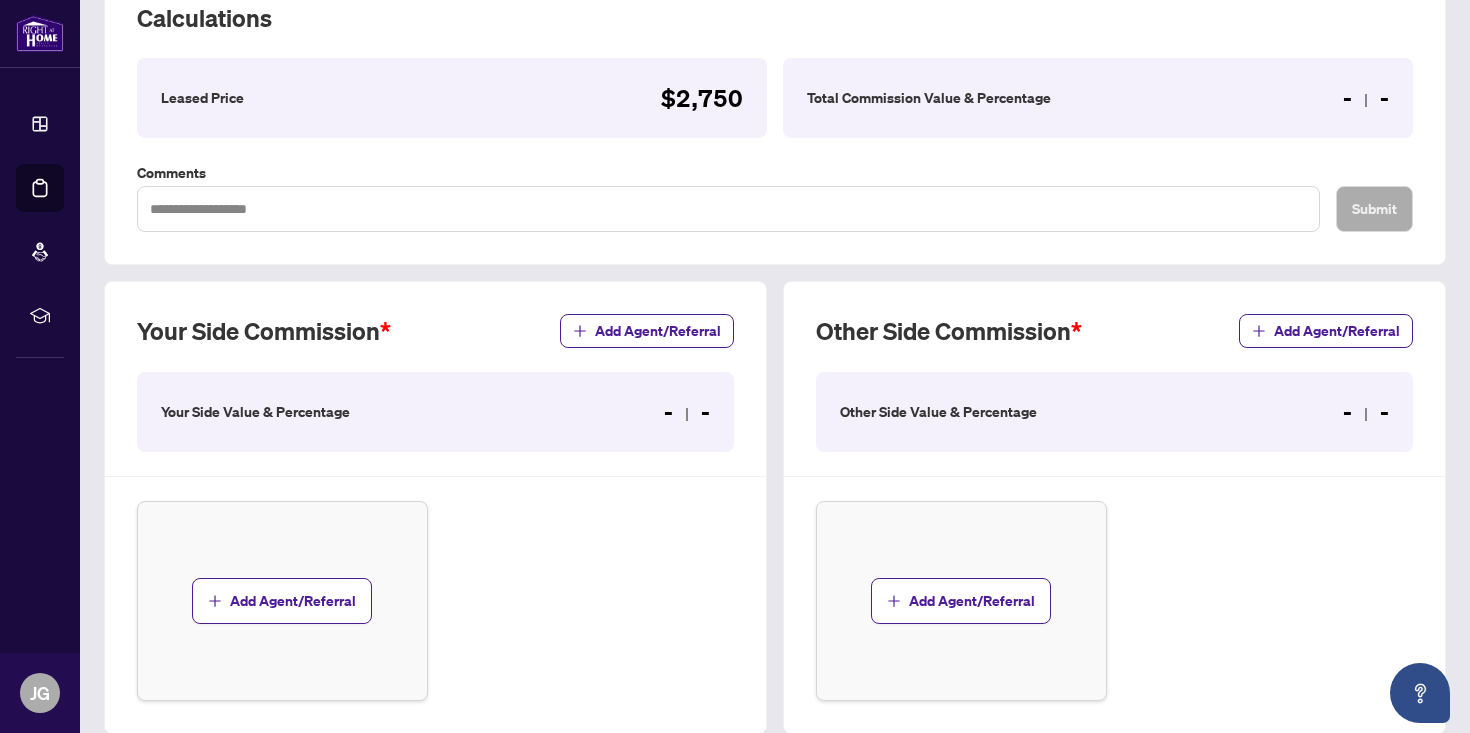 scroll, scrollTop: 311, scrollLeft: 0, axis: vertical 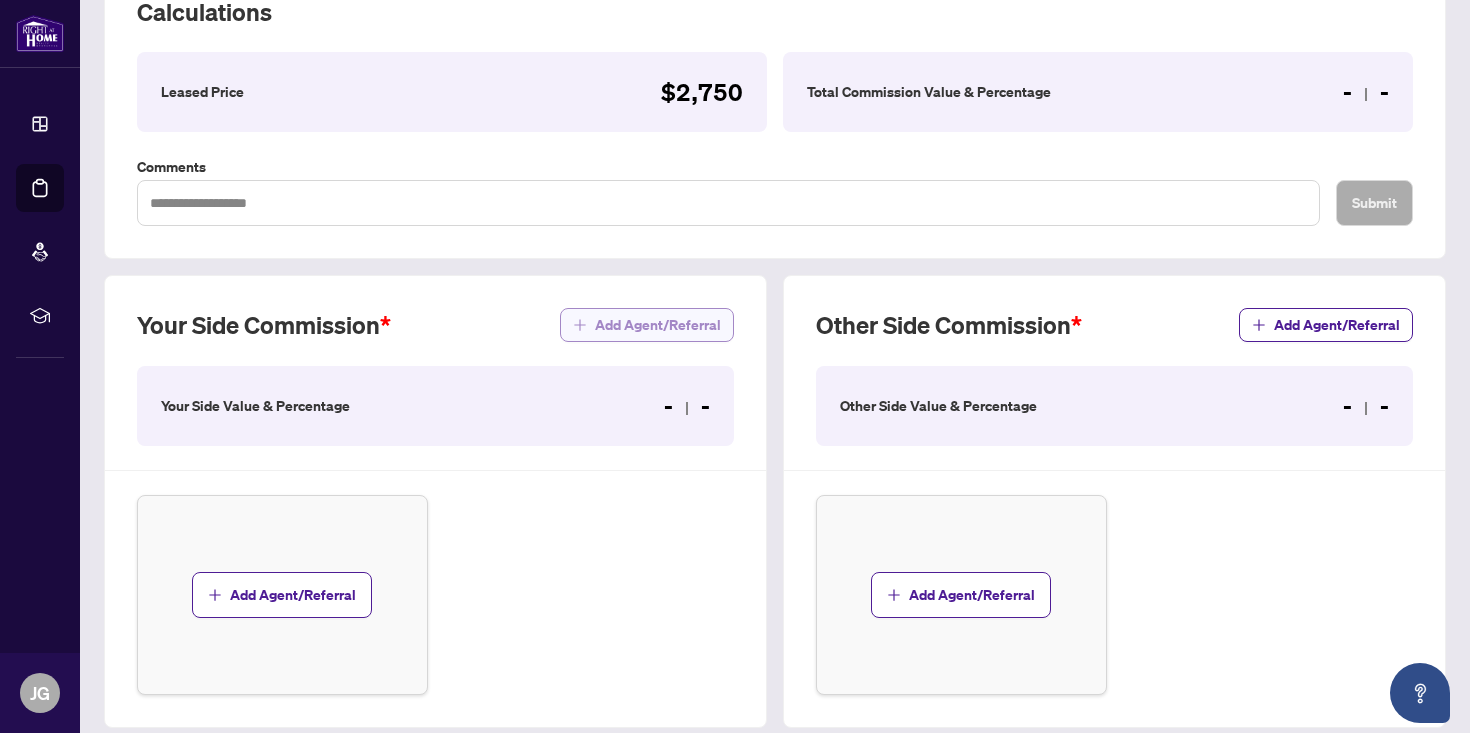 click on "Add Agent/Referral" at bounding box center [658, 325] 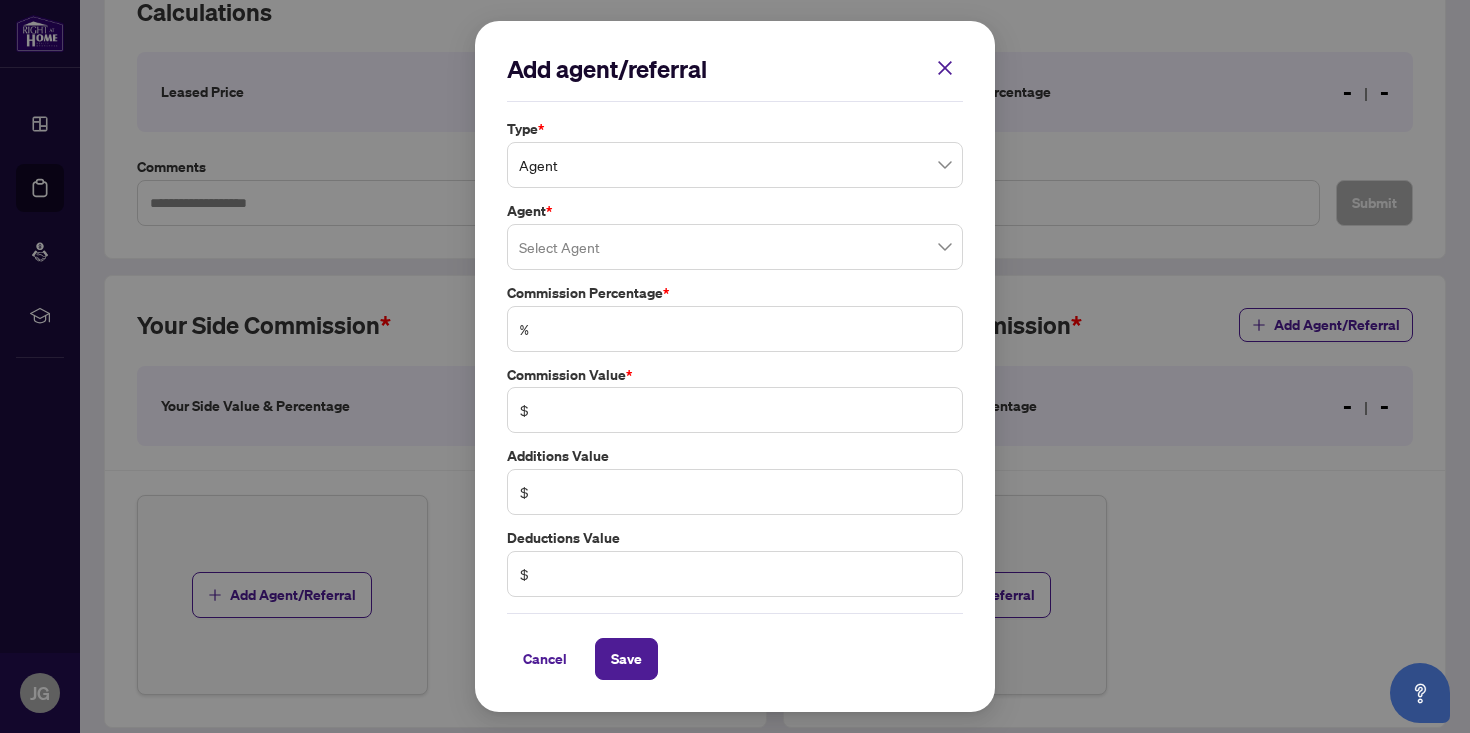 click at bounding box center [735, 247] 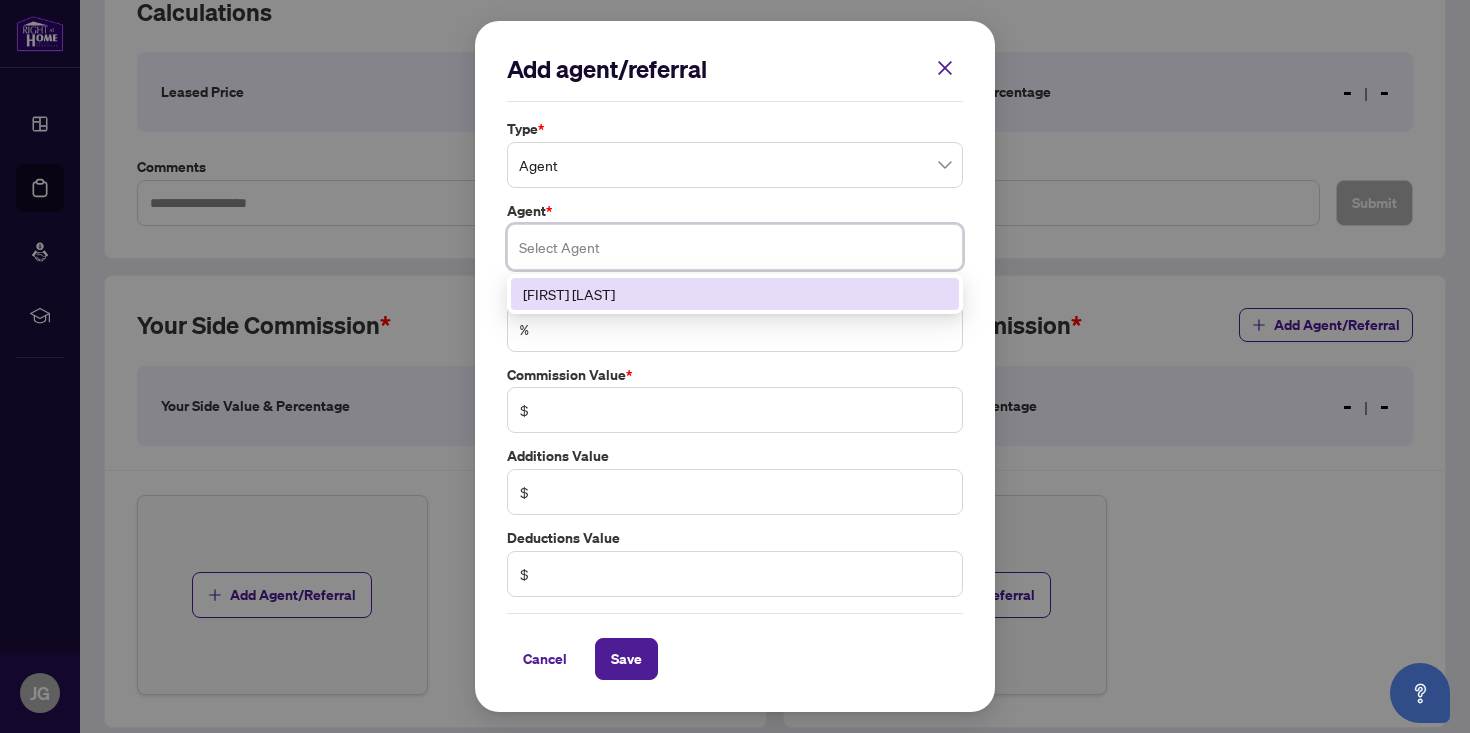click on "[FIRST] [LAST]" at bounding box center (735, 294) 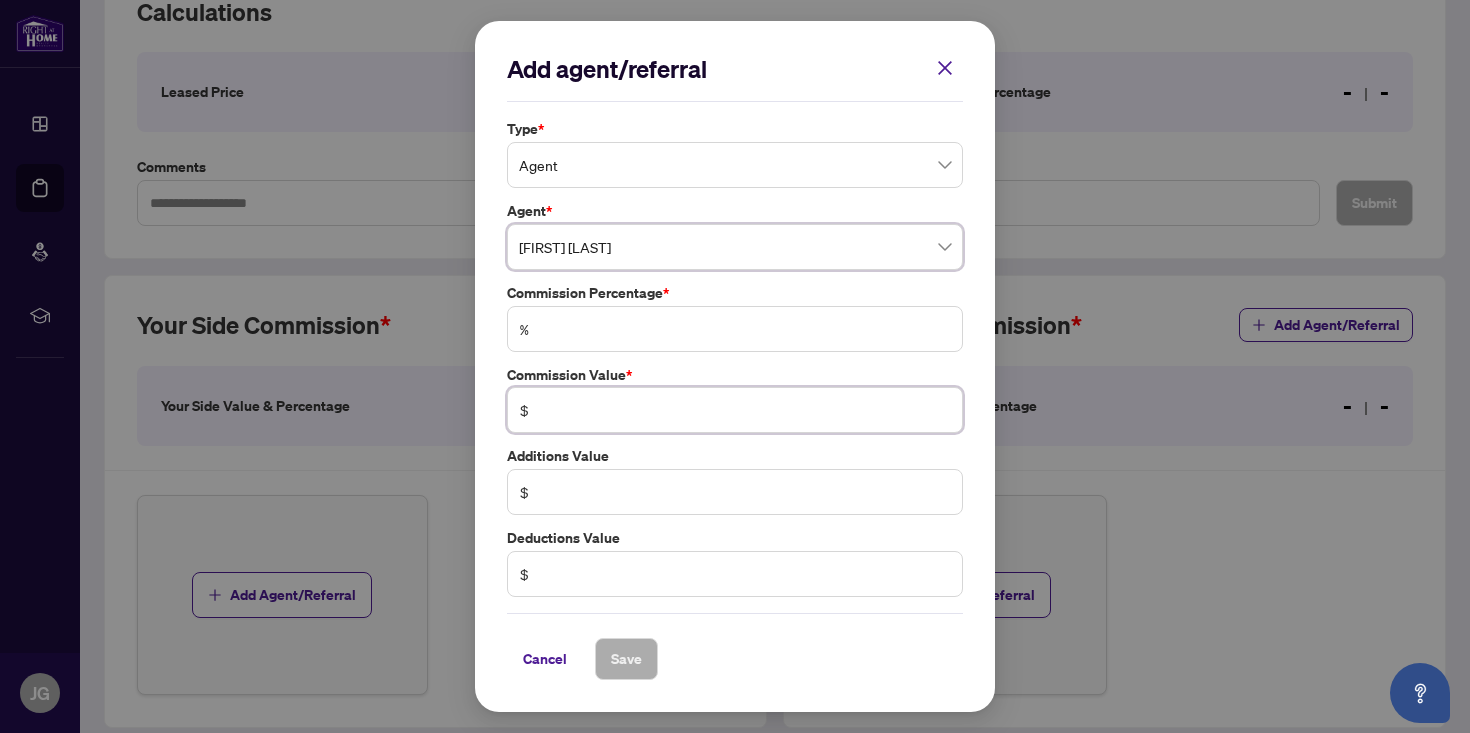 click at bounding box center (745, 410) 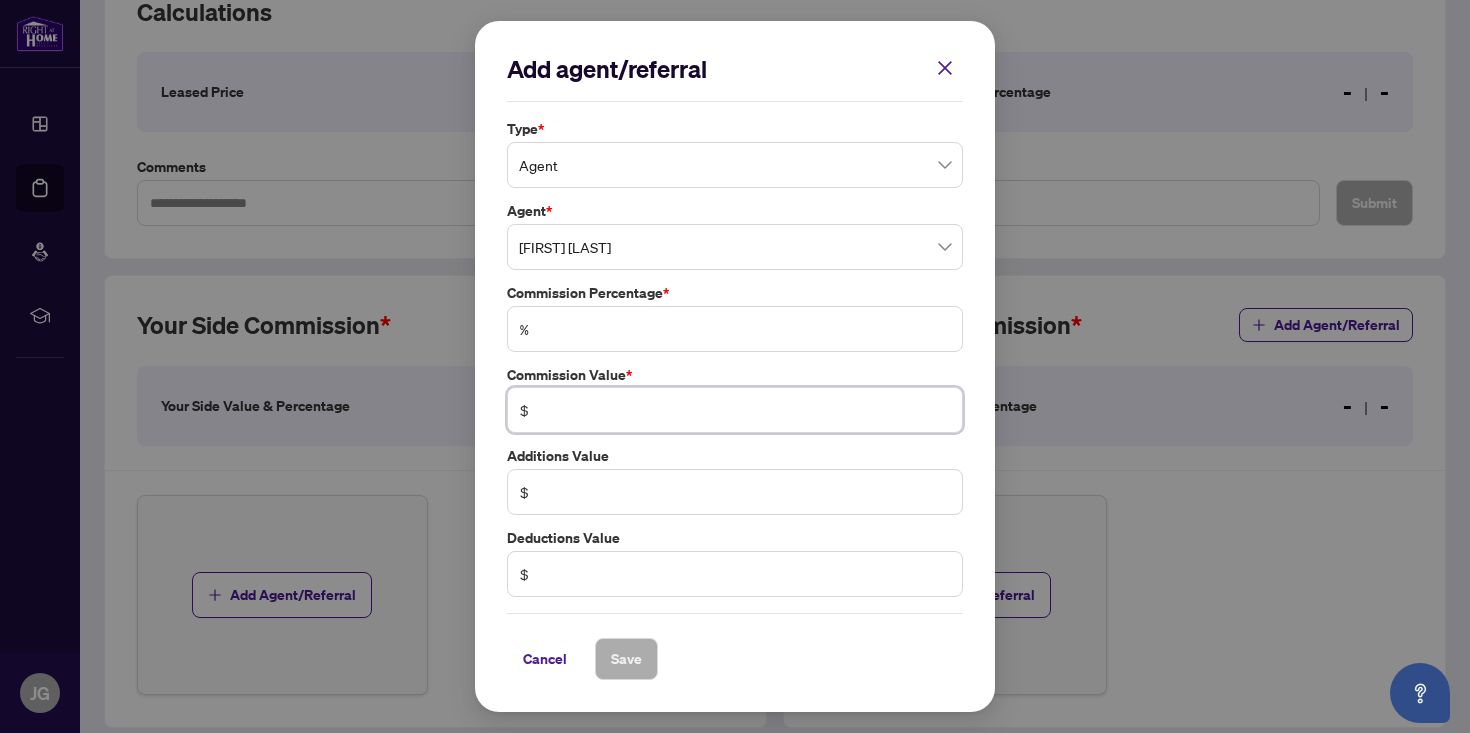 type on "******" 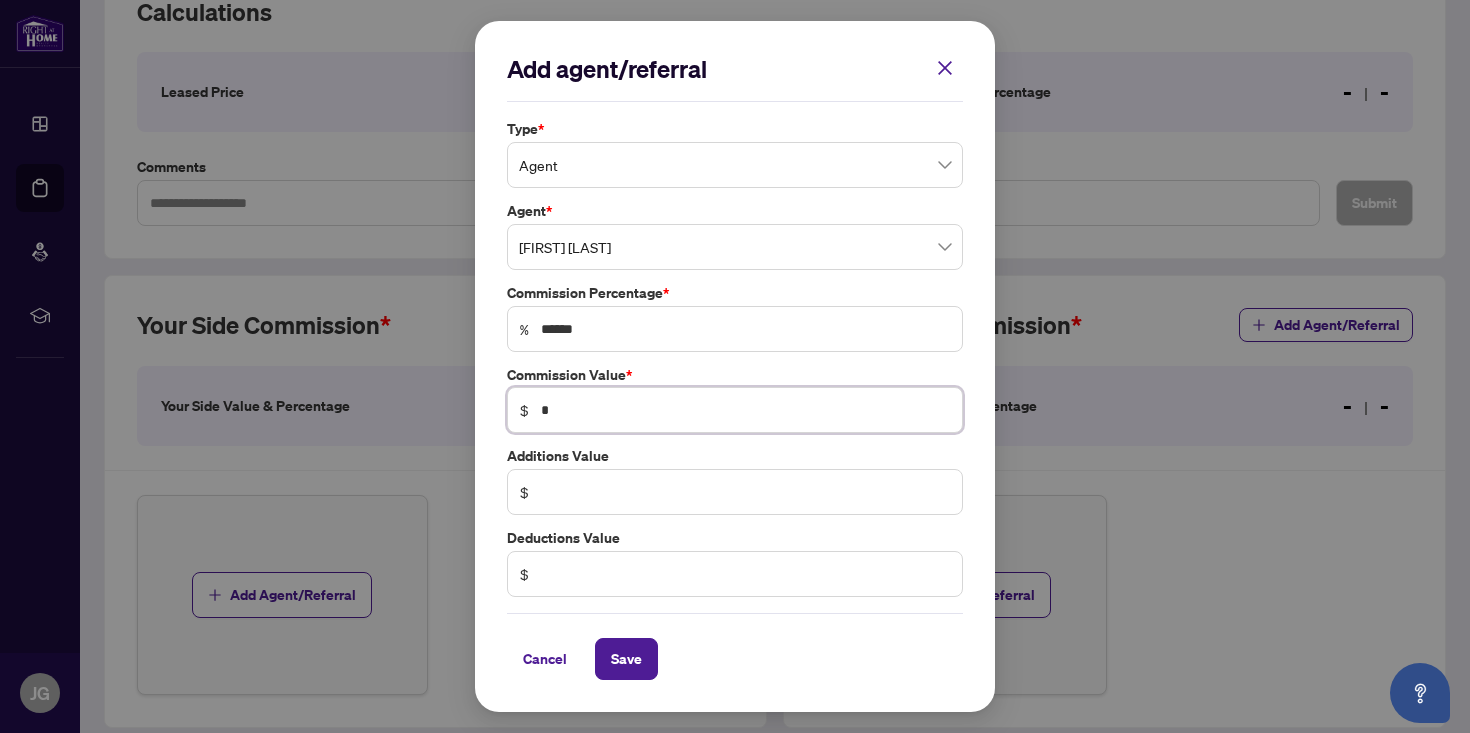 type on "******" 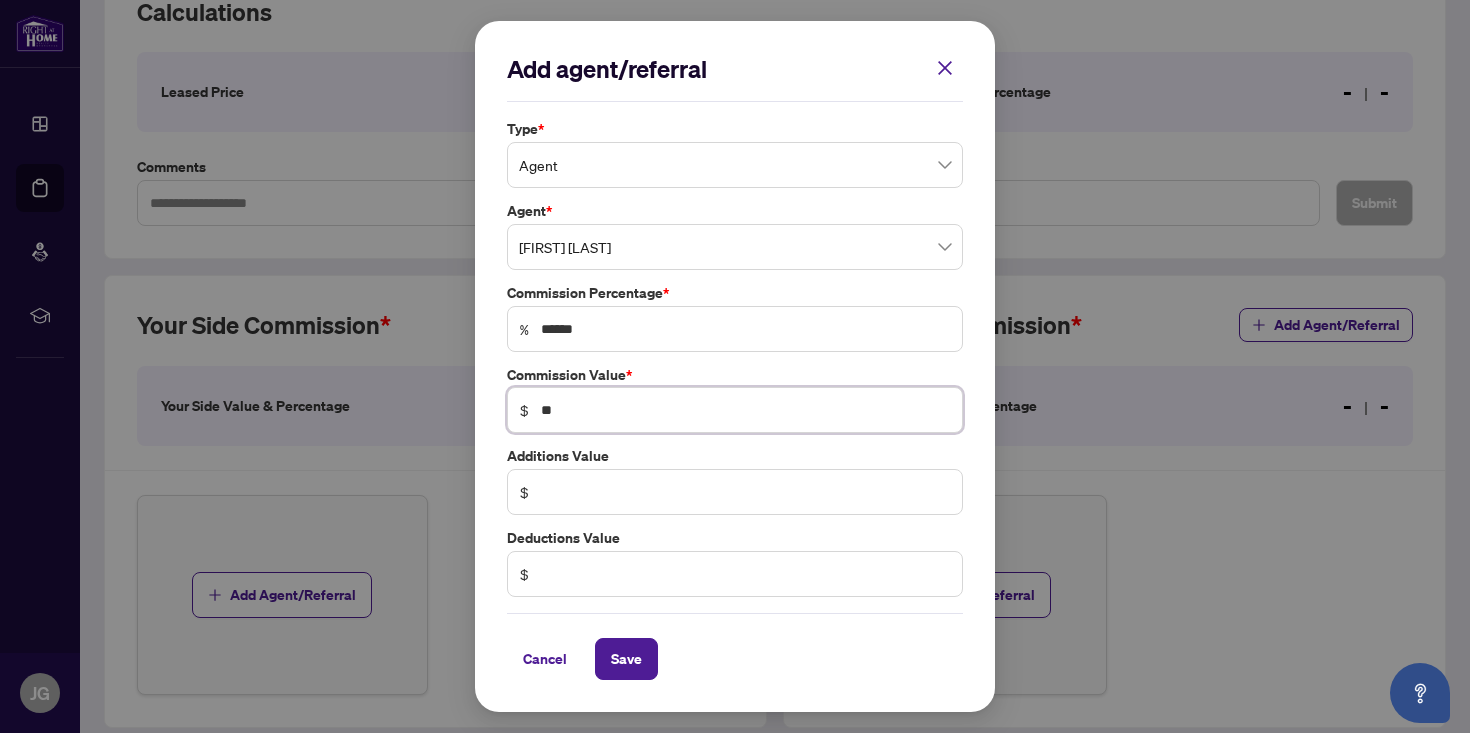 type on "**" 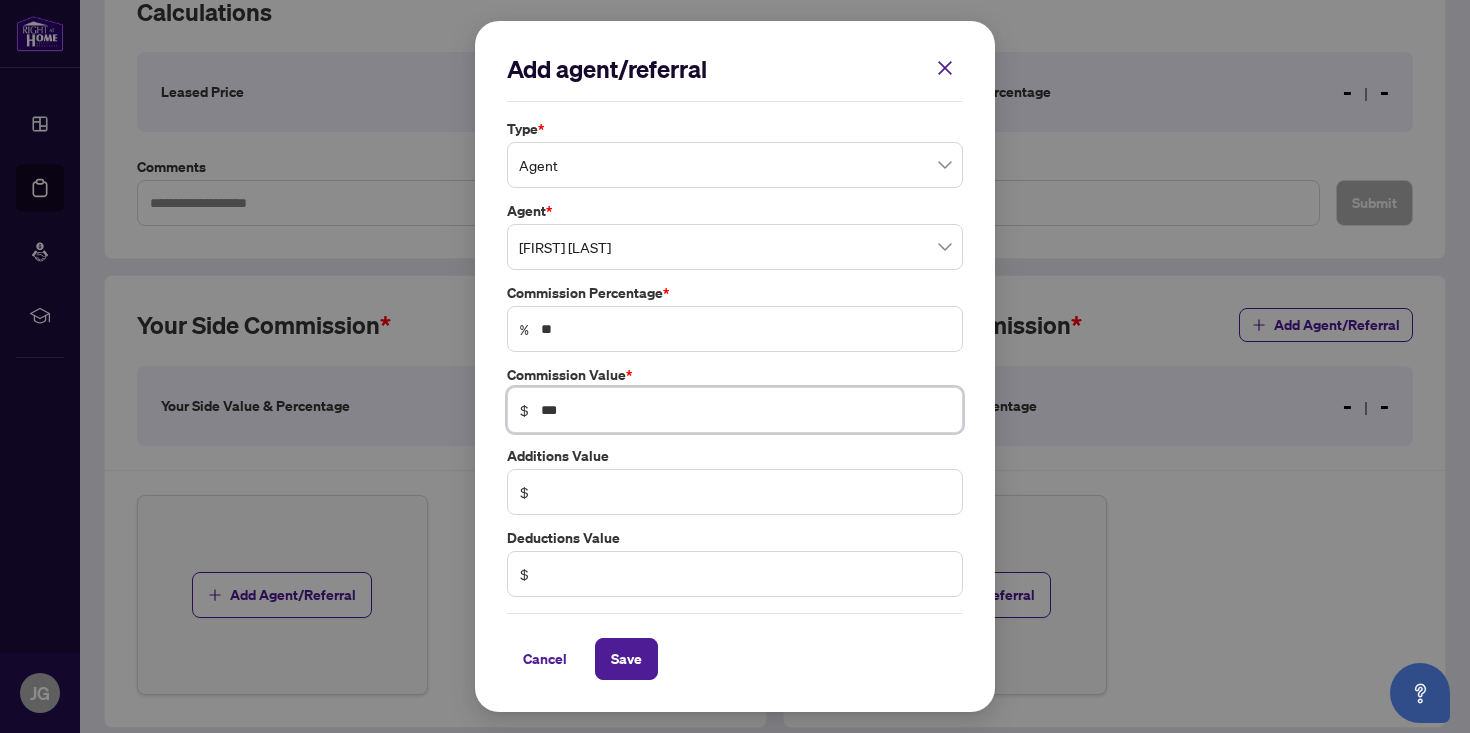 type on "***" 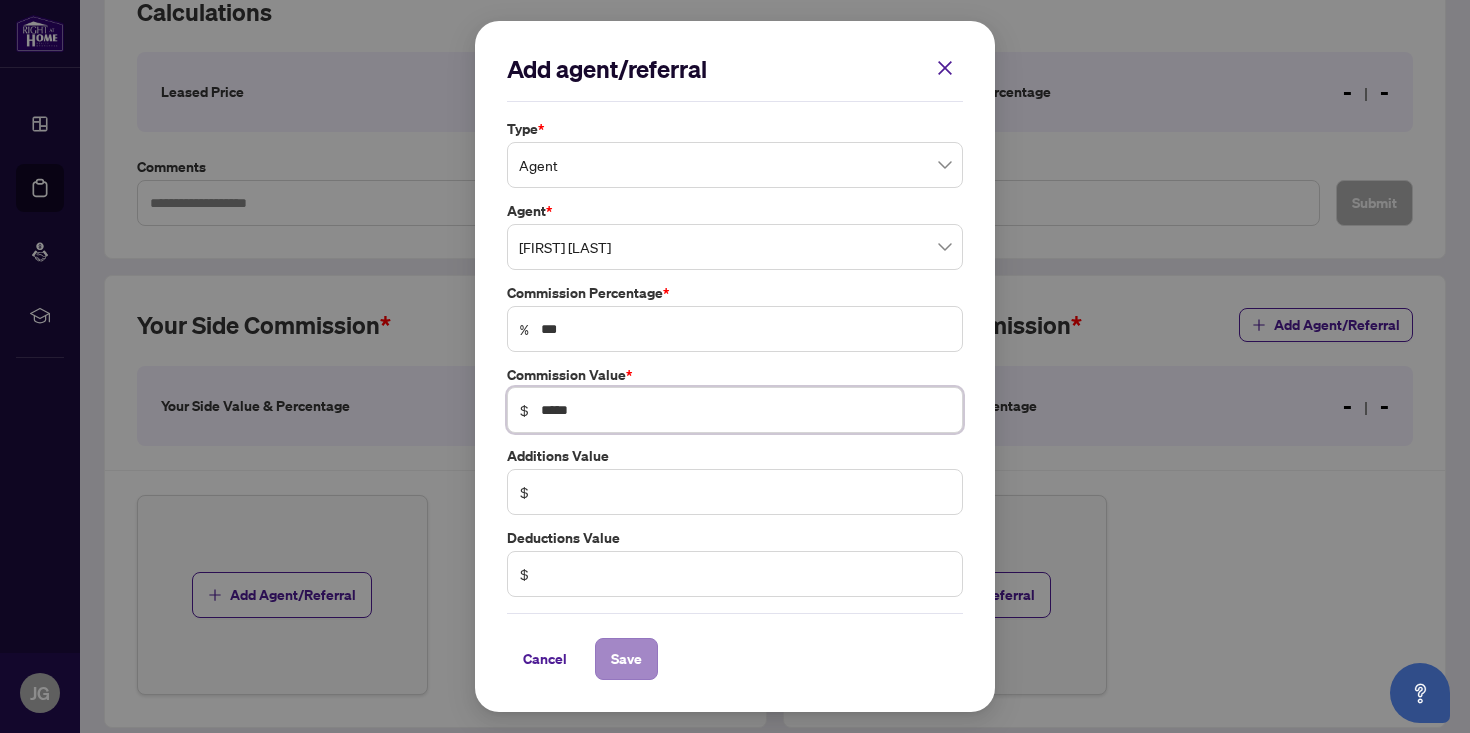 type on "*****" 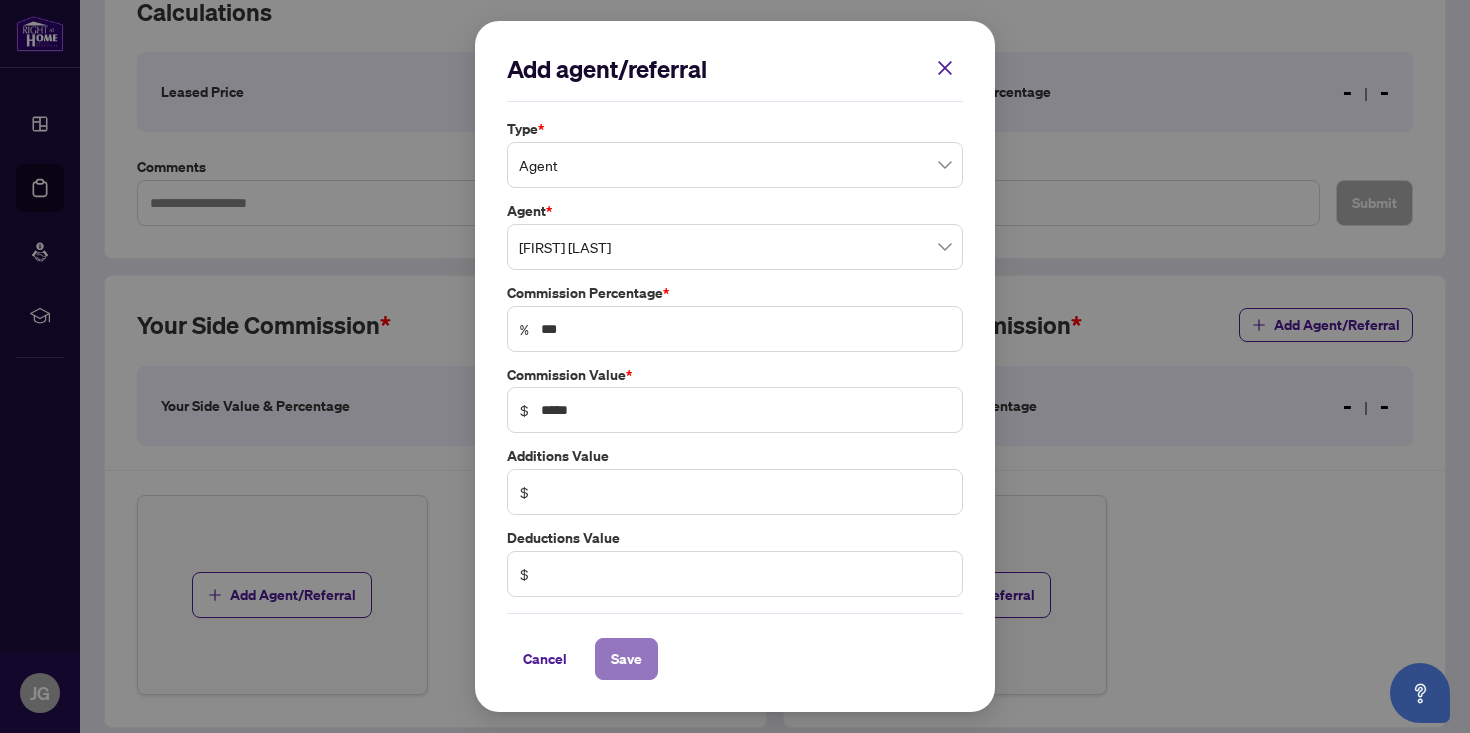 click on "Save" at bounding box center [626, 659] 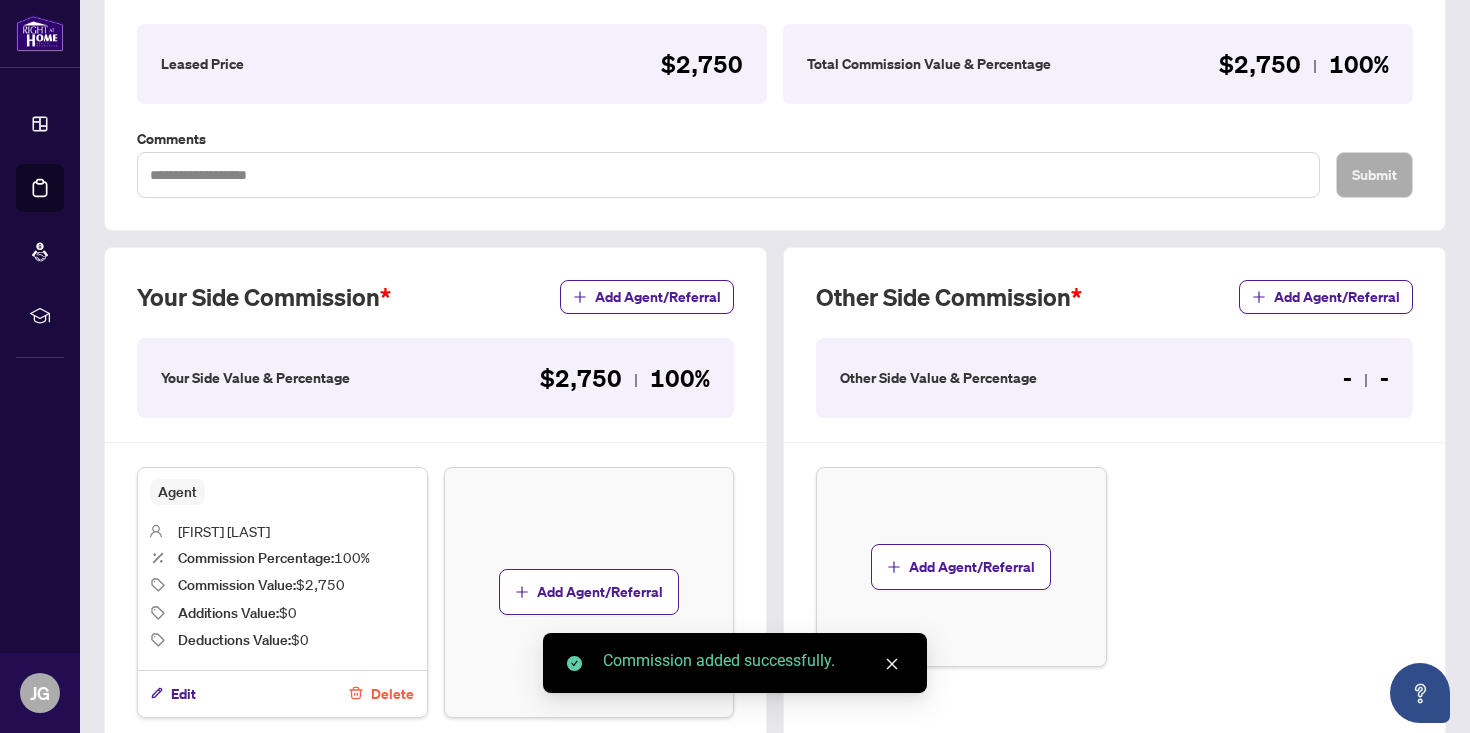 scroll, scrollTop: 347, scrollLeft: 0, axis: vertical 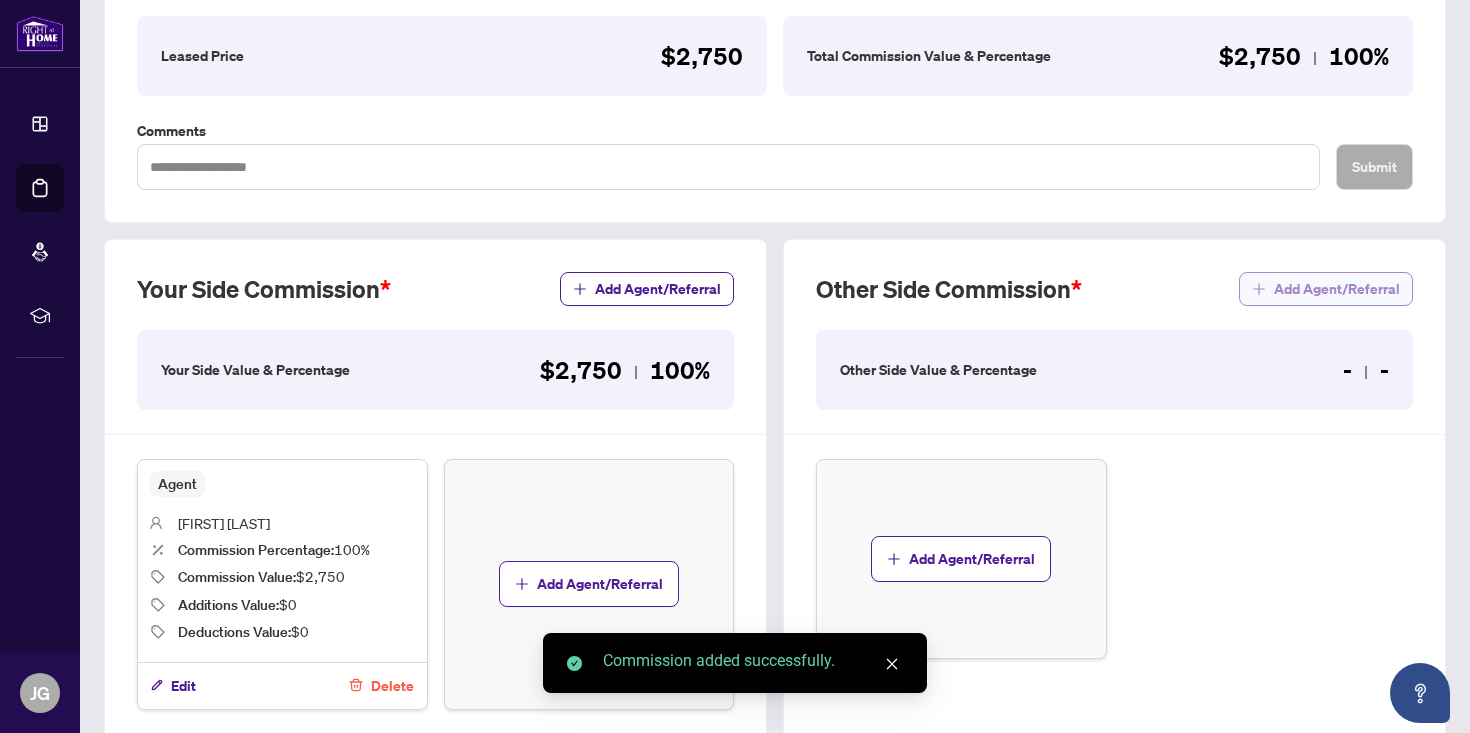 click on "Add Agent/Referral" at bounding box center (1337, 289) 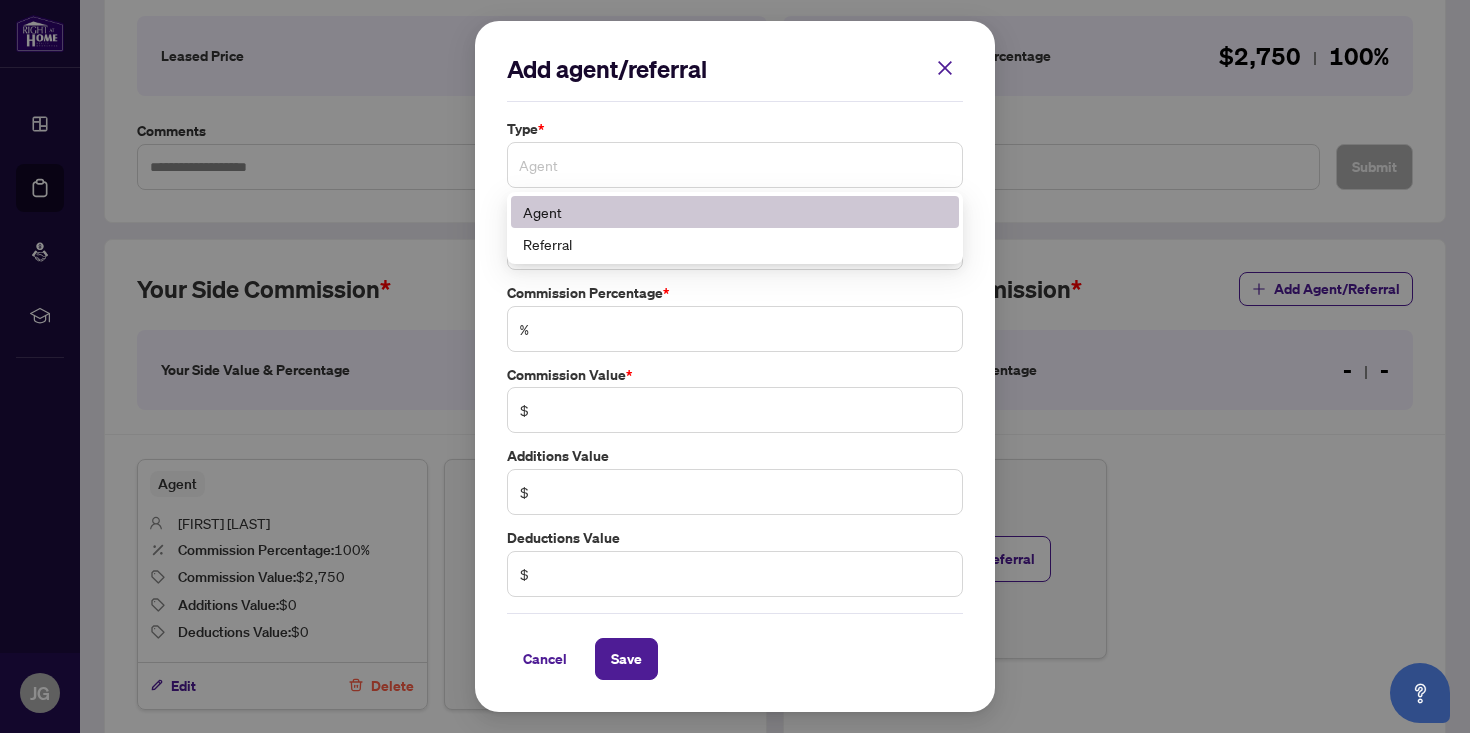click on "Agent" at bounding box center (735, 165) 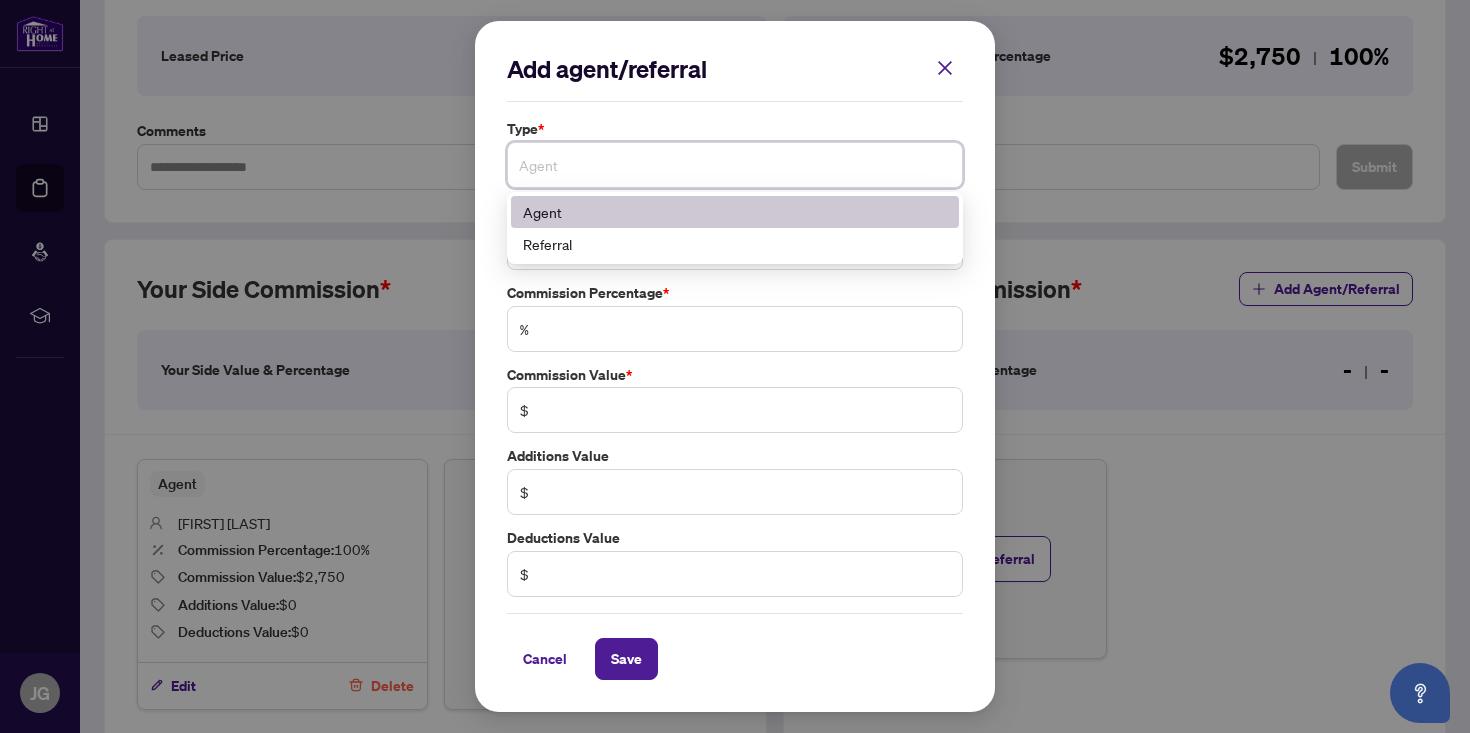 click on "Agent" at bounding box center (735, 212) 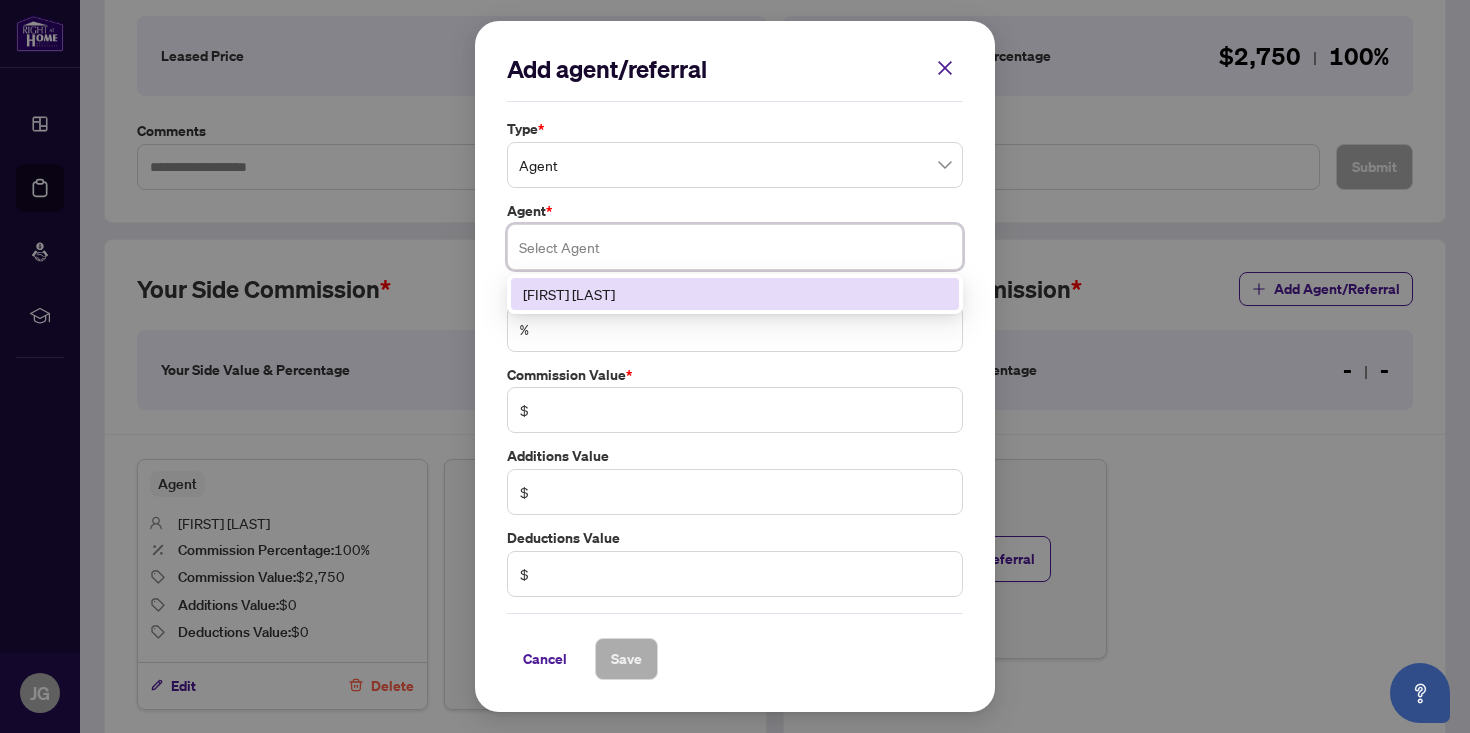 click at bounding box center [735, 247] 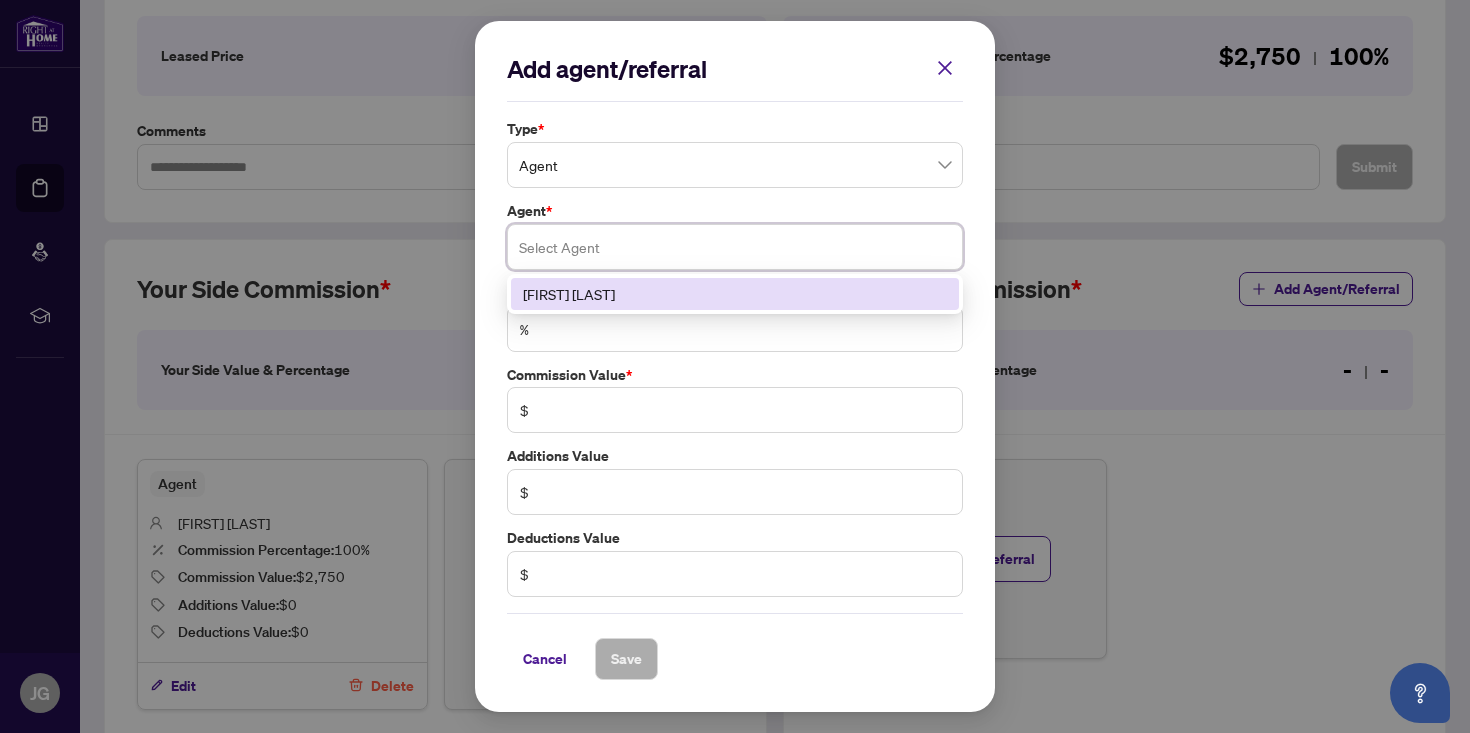 click on "[FIRST] [LAST]" at bounding box center (735, 294) 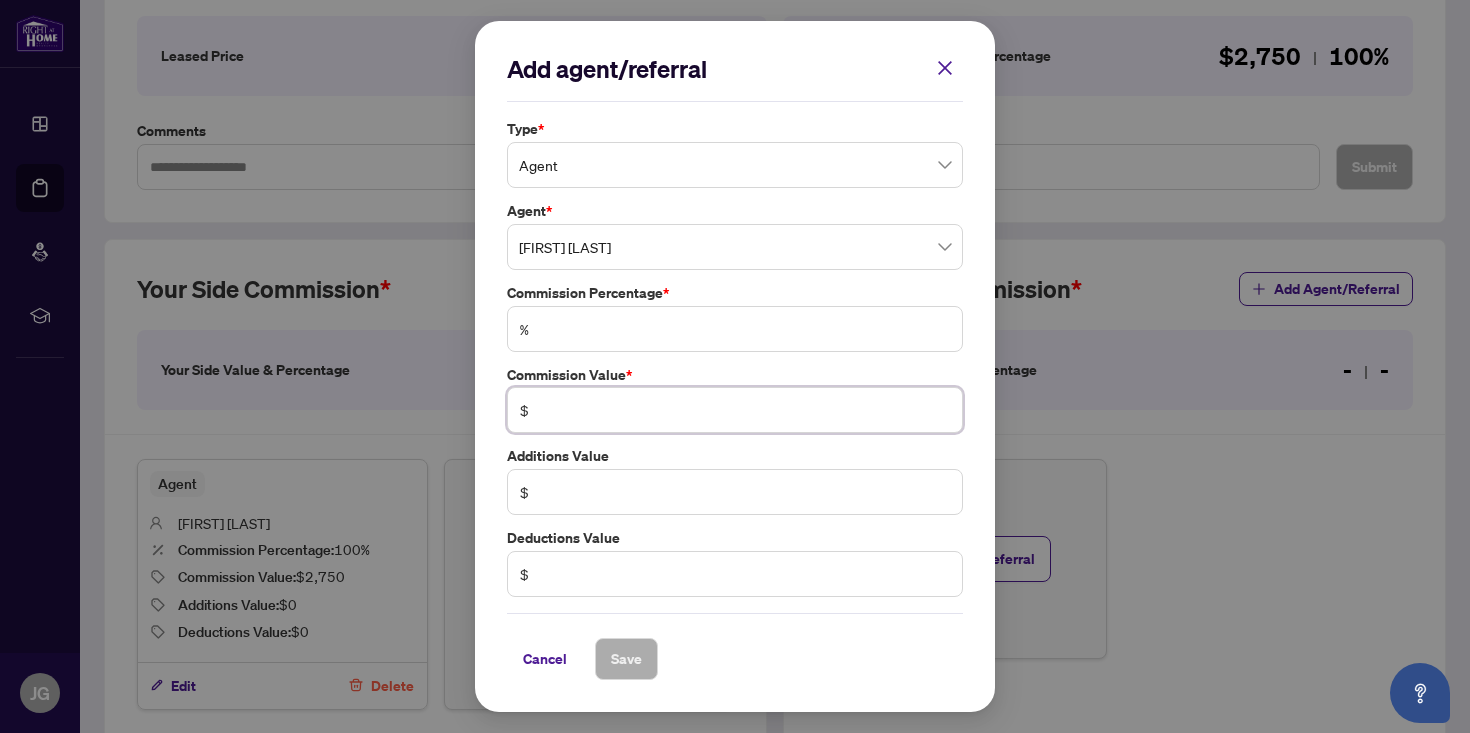 click at bounding box center [745, 410] 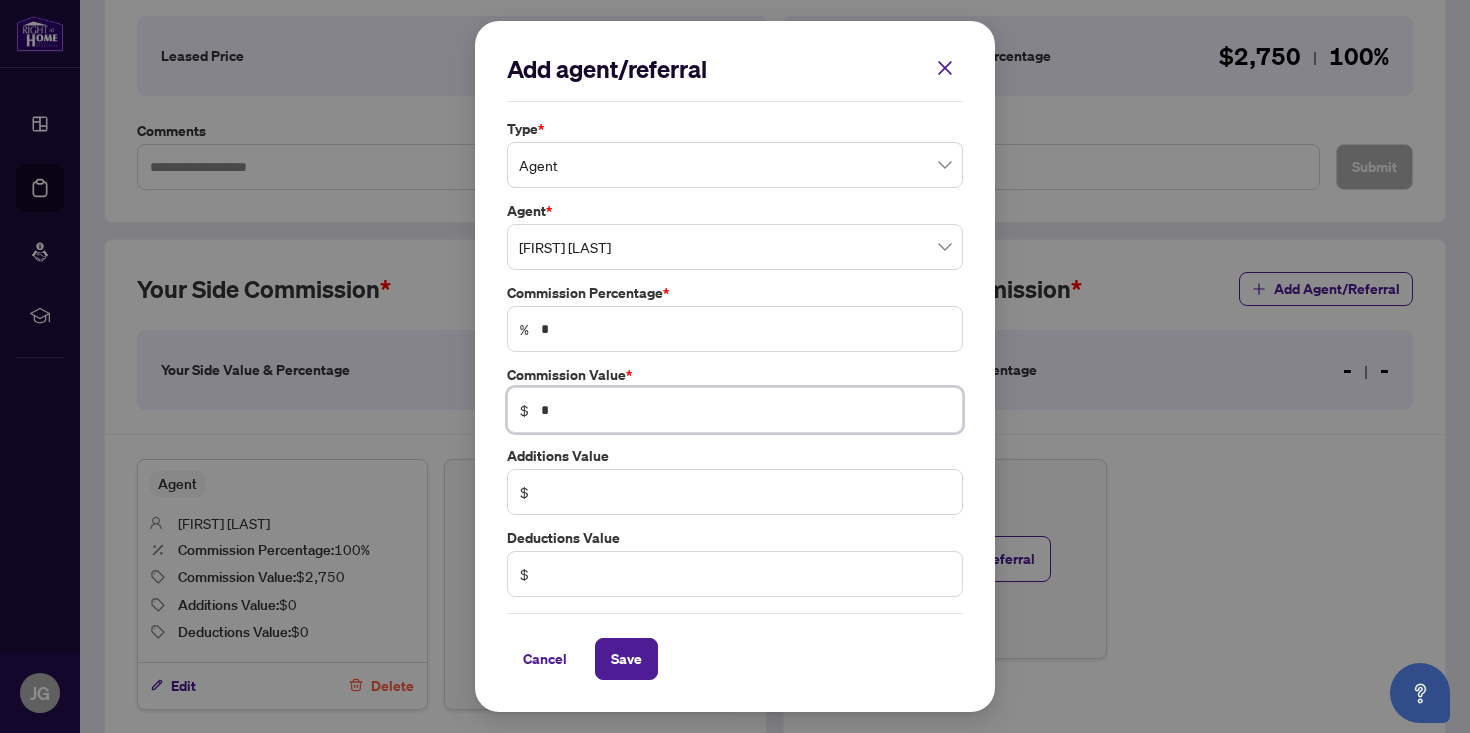 type on "*" 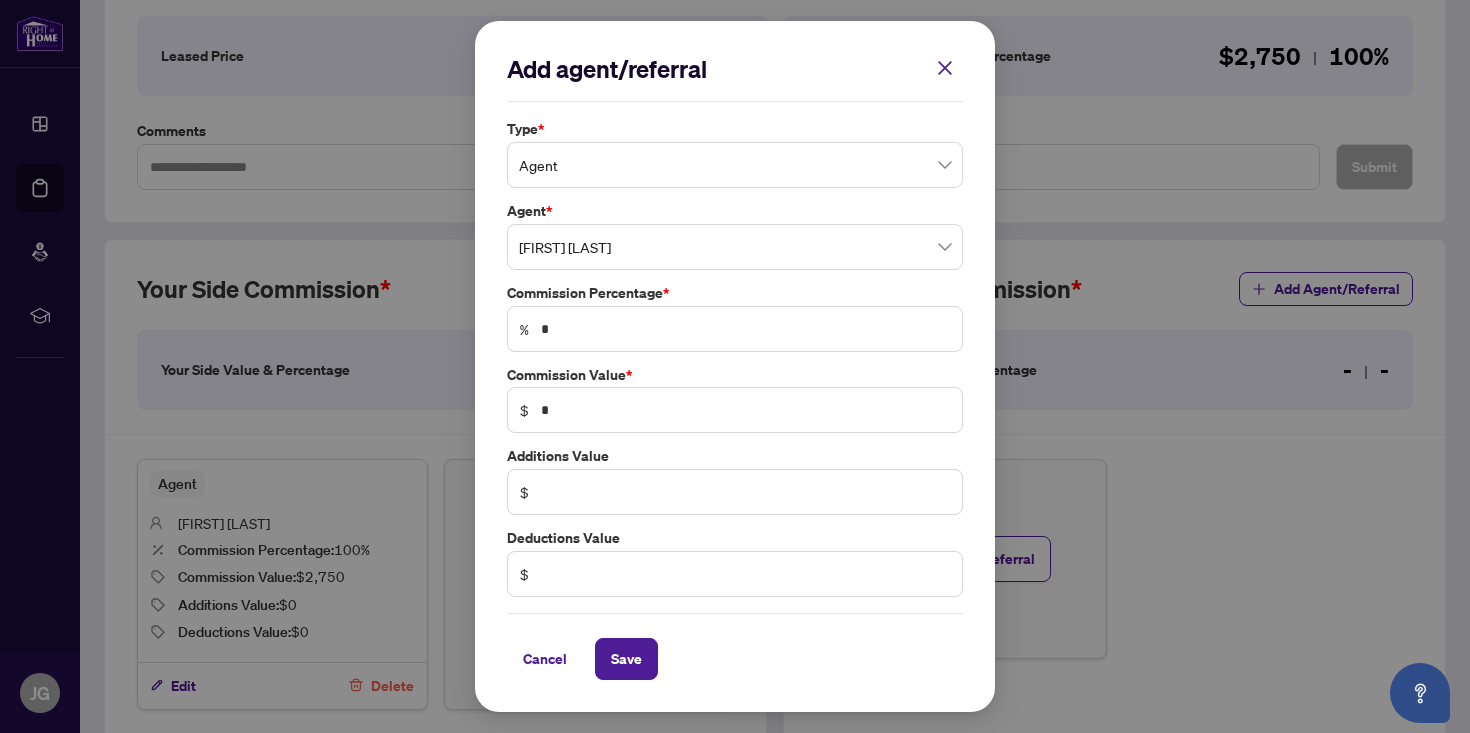 click on "Cancel Save" at bounding box center (735, 646) 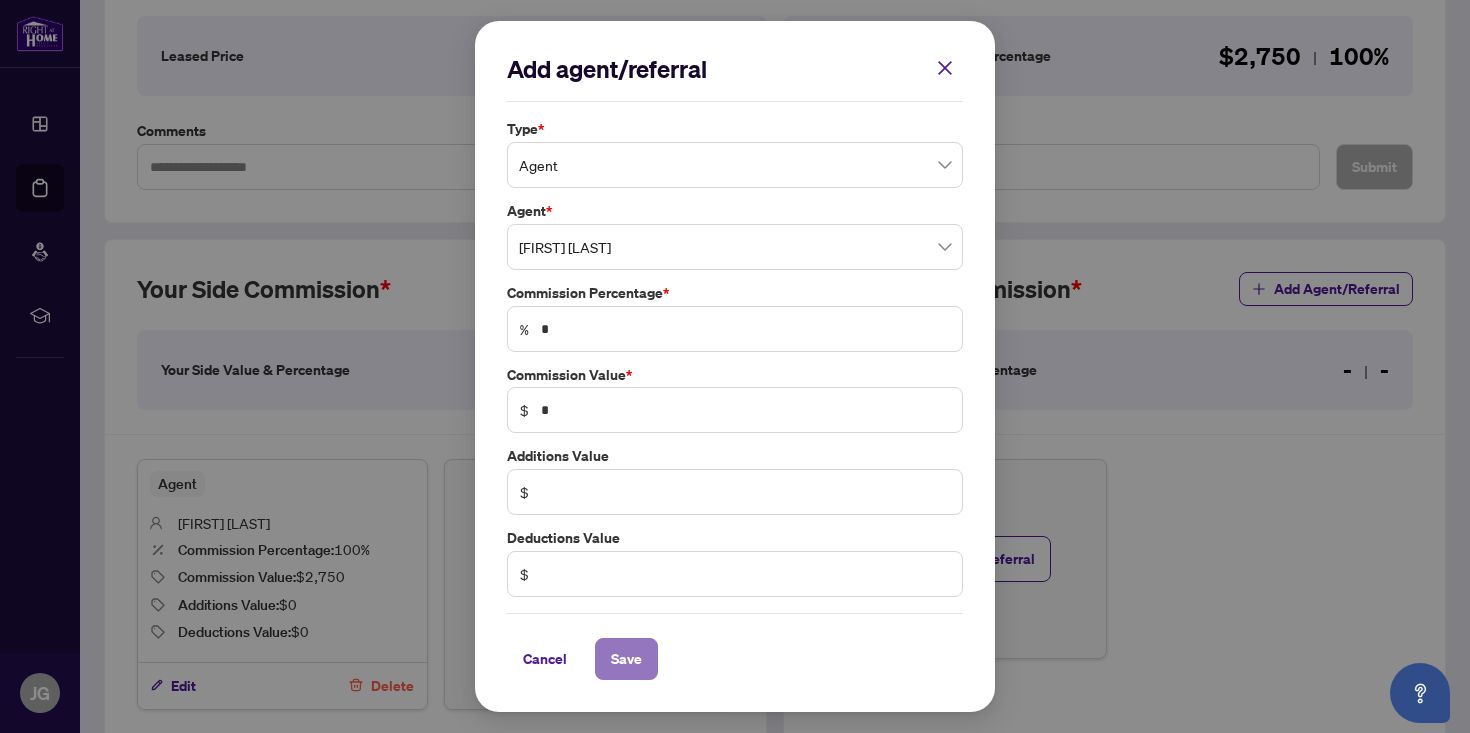 click on "Save" at bounding box center (626, 659) 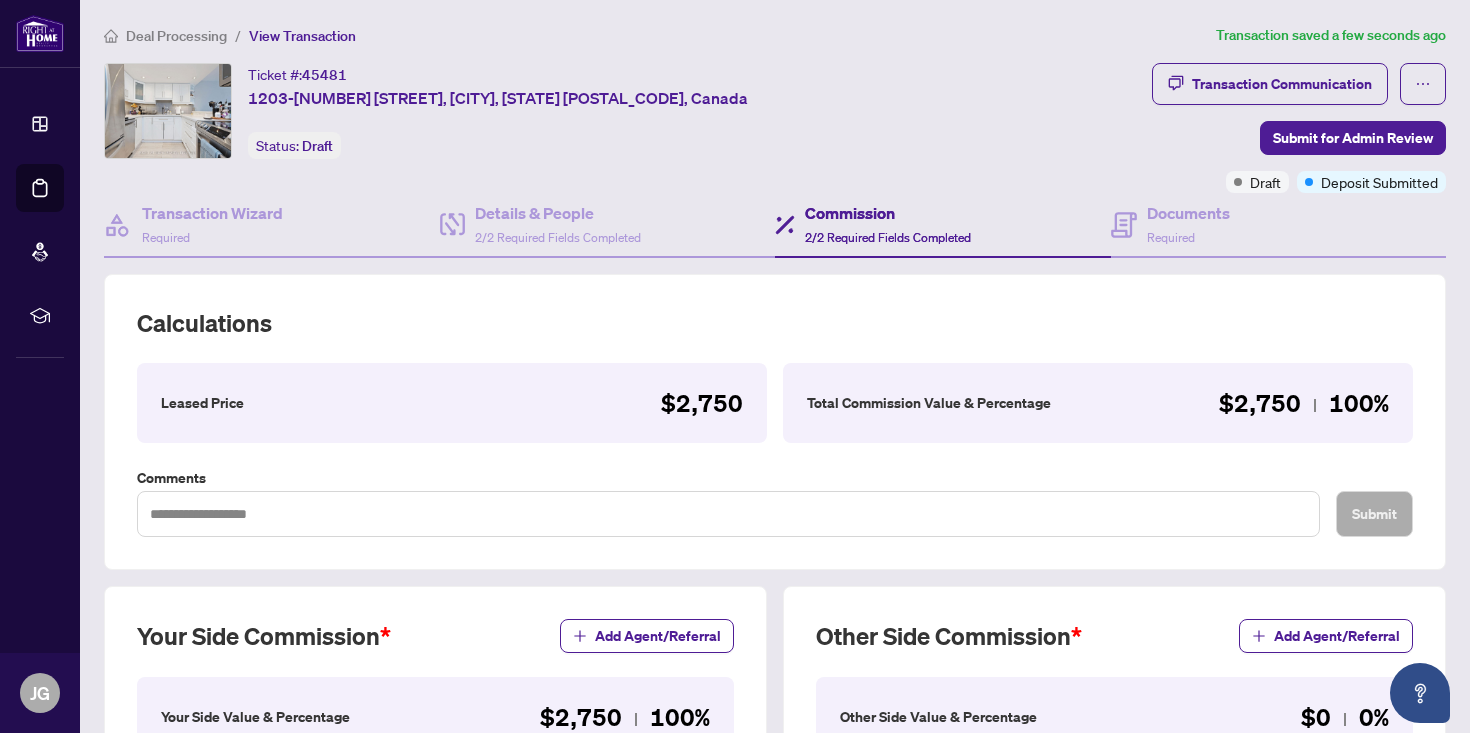 scroll, scrollTop: 501, scrollLeft: 0, axis: vertical 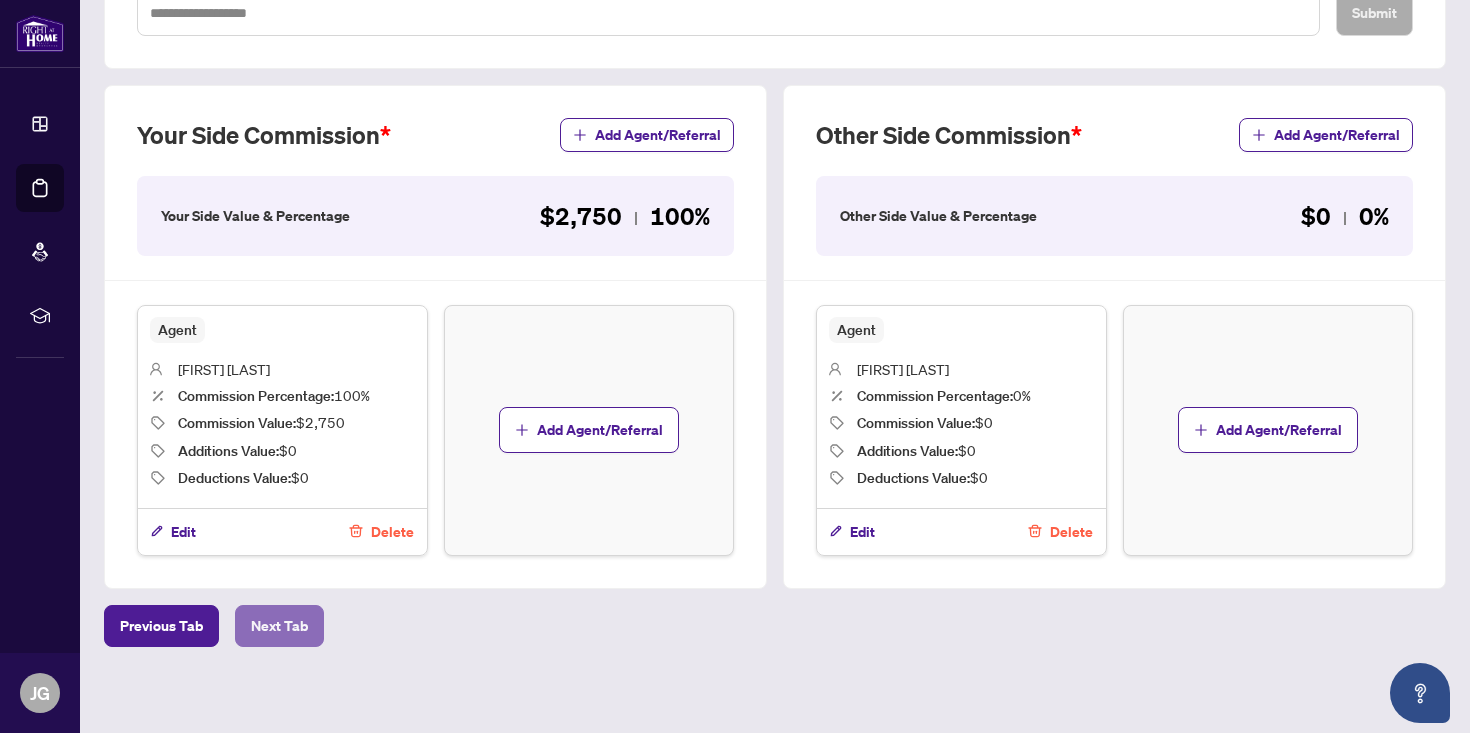 click on "Next Tab" at bounding box center [279, 626] 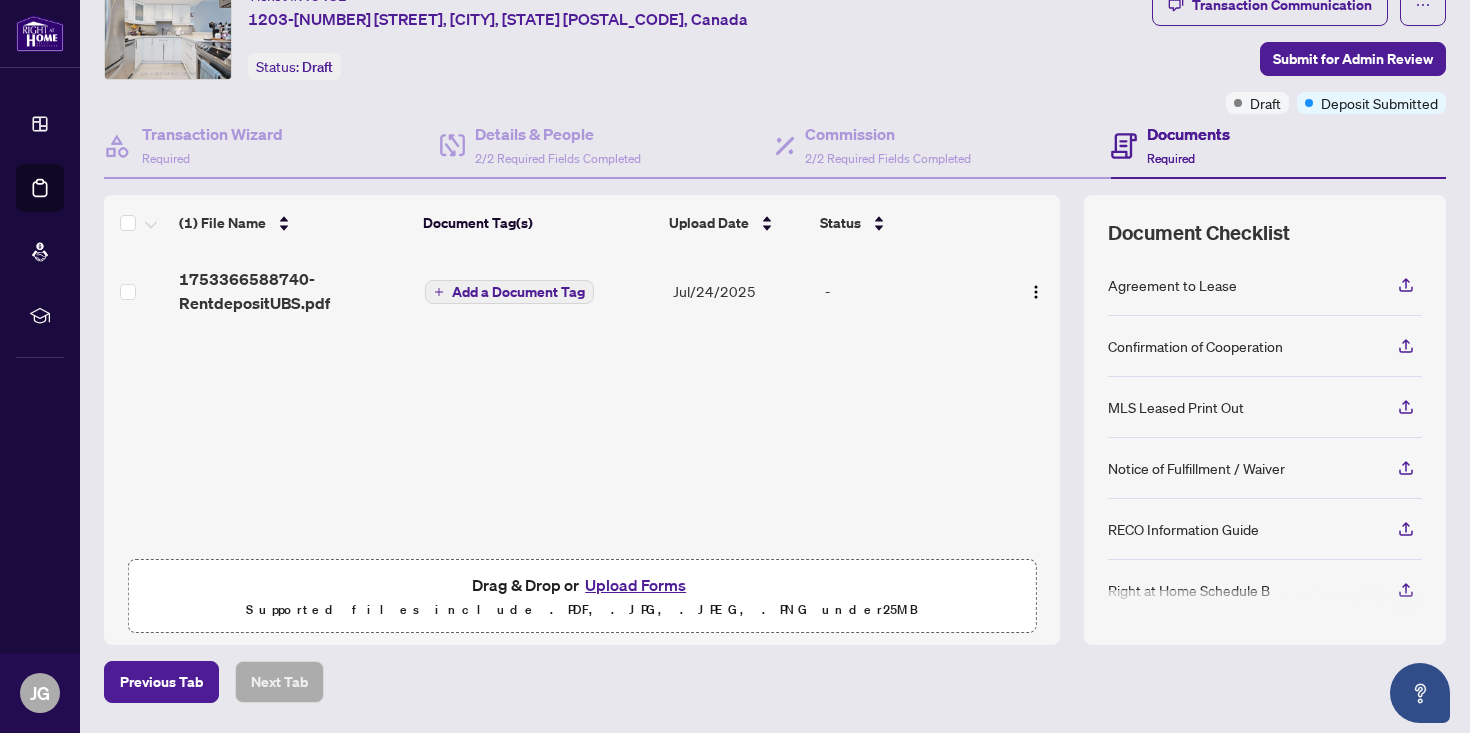 scroll, scrollTop: 76, scrollLeft: 0, axis: vertical 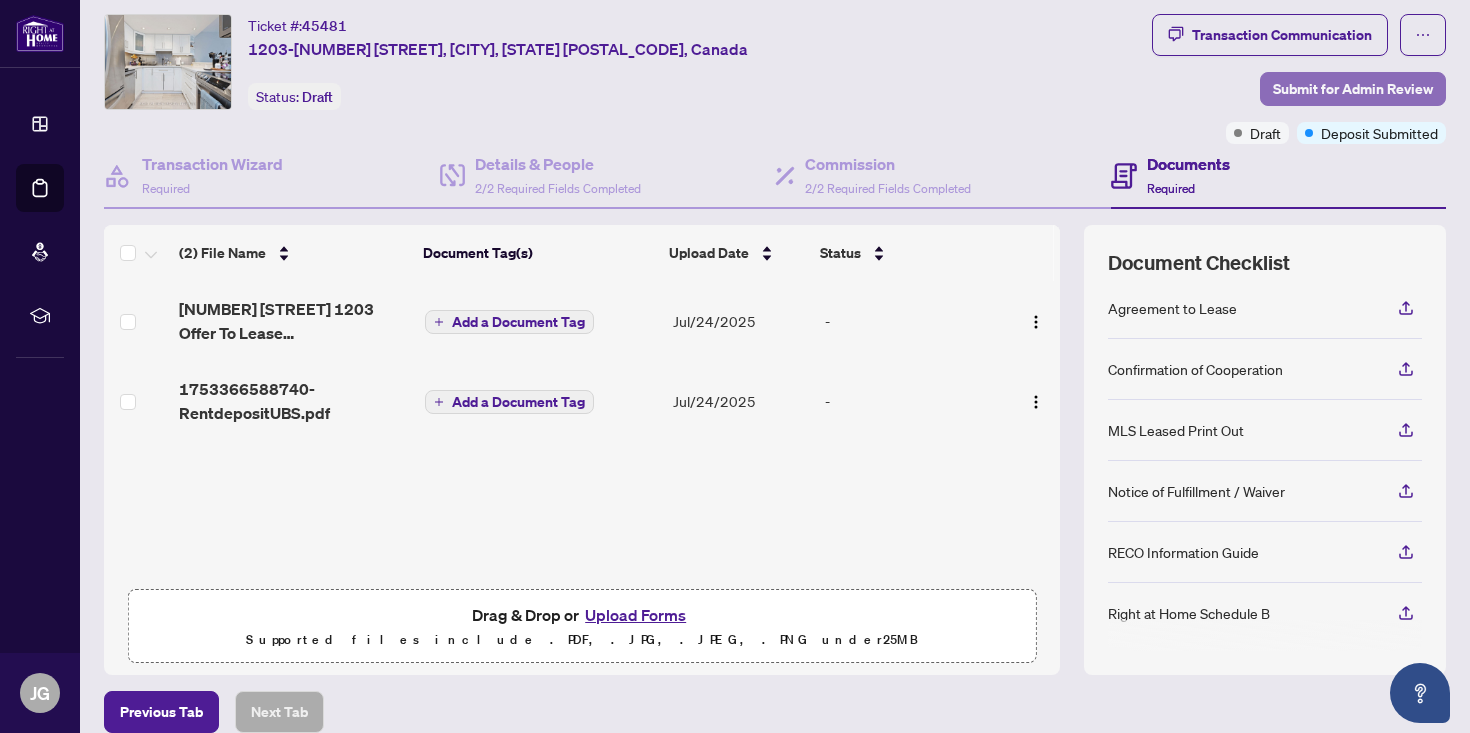 click on "Submit for Admin Review" at bounding box center (1353, 89) 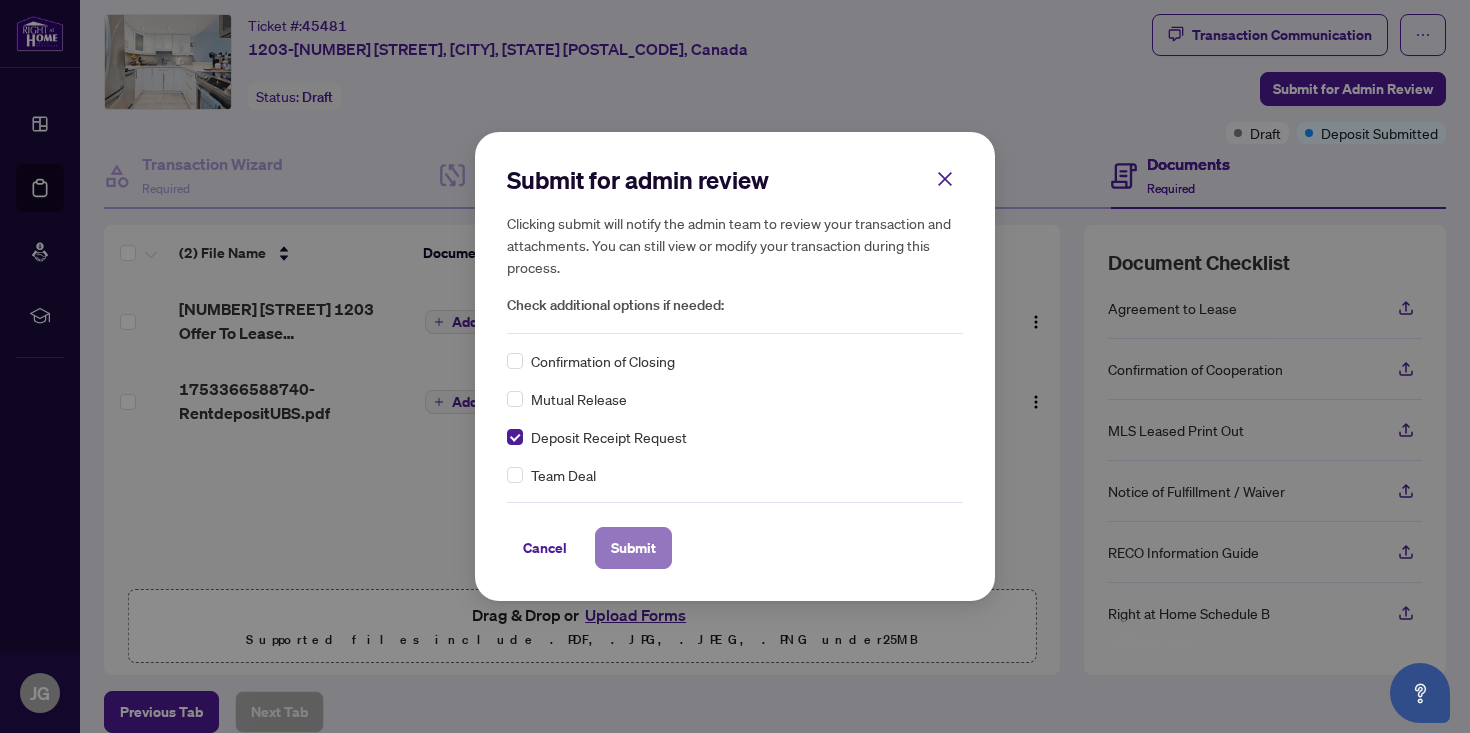 click on "Submit" at bounding box center [633, 548] 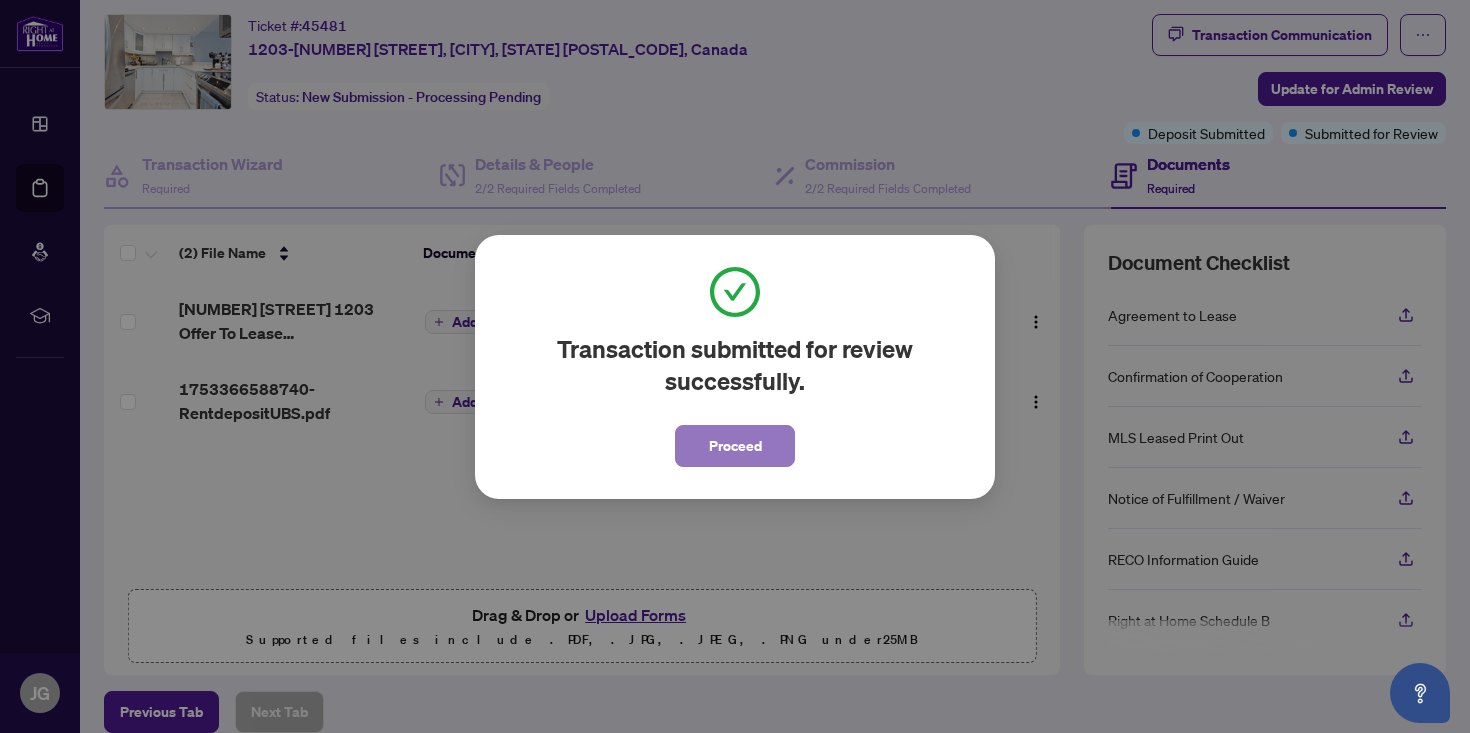 click on "Proceed" at bounding box center [735, 446] 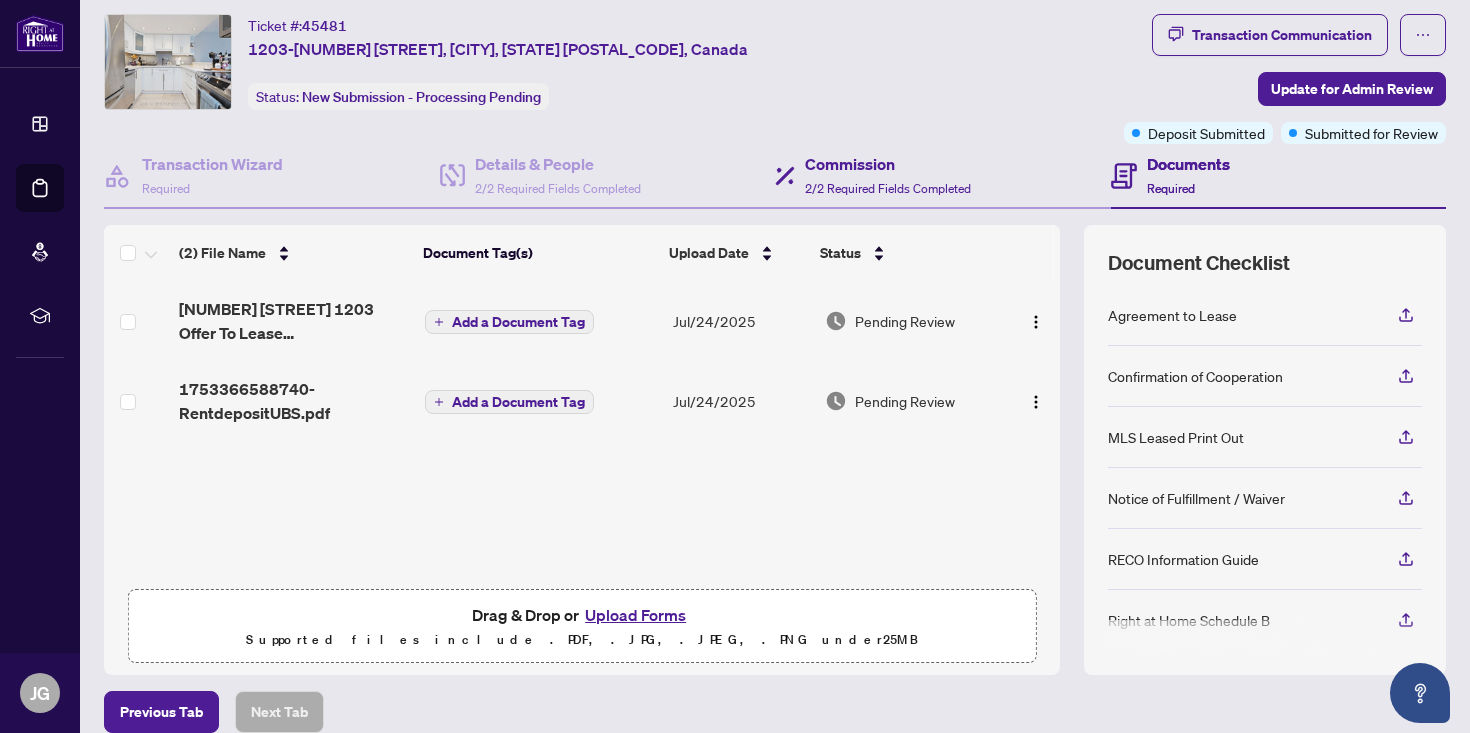 scroll, scrollTop: 0, scrollLeft: 0, axis: both 